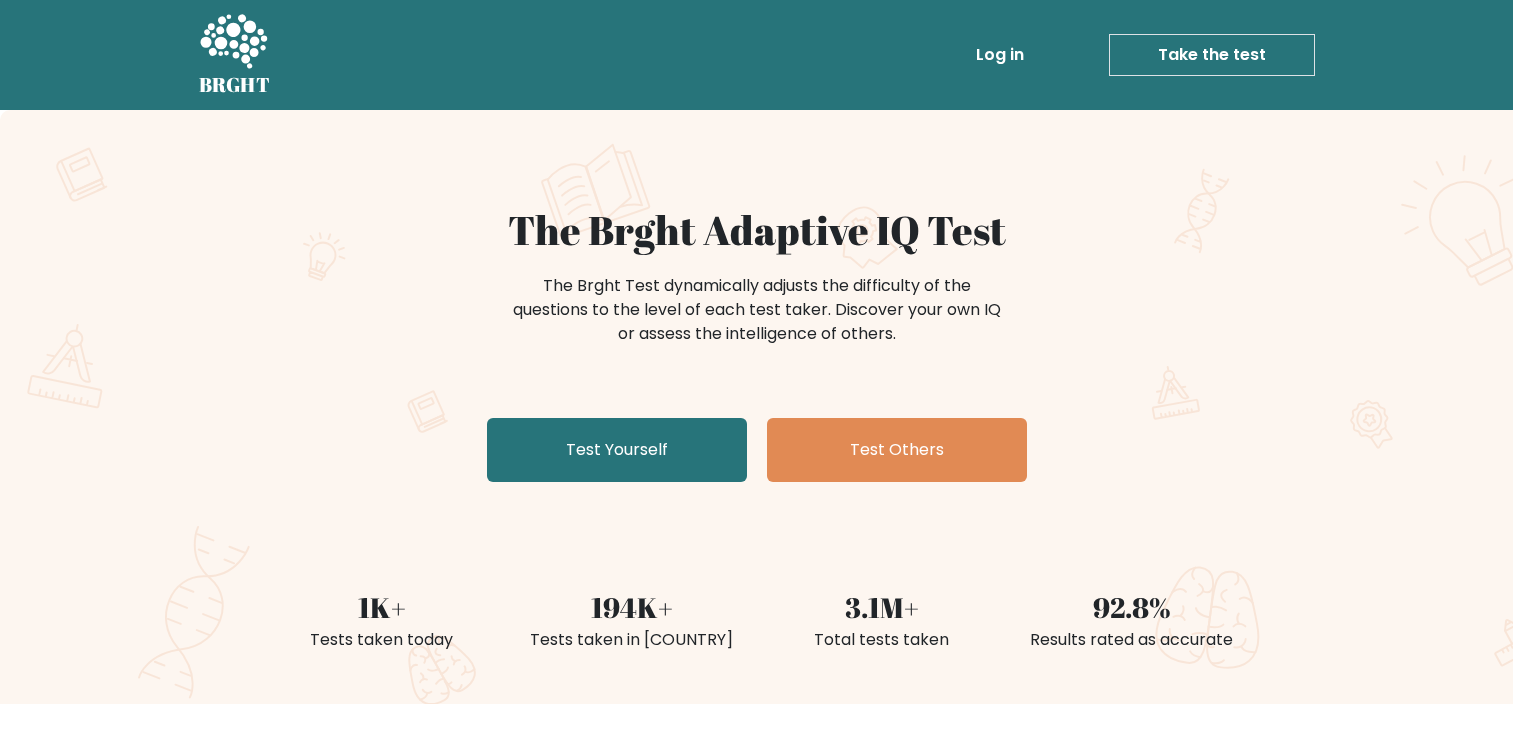 scroll, scrollTop: 0, scrollLeft: 0, axis: both 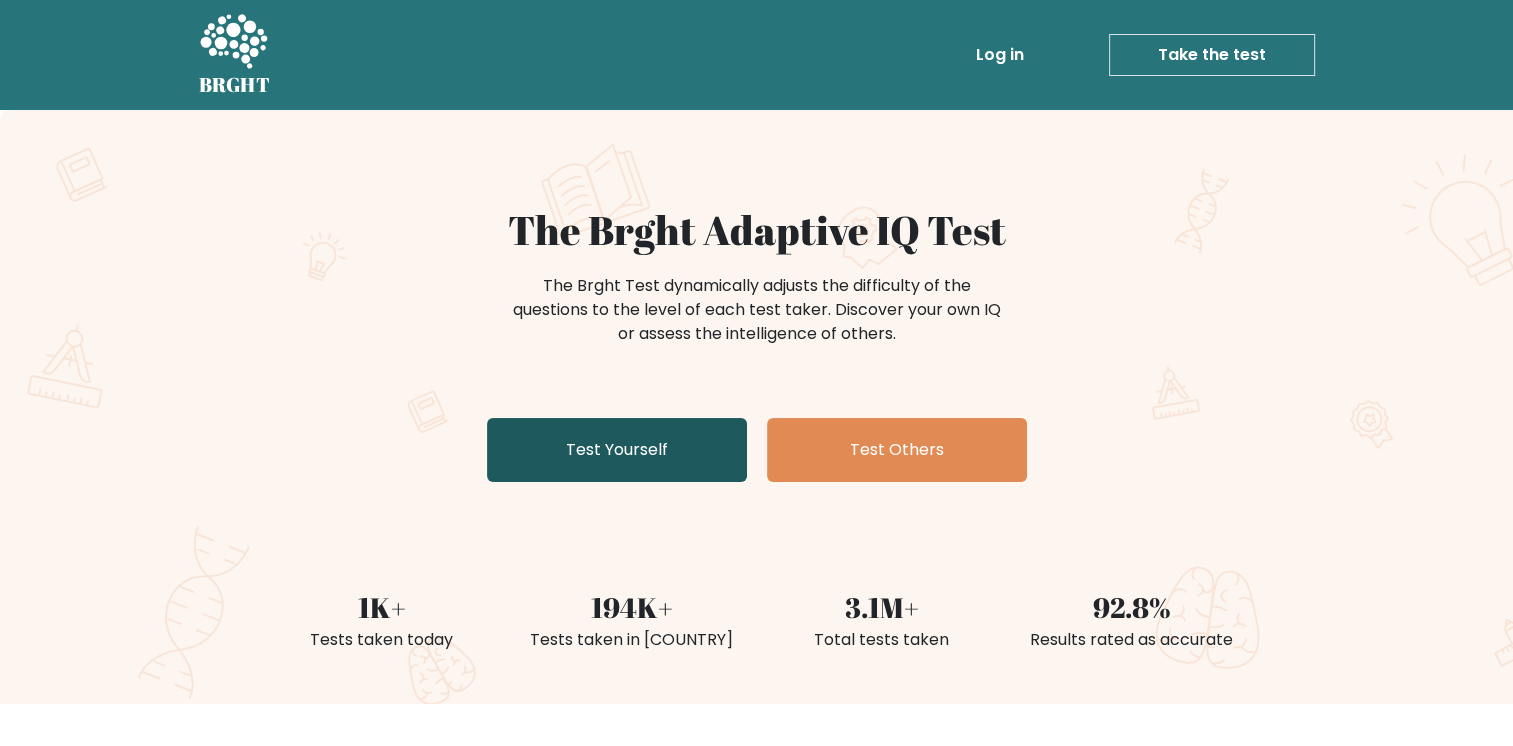 click on "Test Yourself" at bounding box center (617, 450) 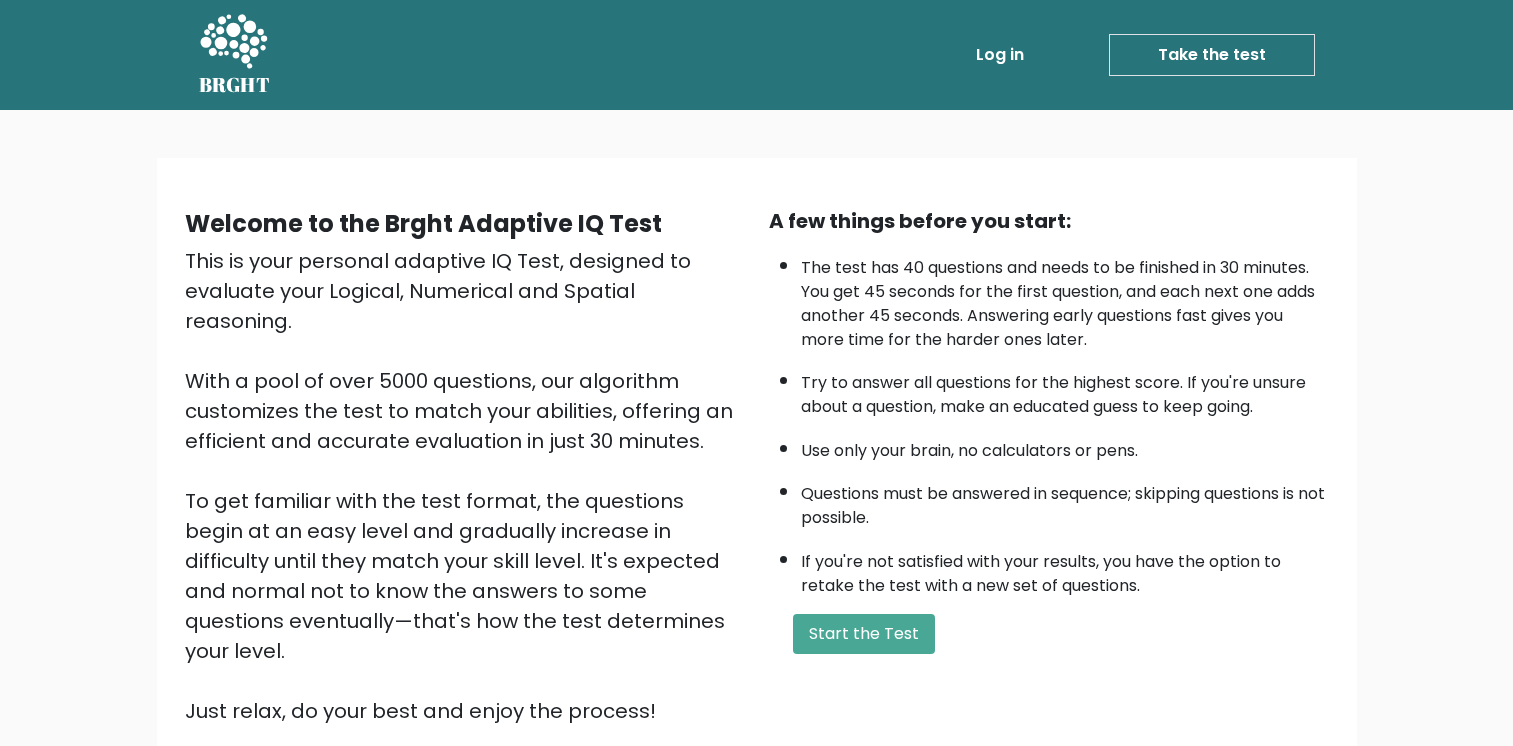 scroll, scrollTop: 0, scrollLeft: 0, axis: both 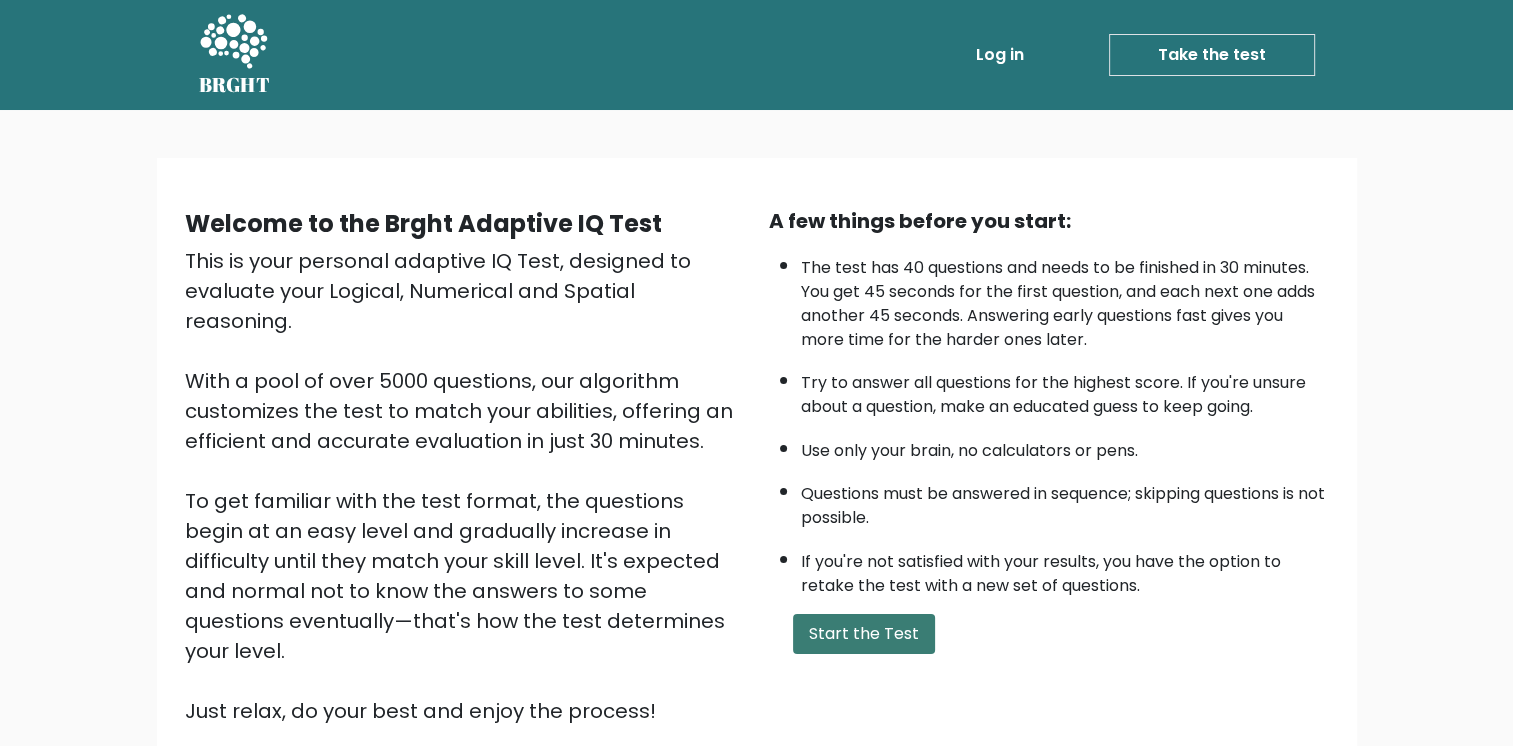 click on "Start the Test" at bounding box center (864, 634) 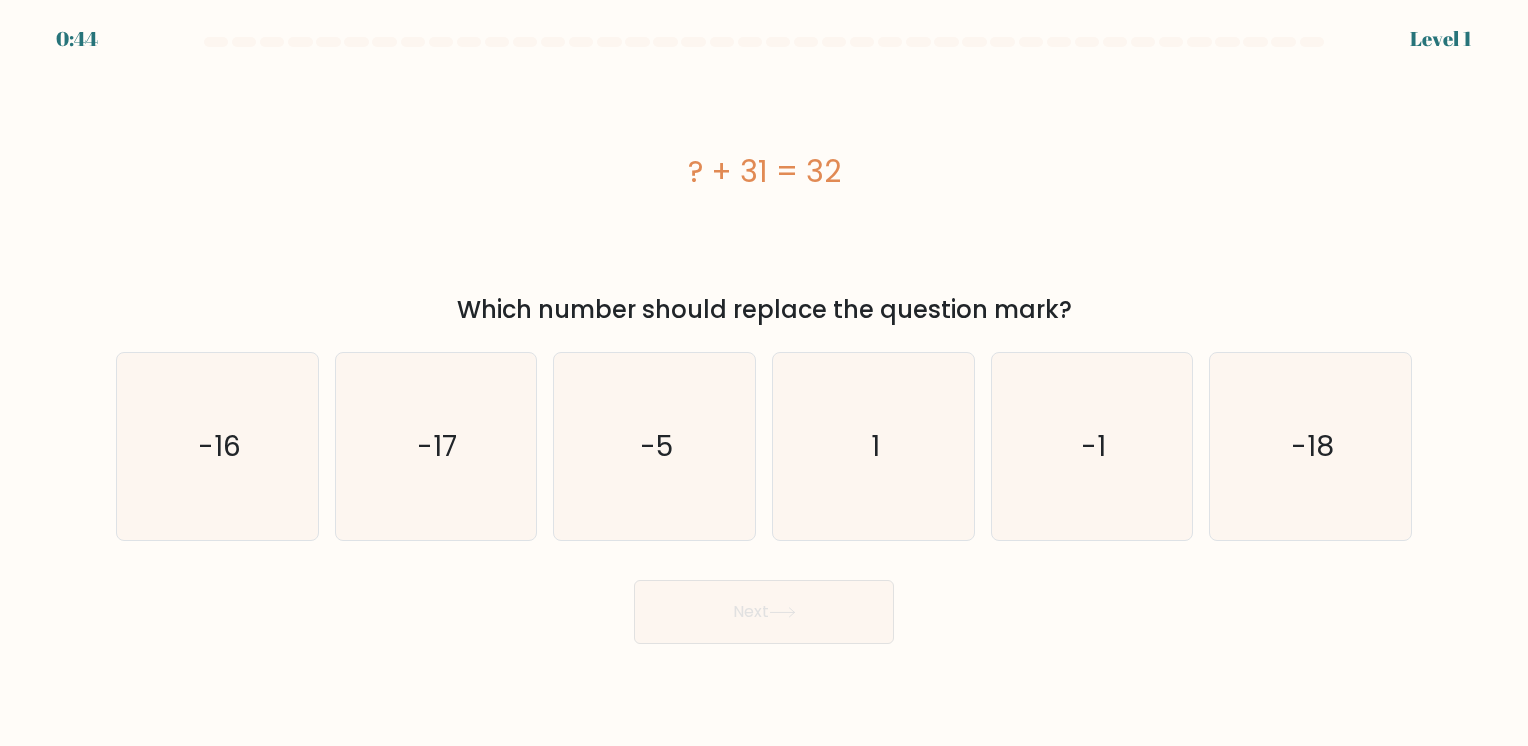 scroll, scrollTop: 0, scrollLeft: 0, axis: both 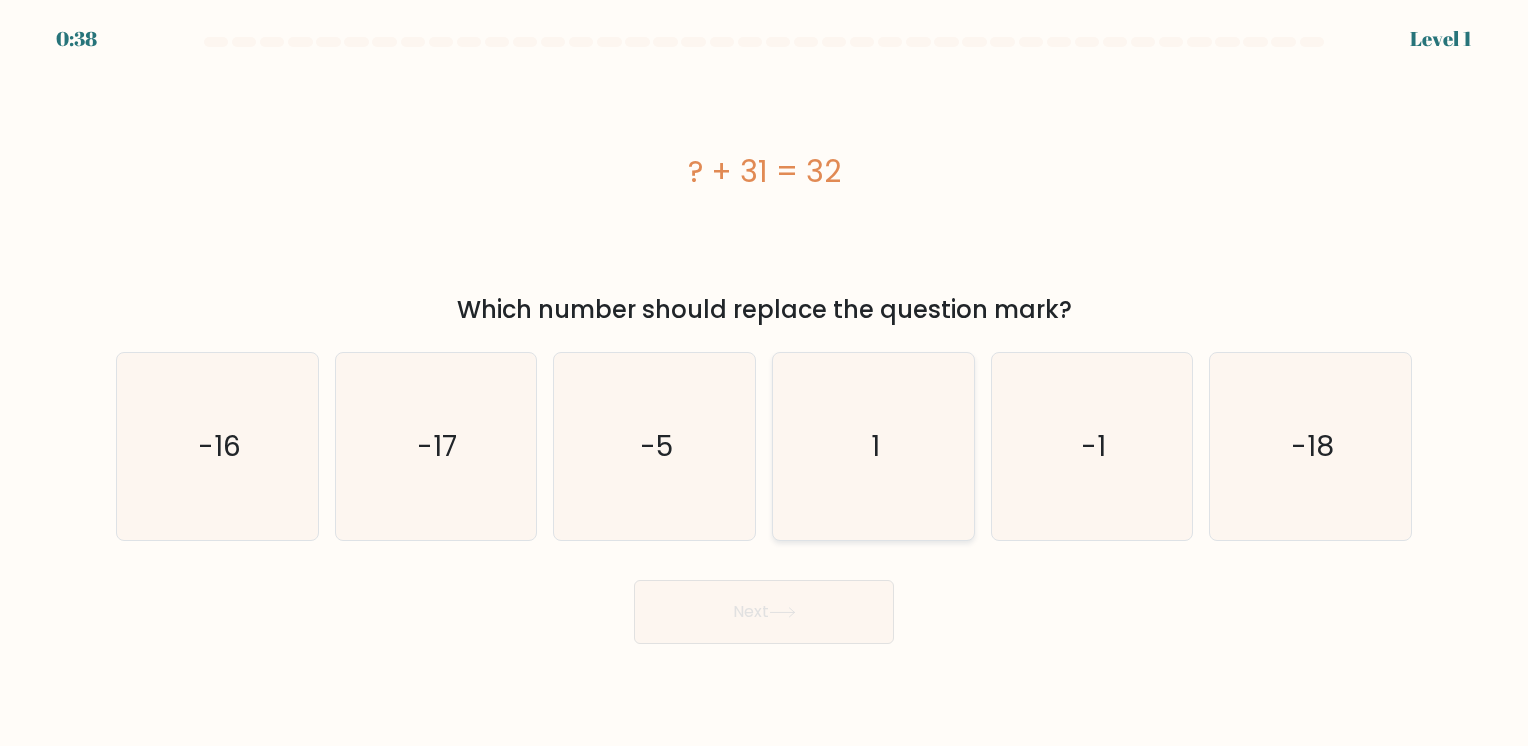 click on "1" at bounding box center (875, 446) 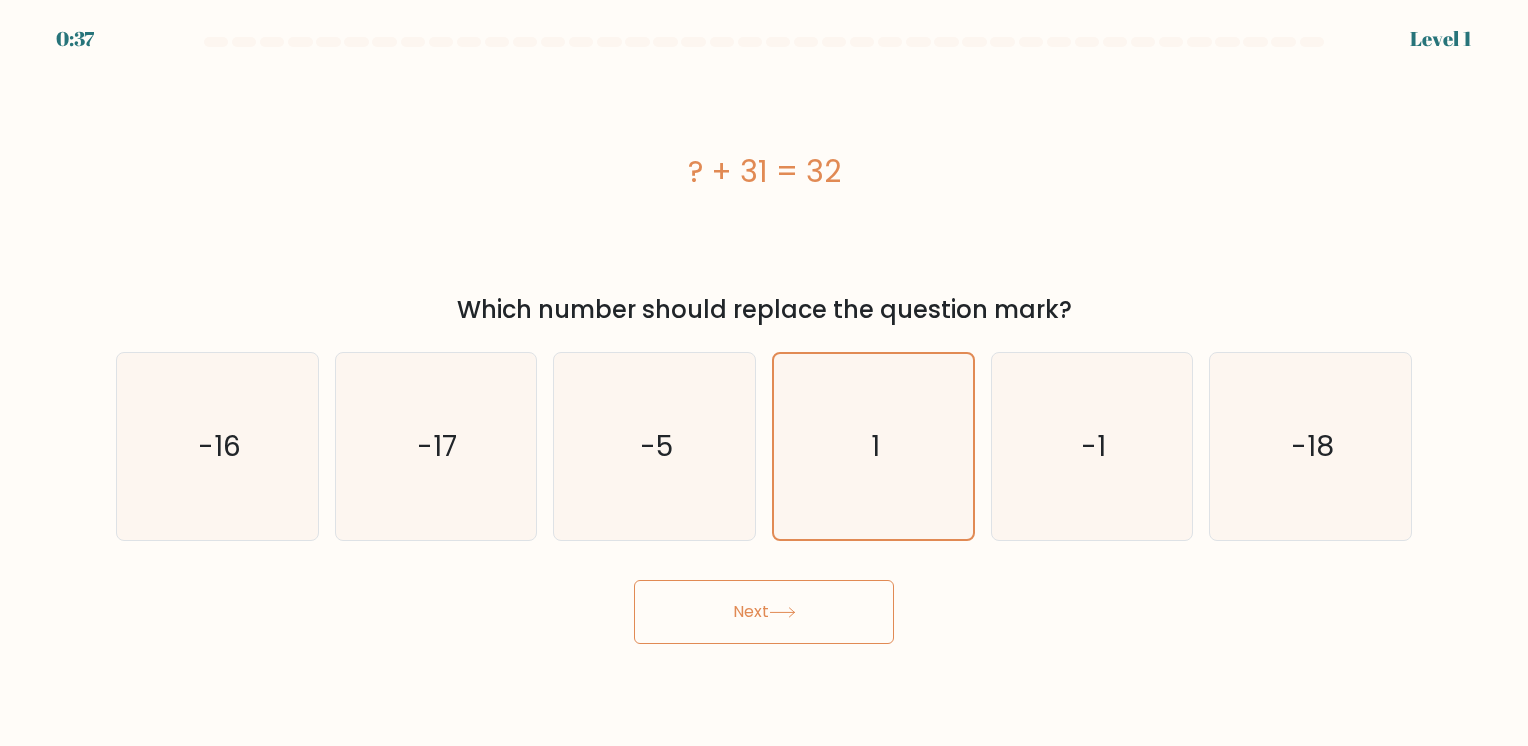 click on "Next" at bounding box center (764, 612) 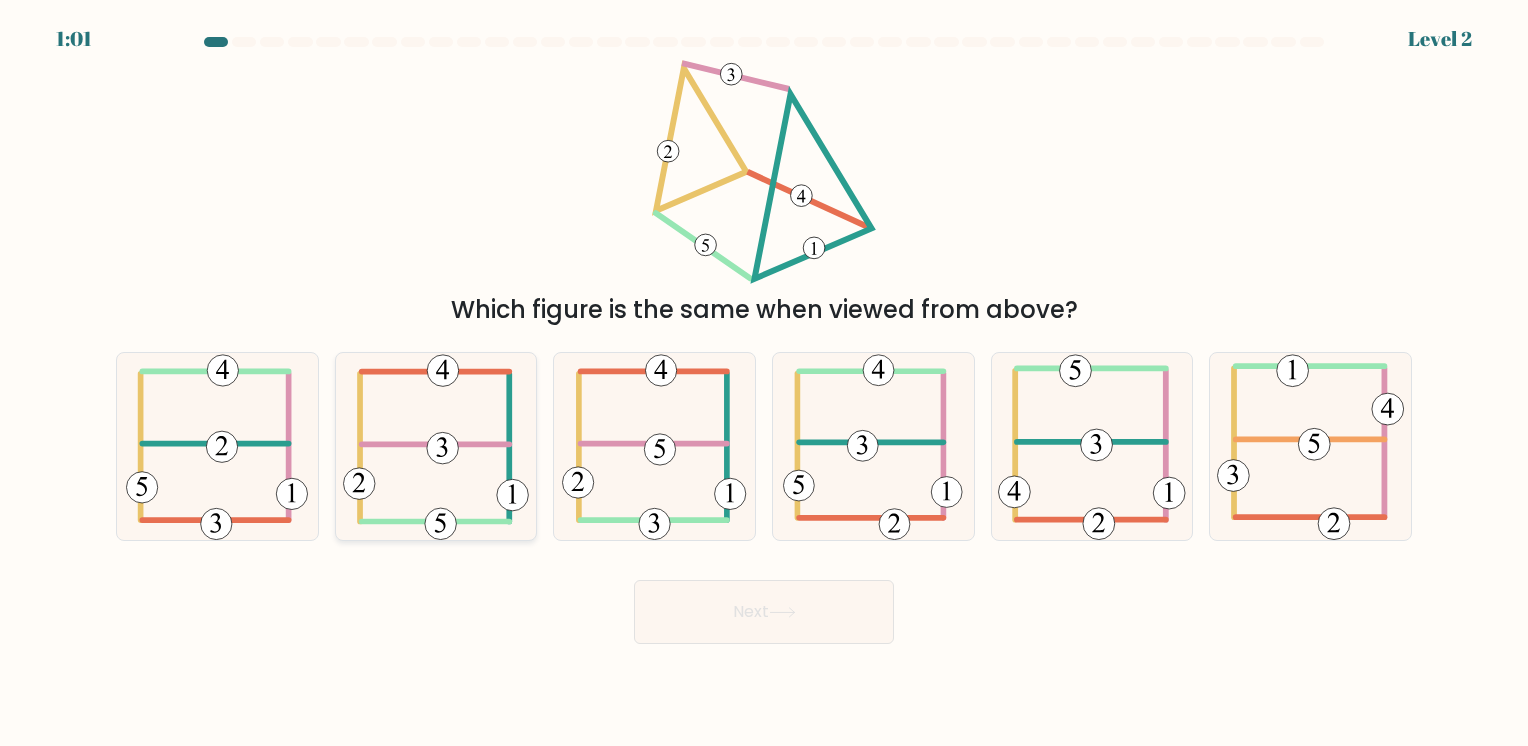 click at bounding box center [436, 444] 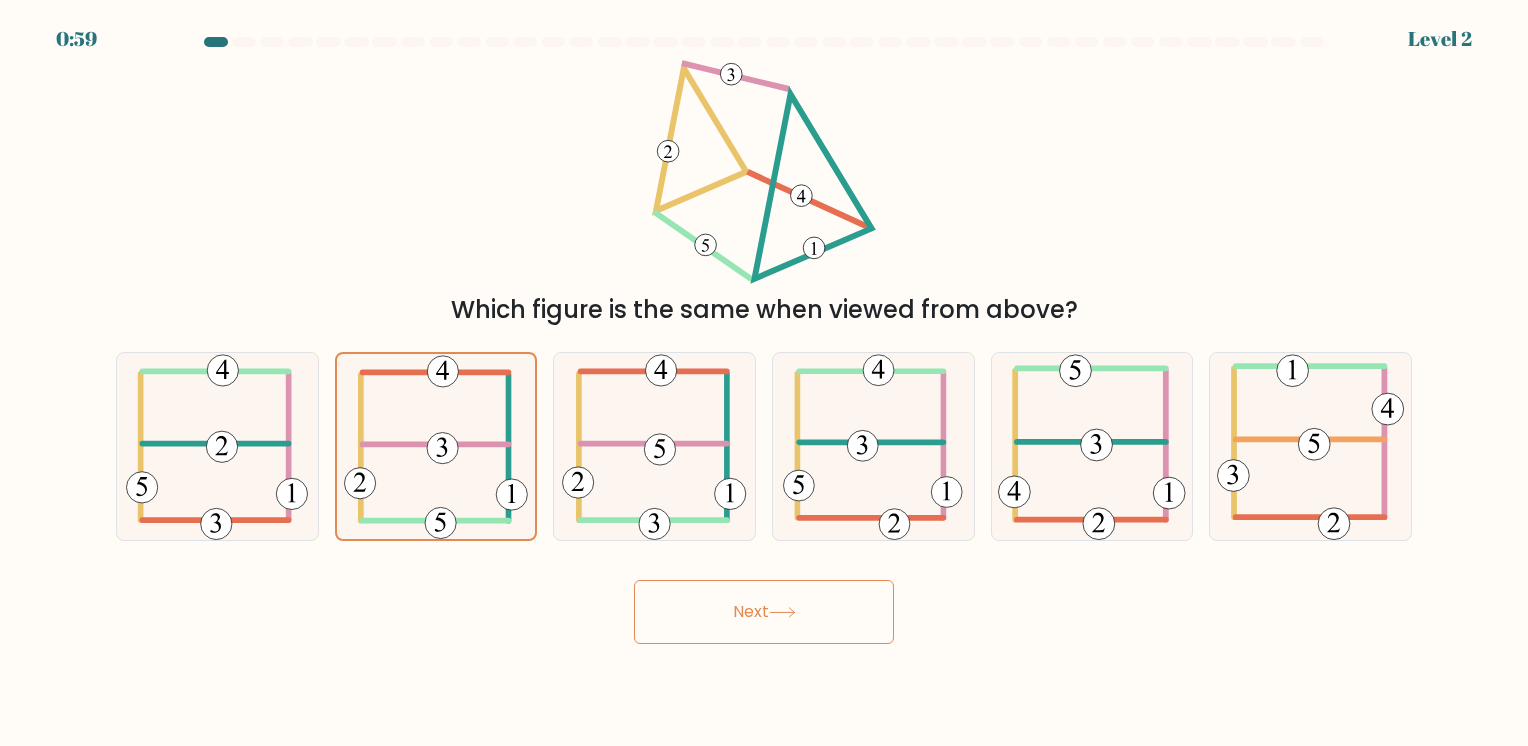 click on "Next" at bounding box center (764, 612) 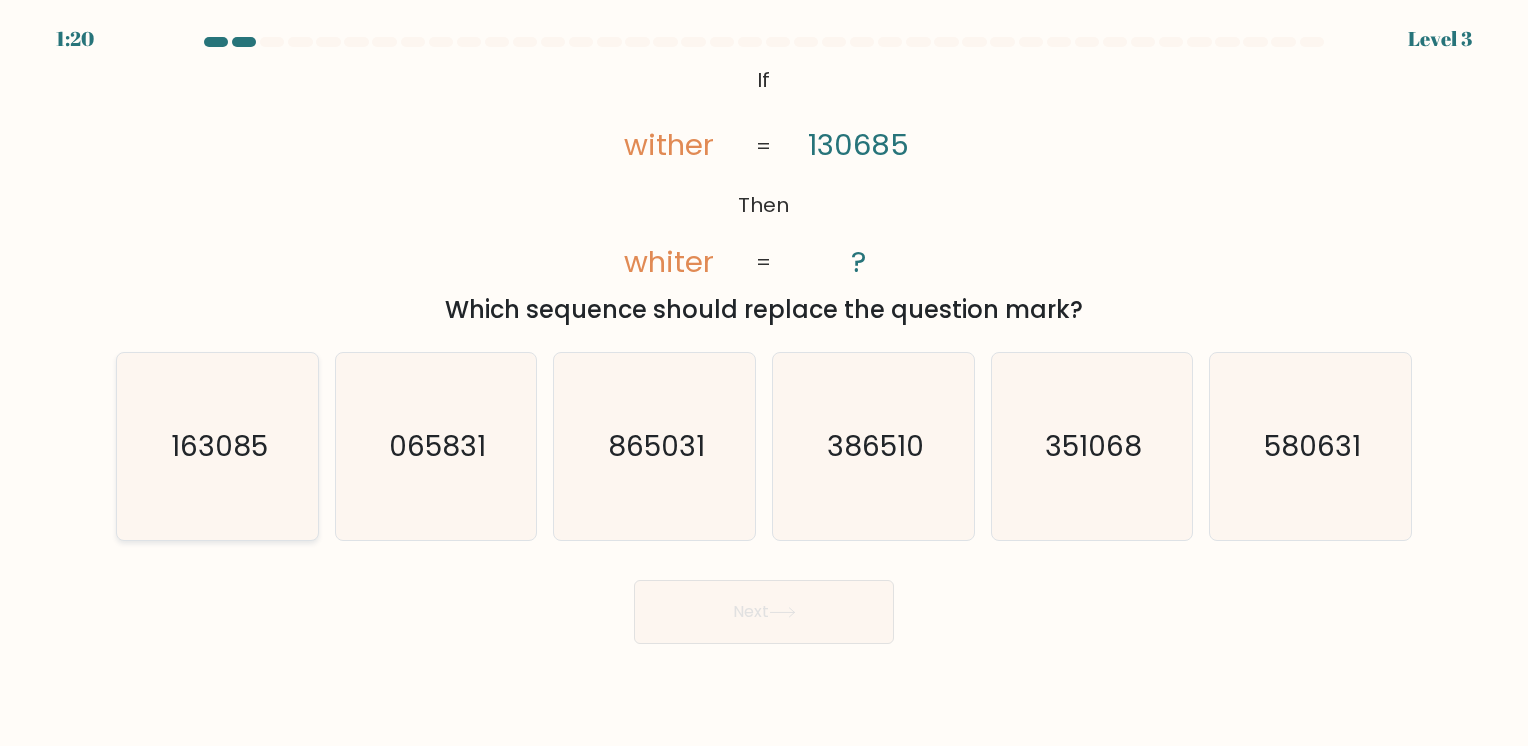 click on "163085" at bounding box center [219, 446] 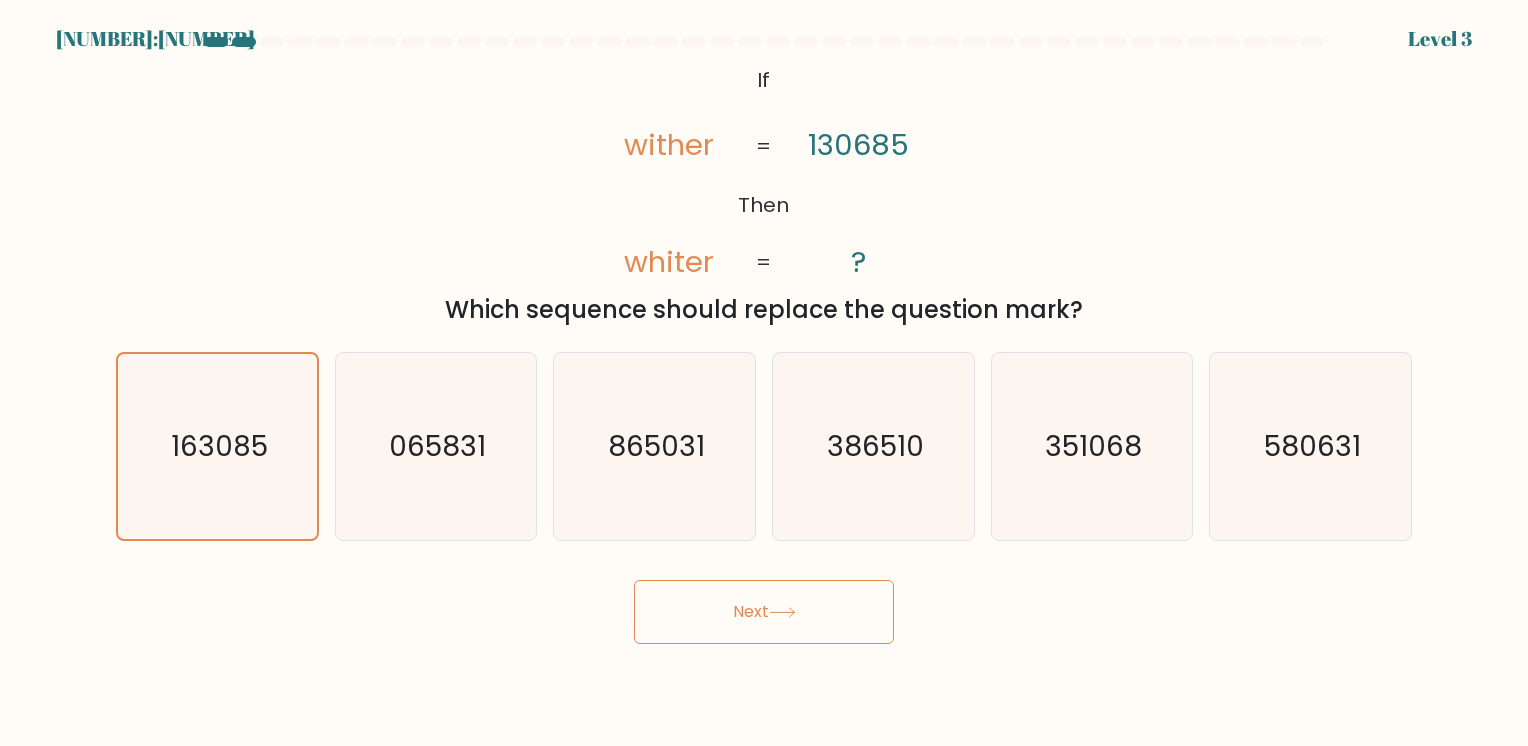 click on "Next" at bounding box center (764, 612) 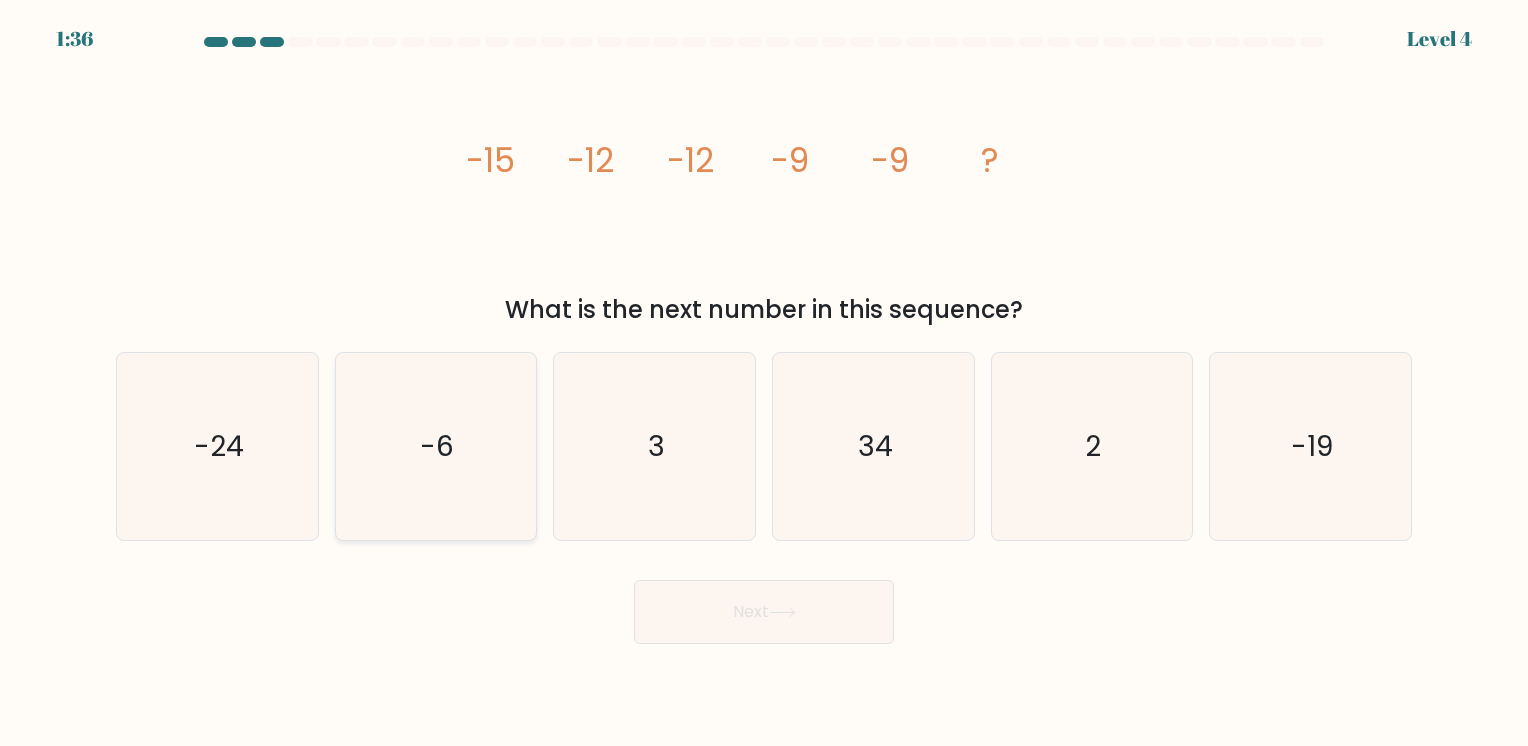click on "[NUMBER]" at bounding box center [435, 446] 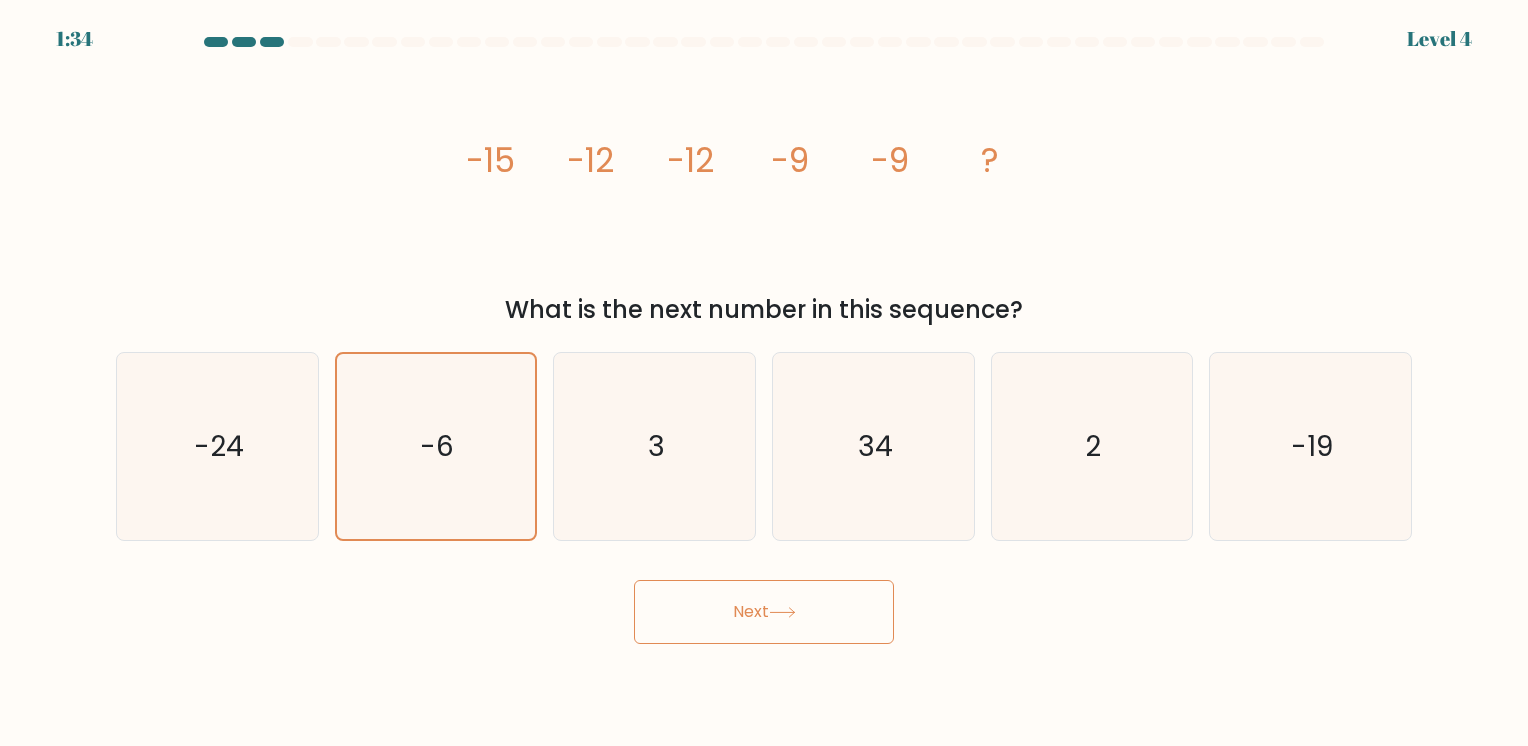 click on "Next" at bounding box center [764, 612] 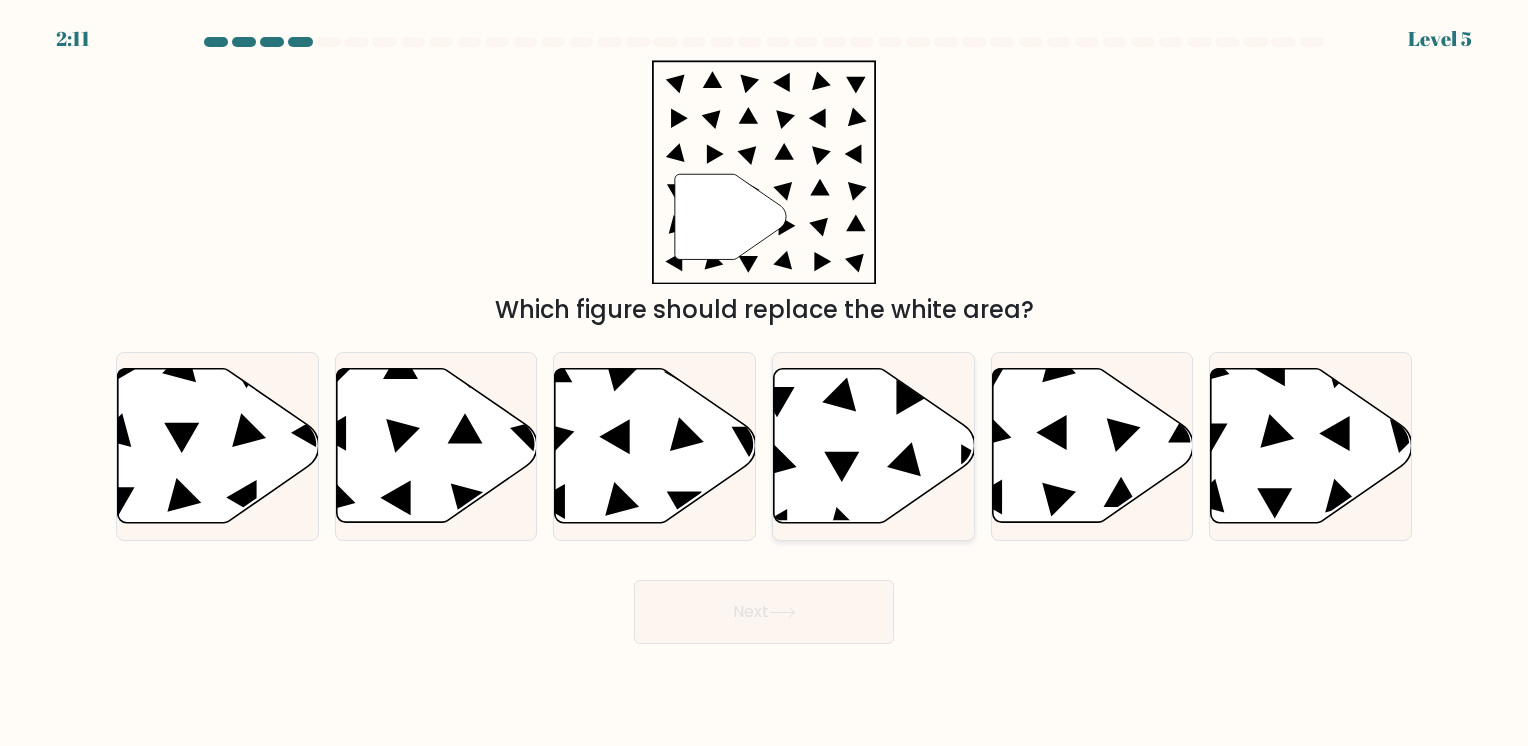 click at bounding box center [874, 446] 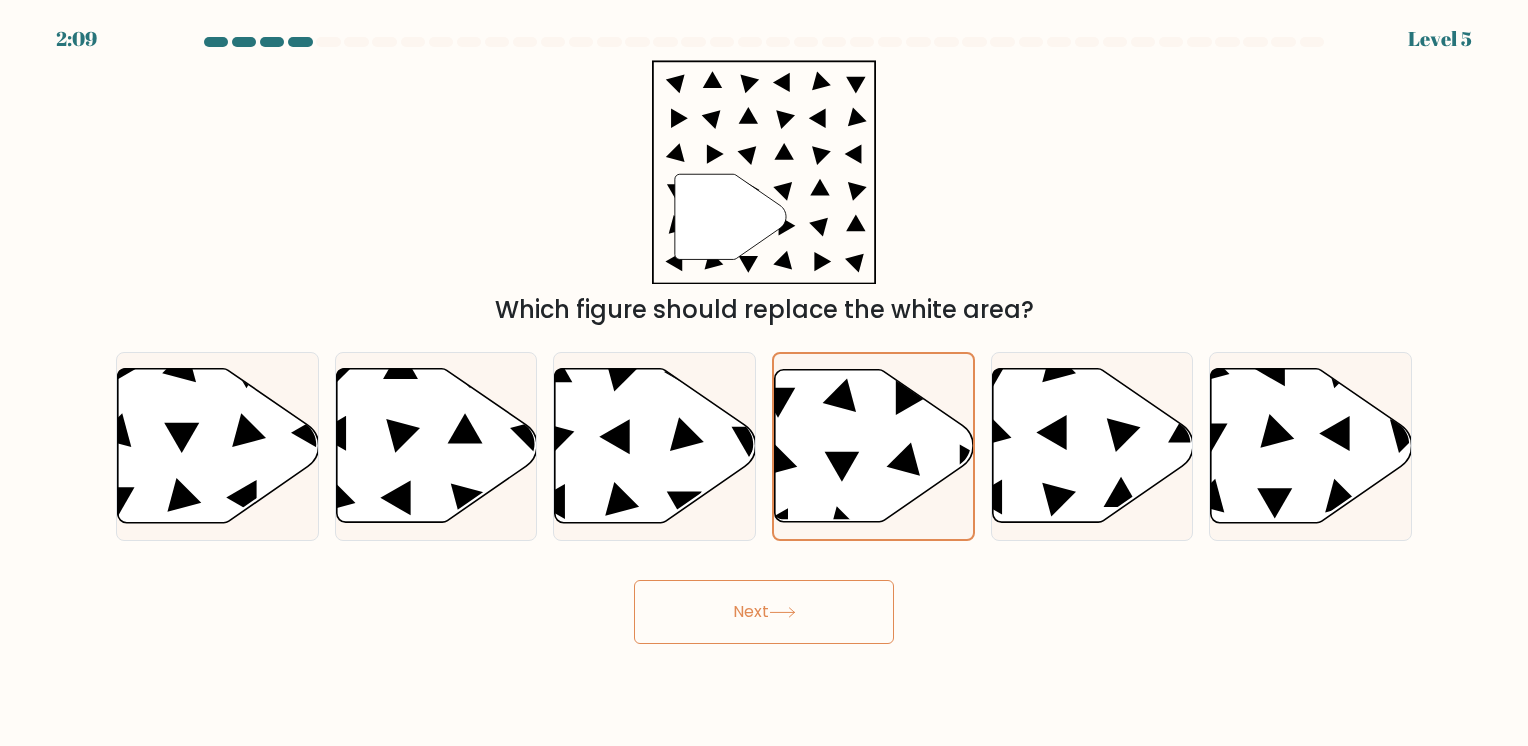 click on "Next" at bounding box center [764, 612] 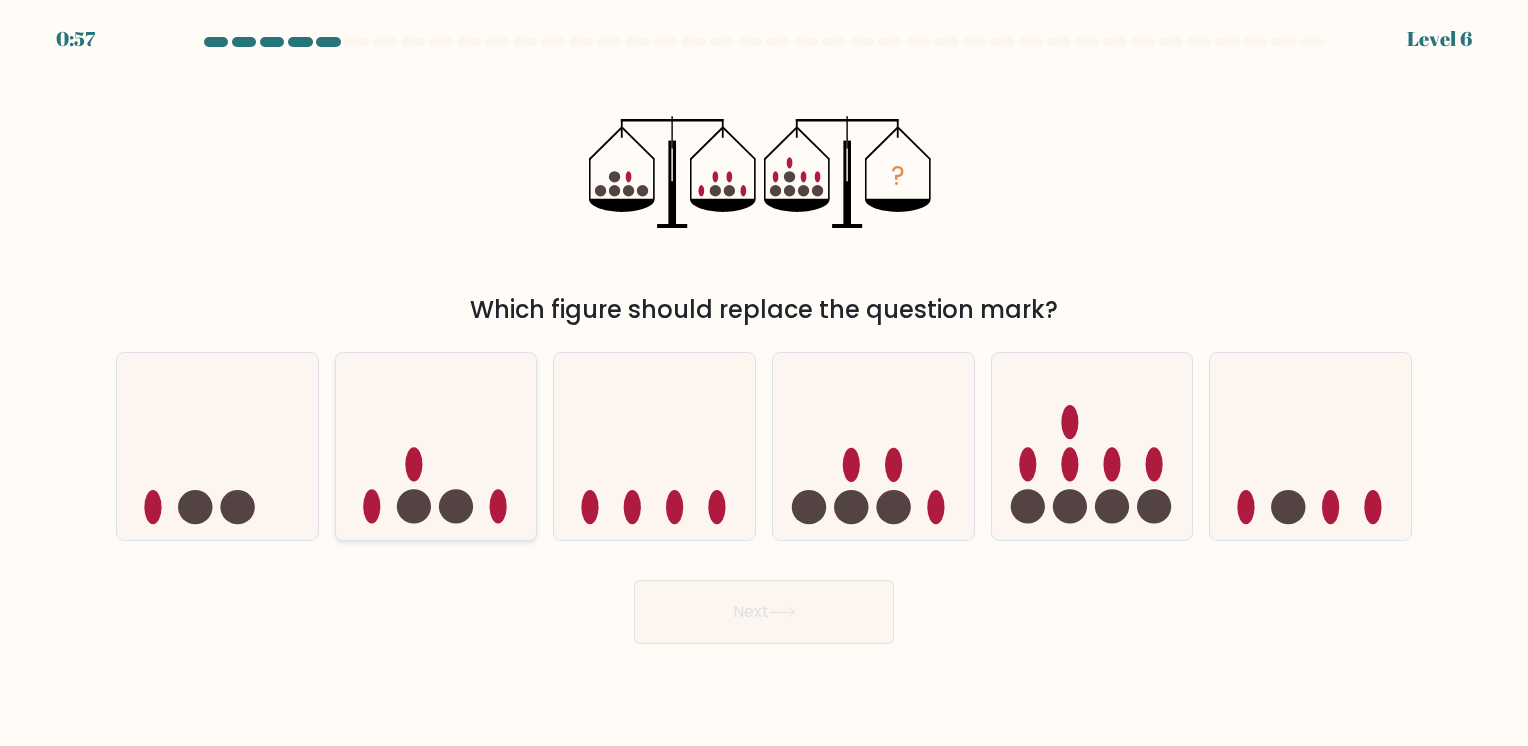 click at bounding box center [436, 446] 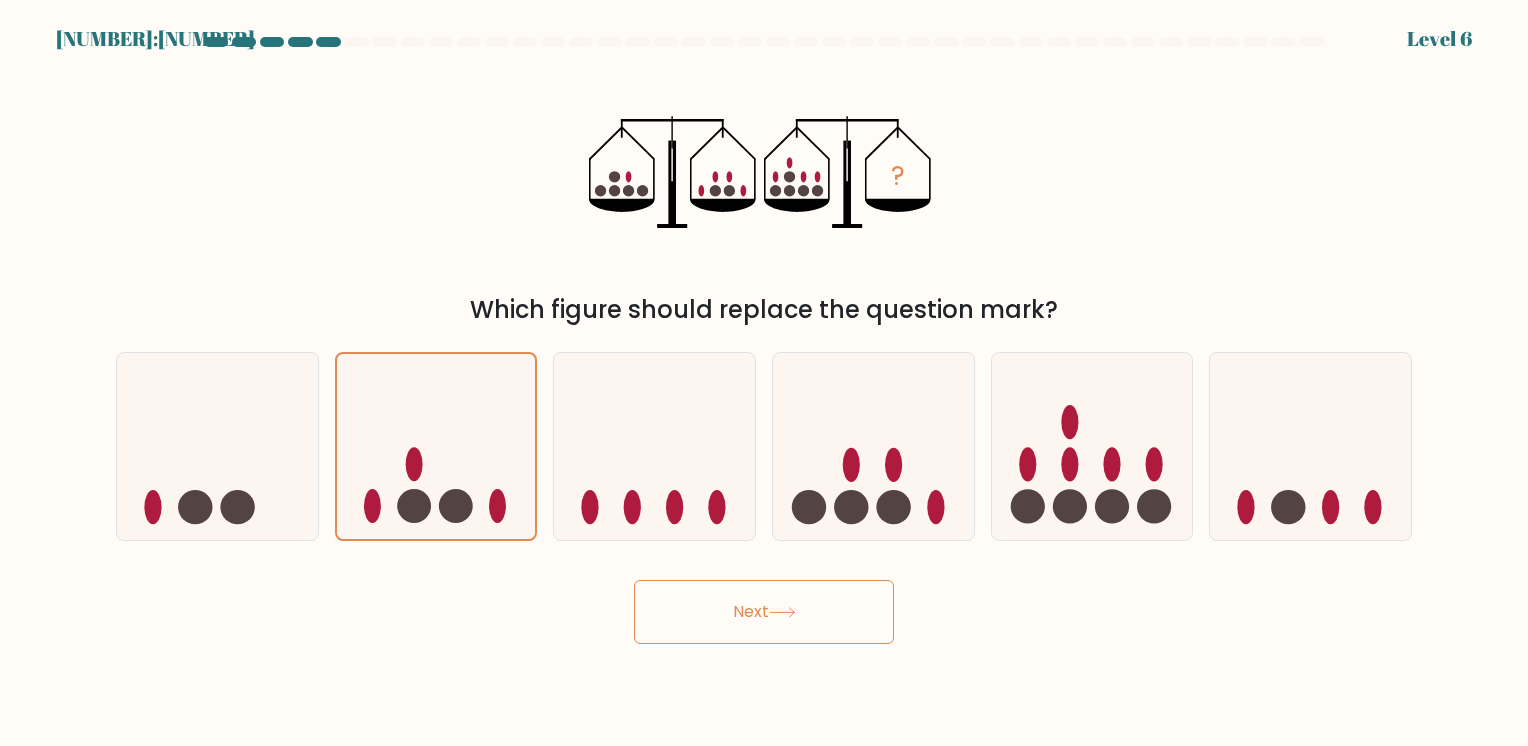 click on "Next" at bounding box center (764, 612) 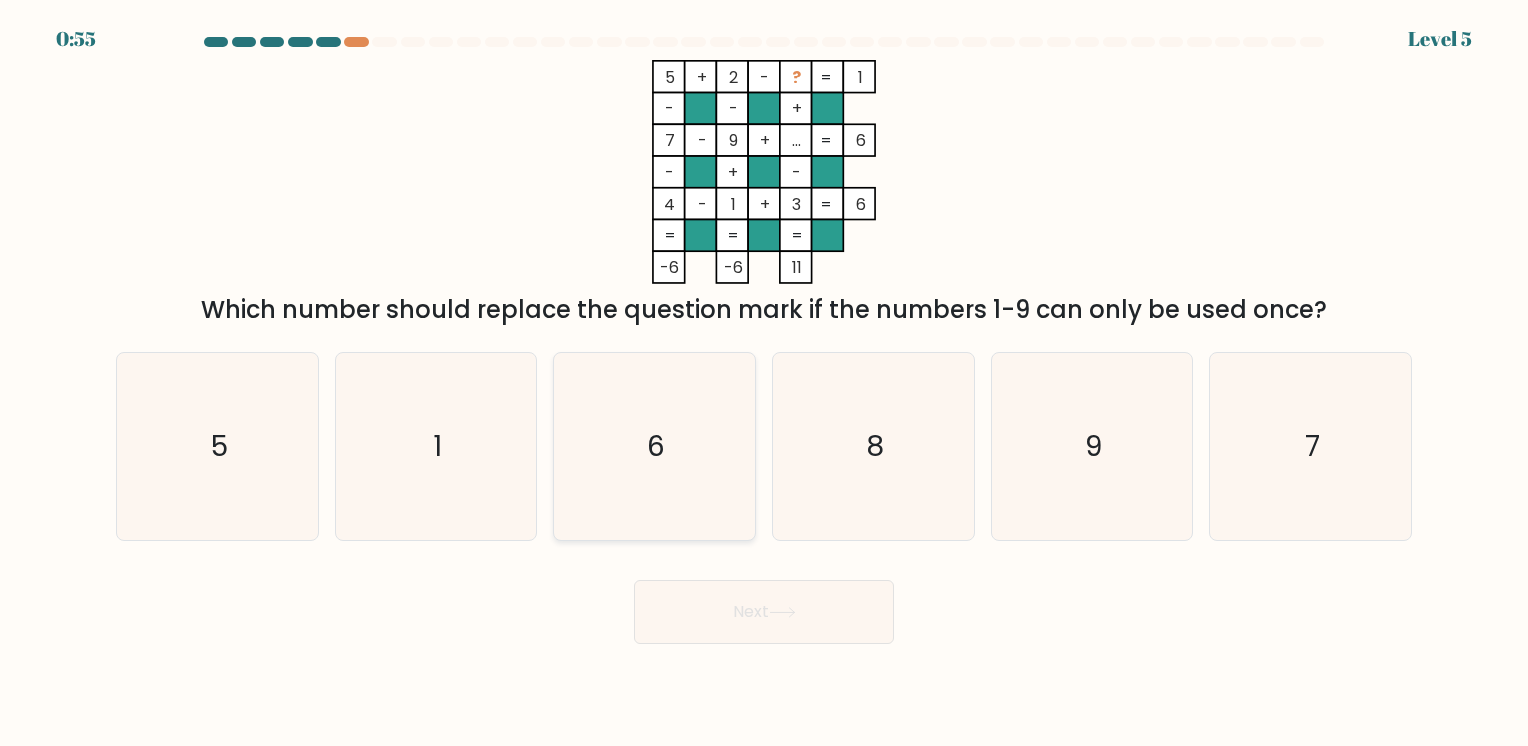 click on "6" at bounding box center (654, 446) 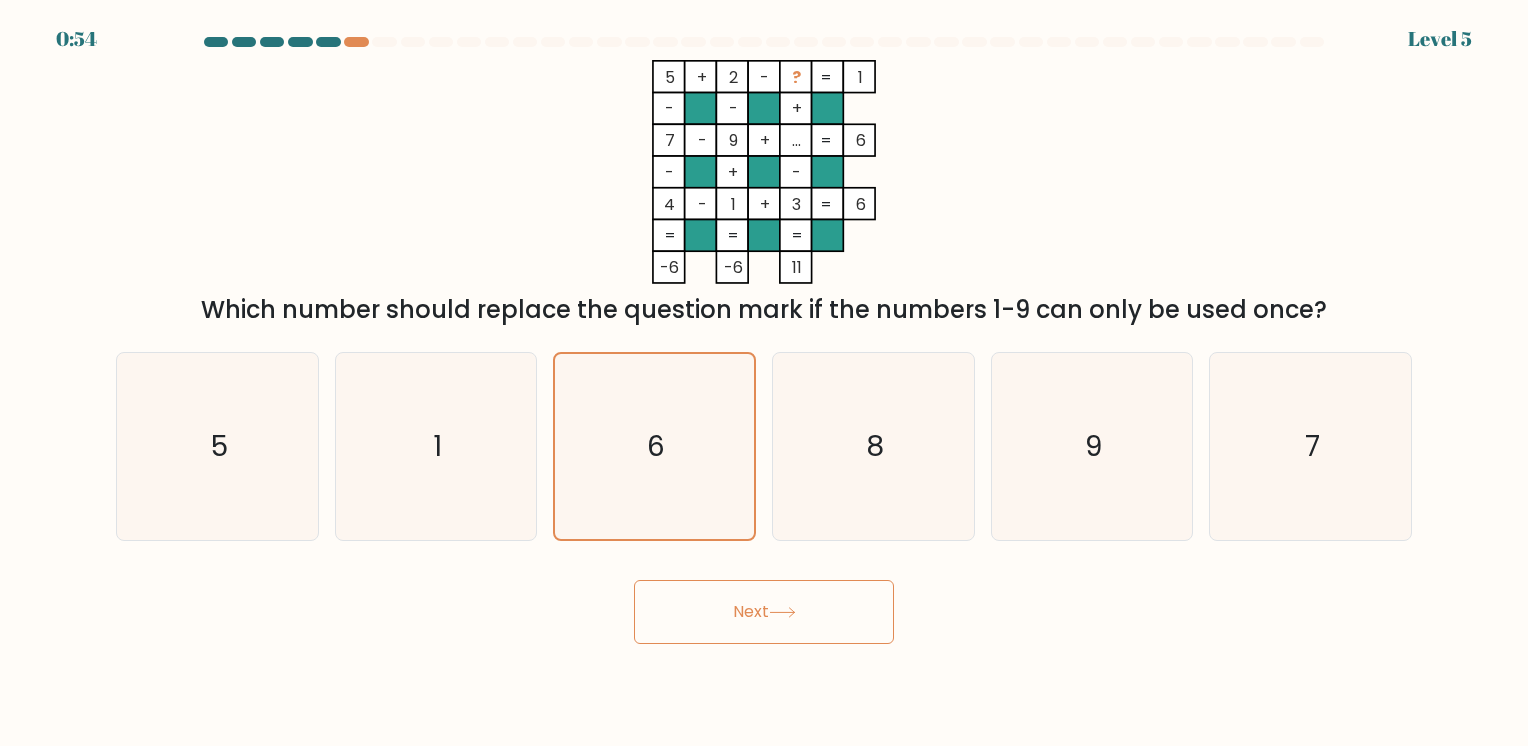 click on "Next" at bounding box center (764, 612) 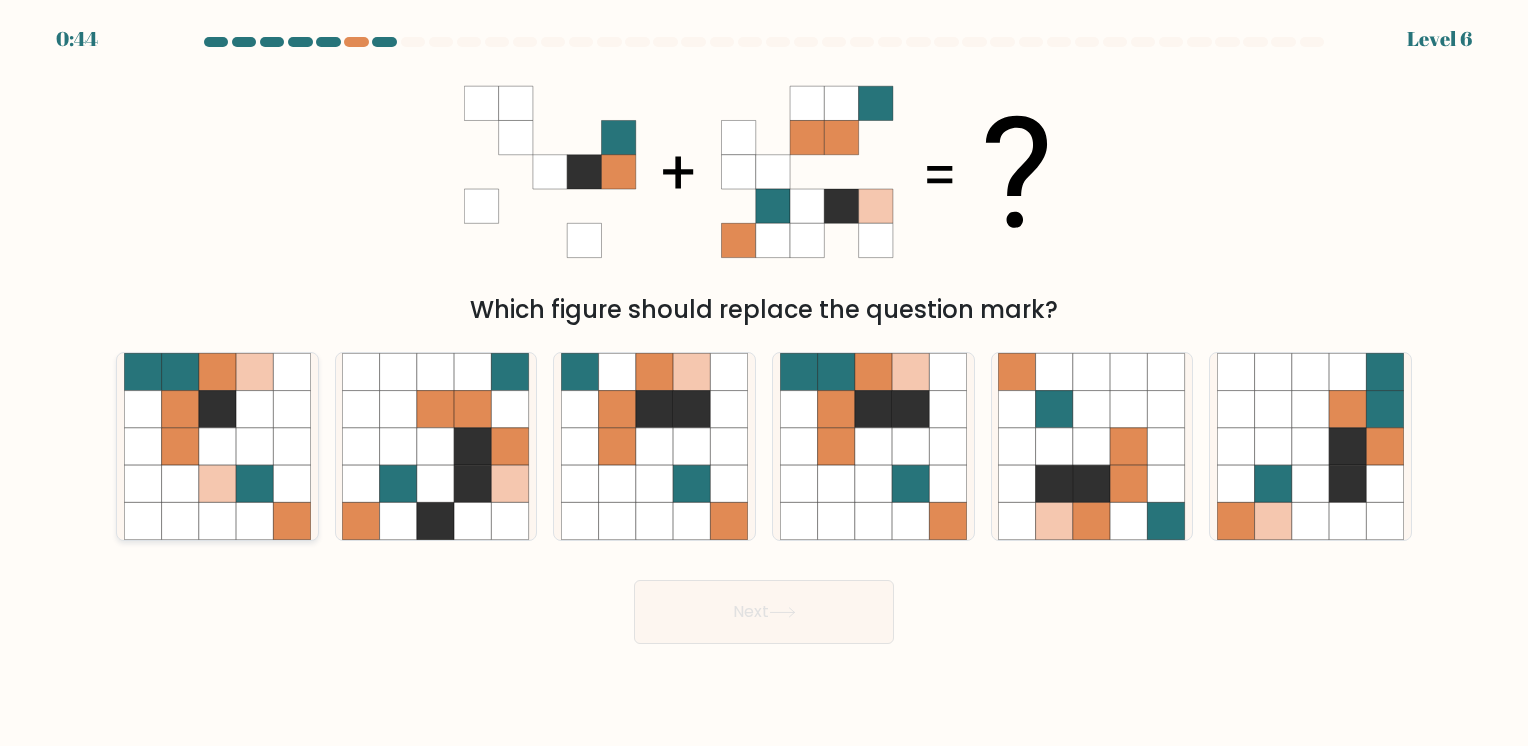 click at bounding box center (217, 409) 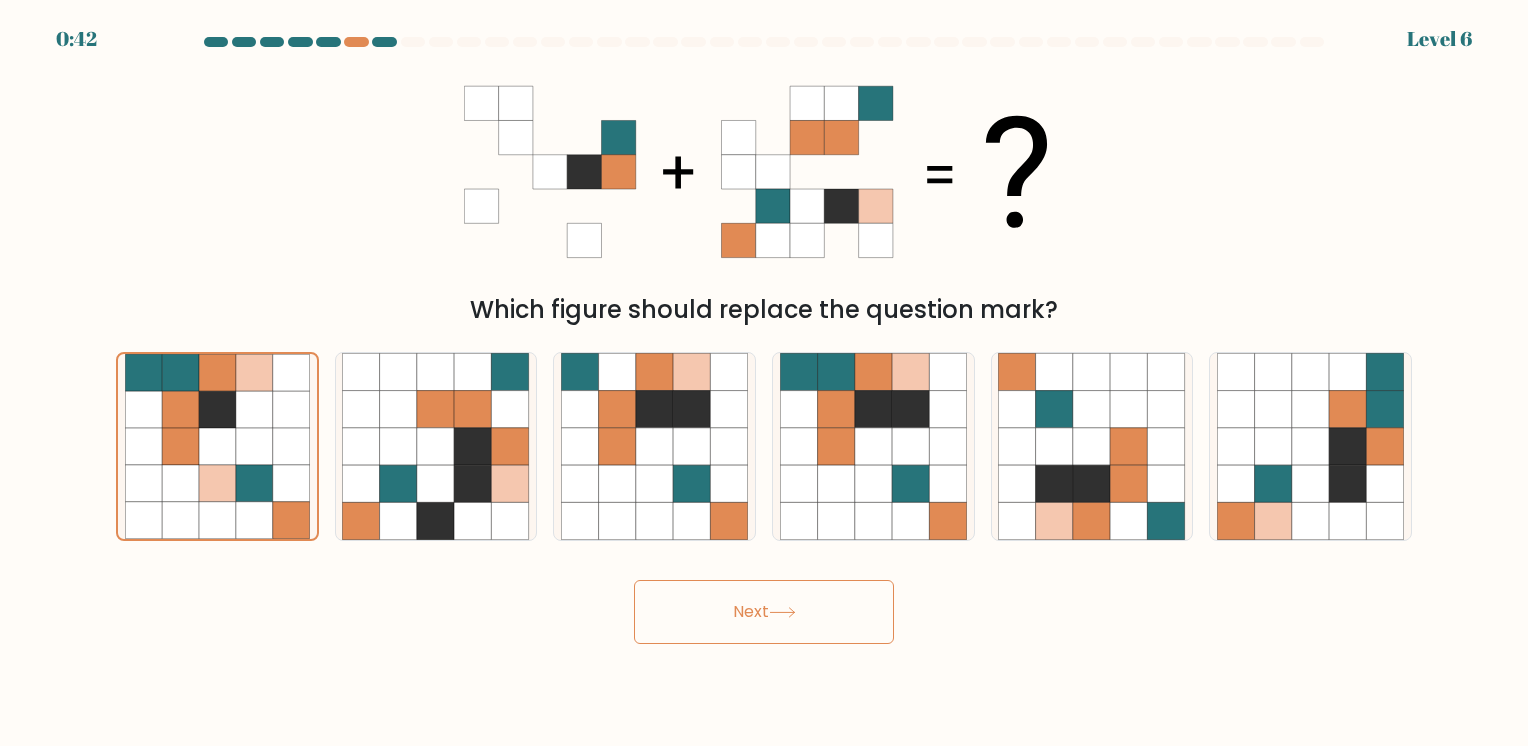 click on "Next" at bounding box center (764, 612) 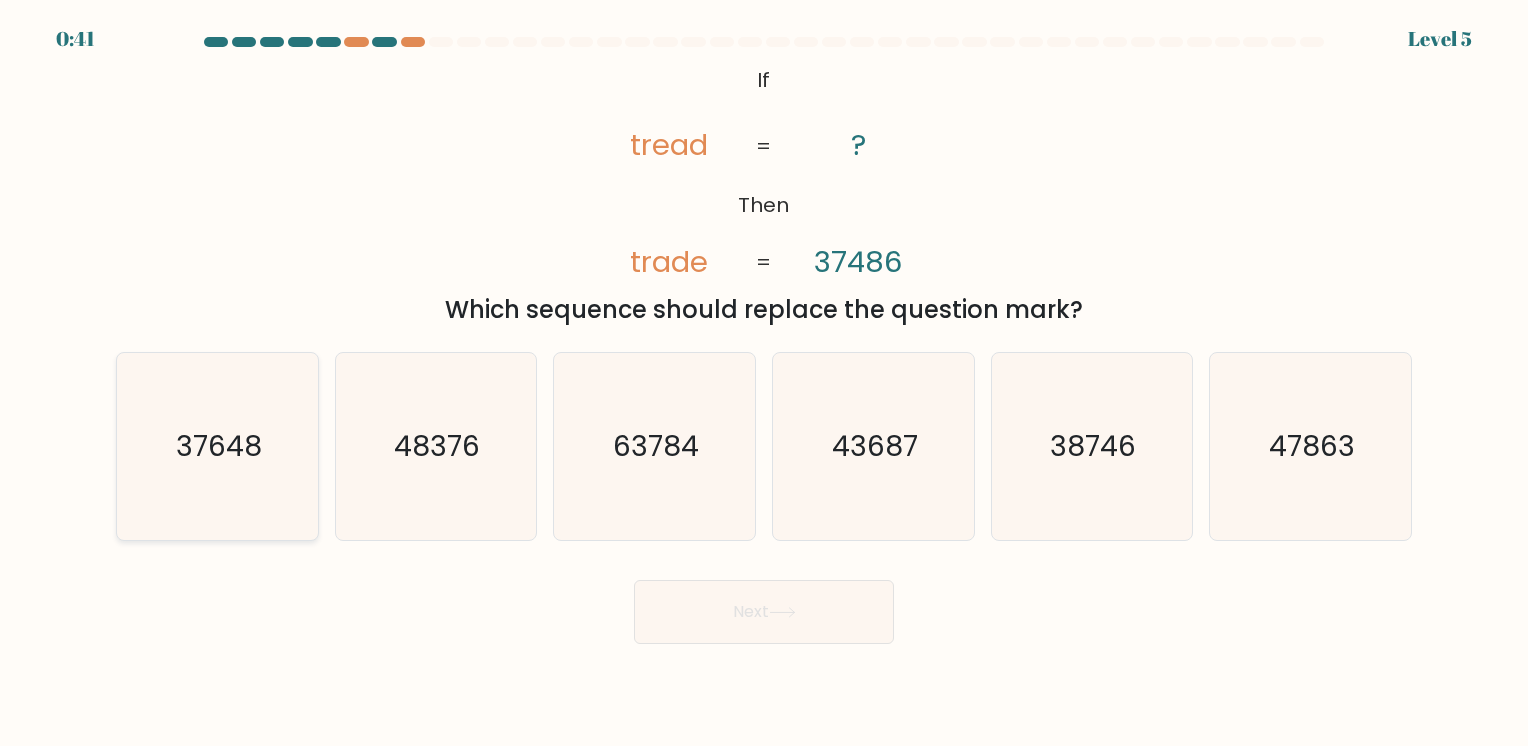 click on "37648" at bounding box center [219, 446] 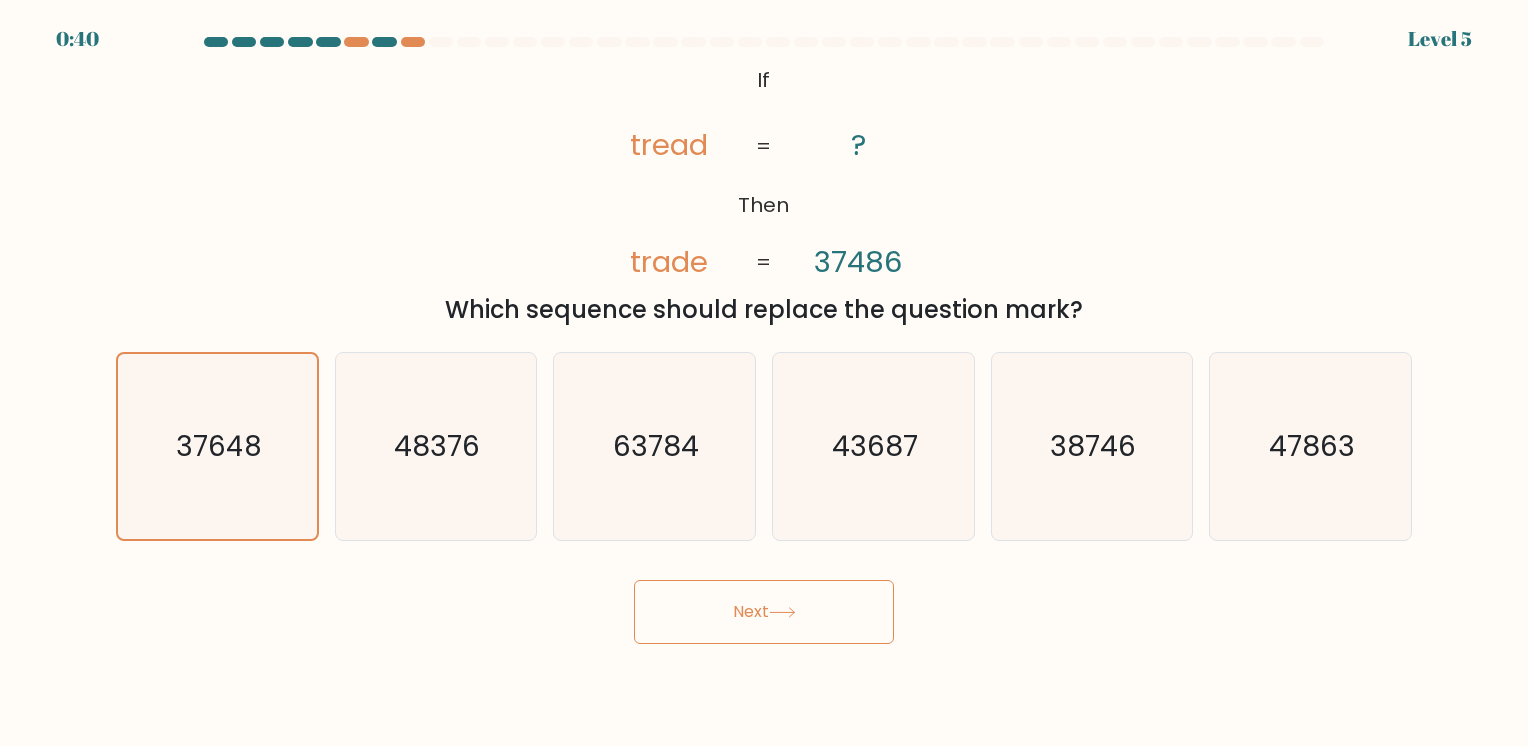 click on "Next" at bounding box center (764, 612) 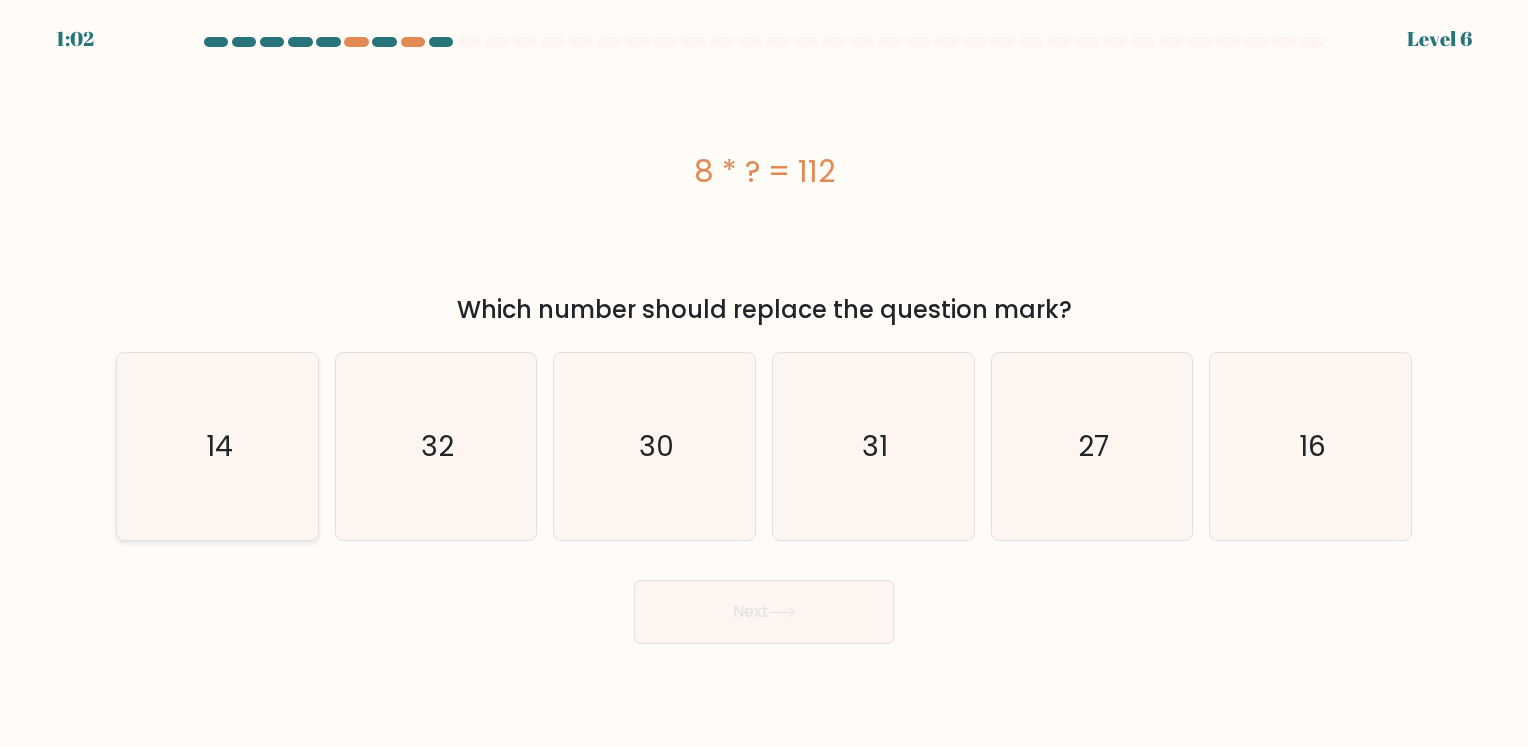 click on "14" at bounding box center [217, 446] 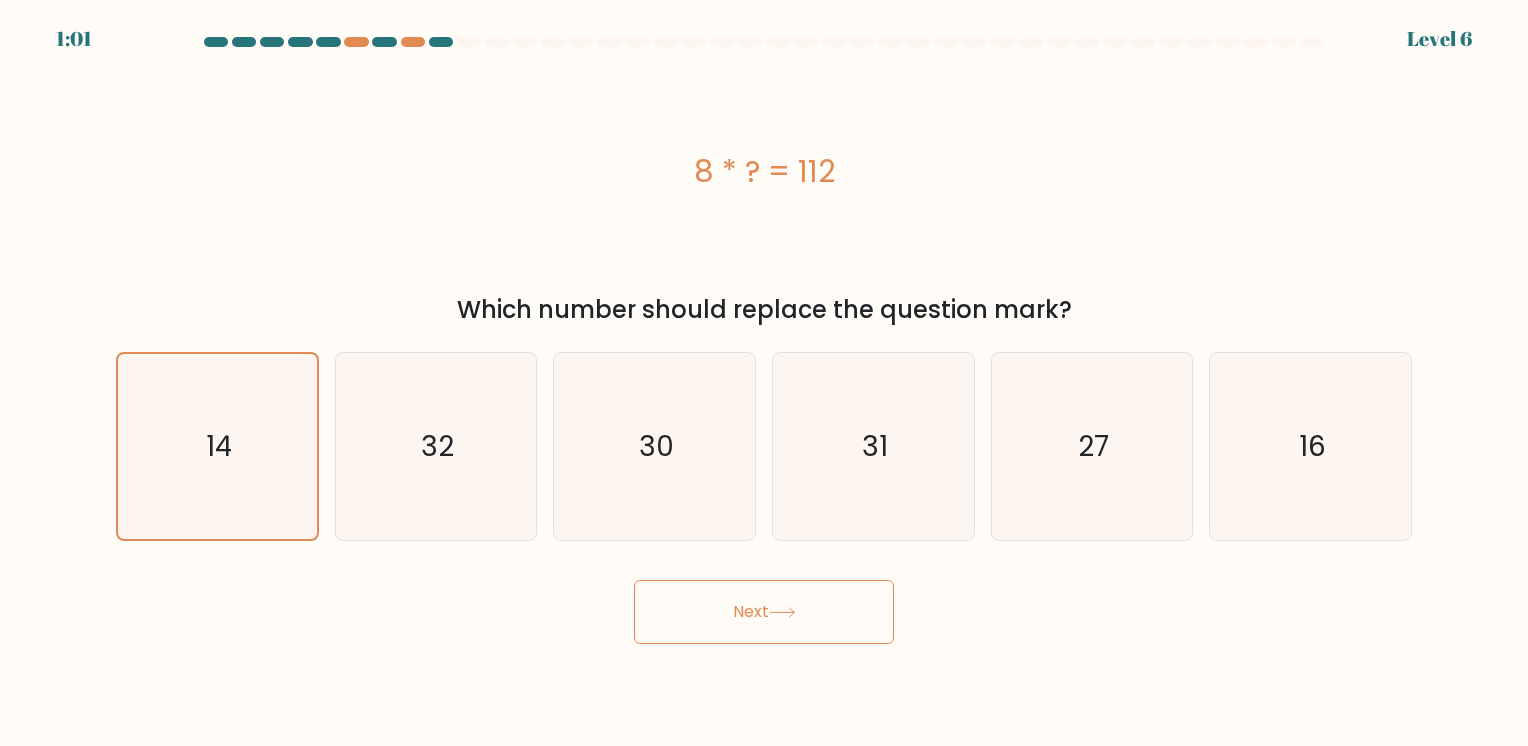click on "Next" at bounding box center (764, 612) 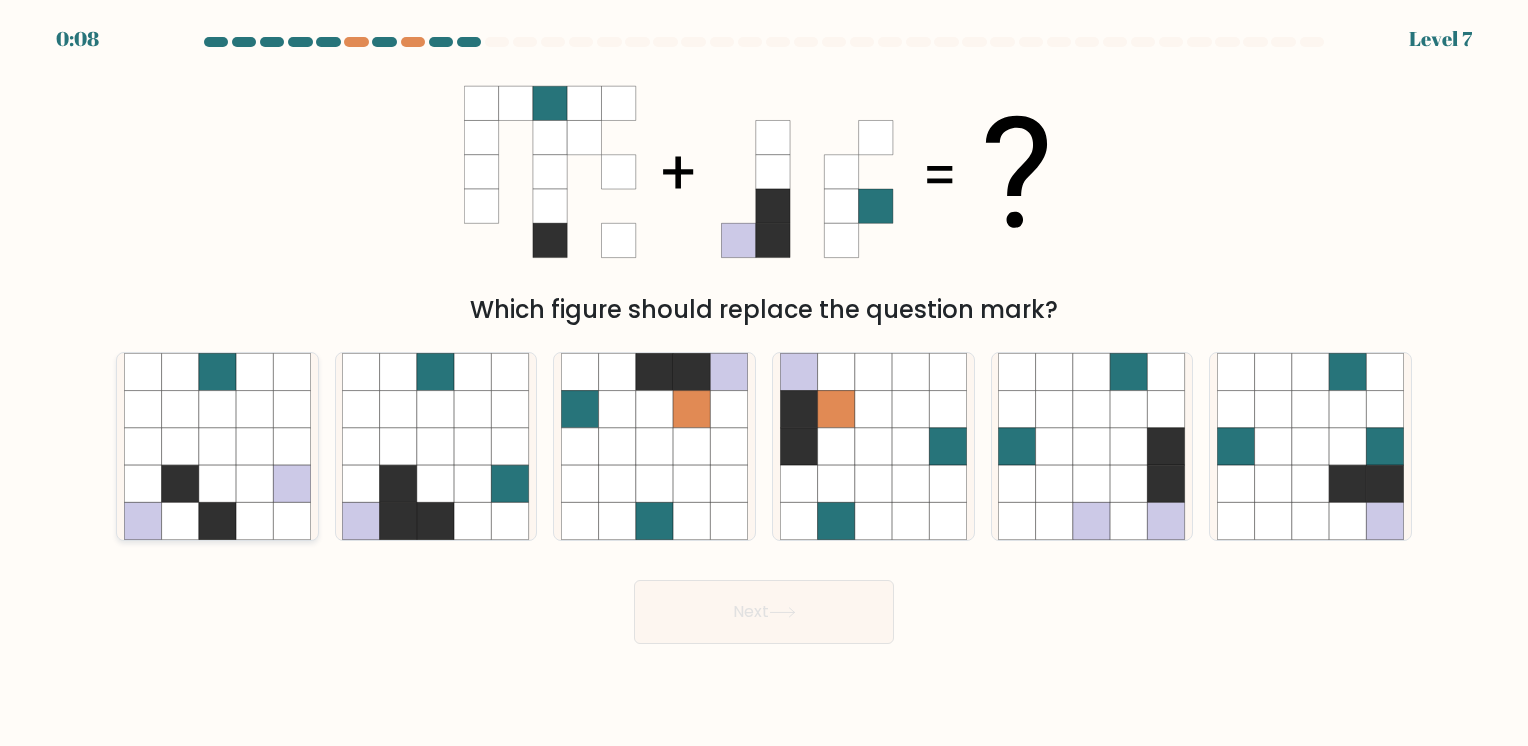 click at bounding box center (291, 483) 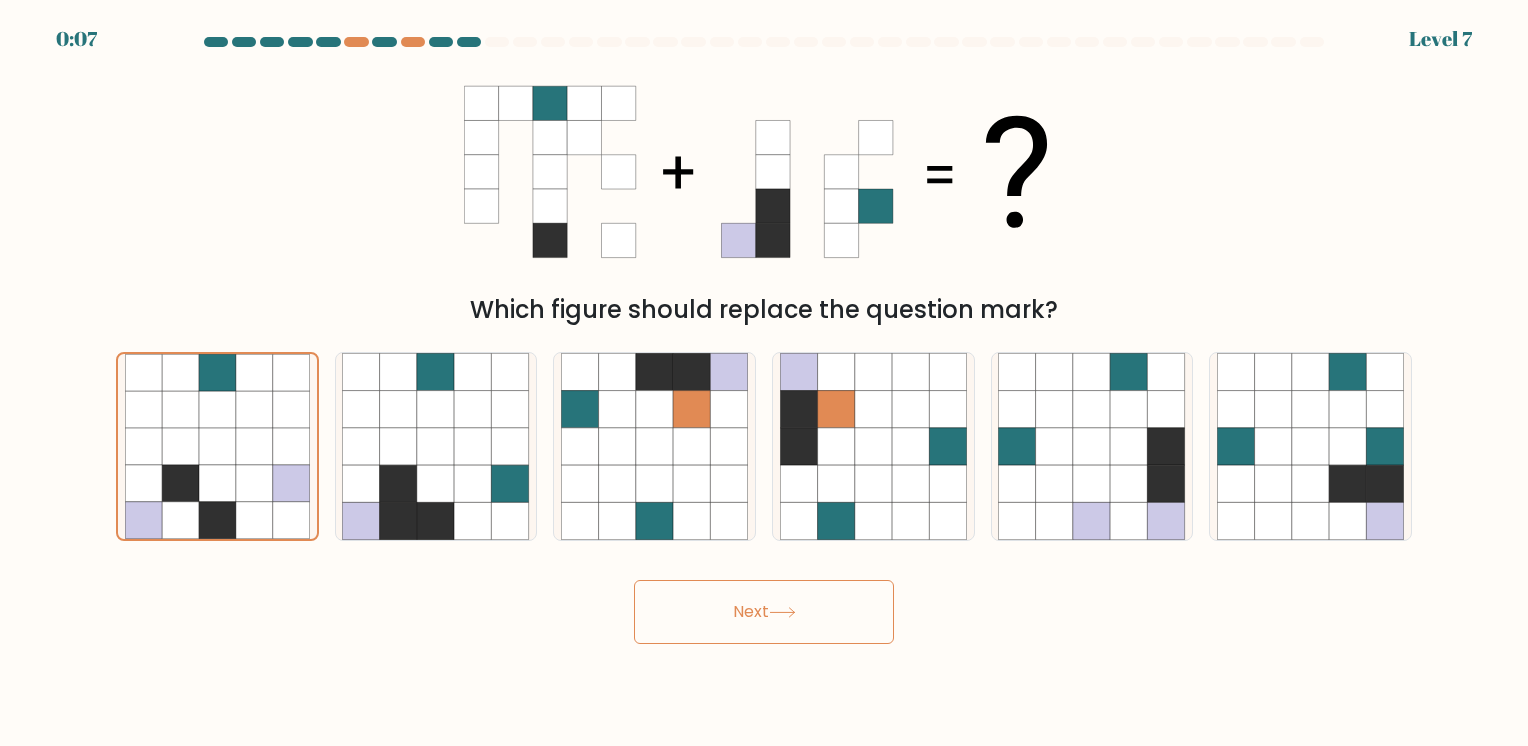 click on "Next" at bounding box center [764, 612] 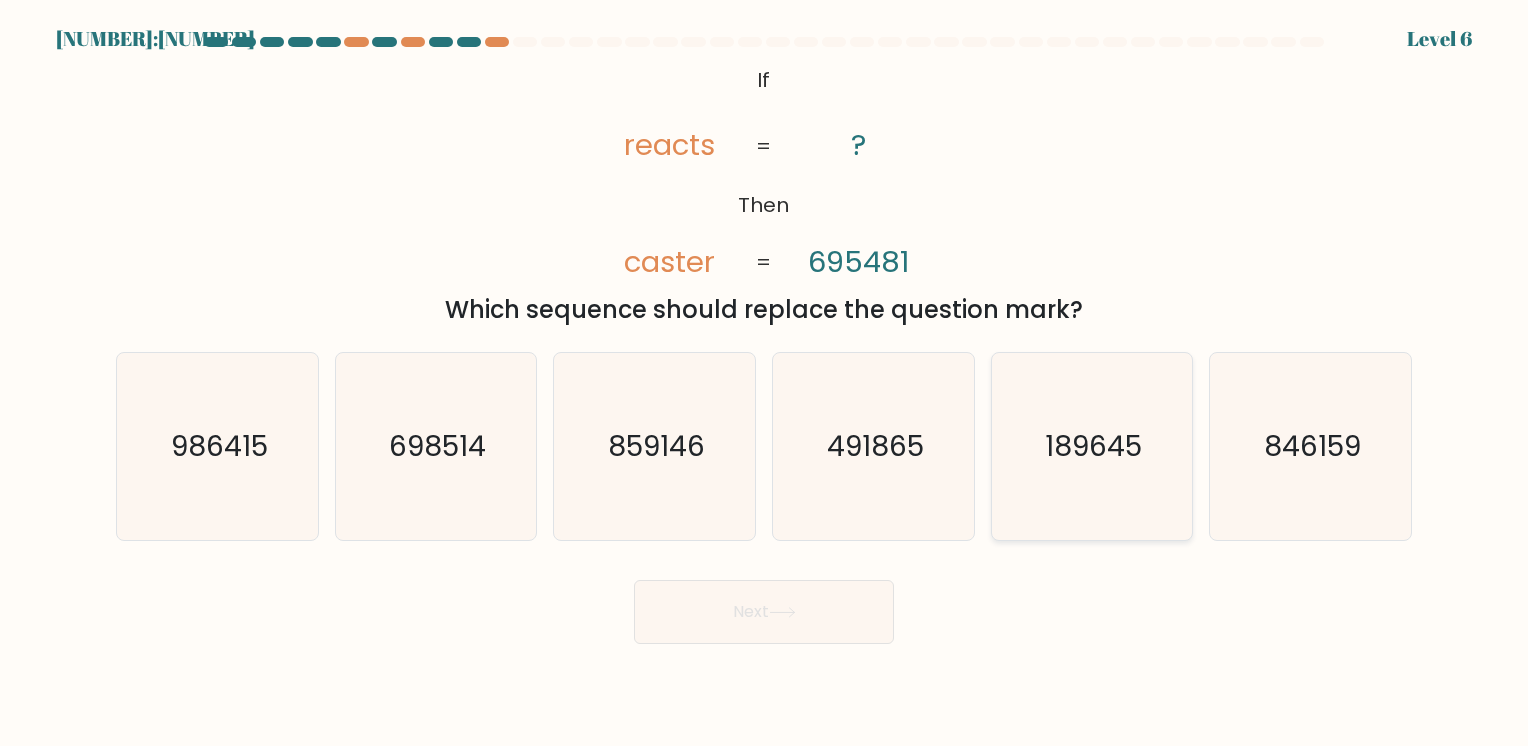 click on "189645" at bounding box center [1091, 446] 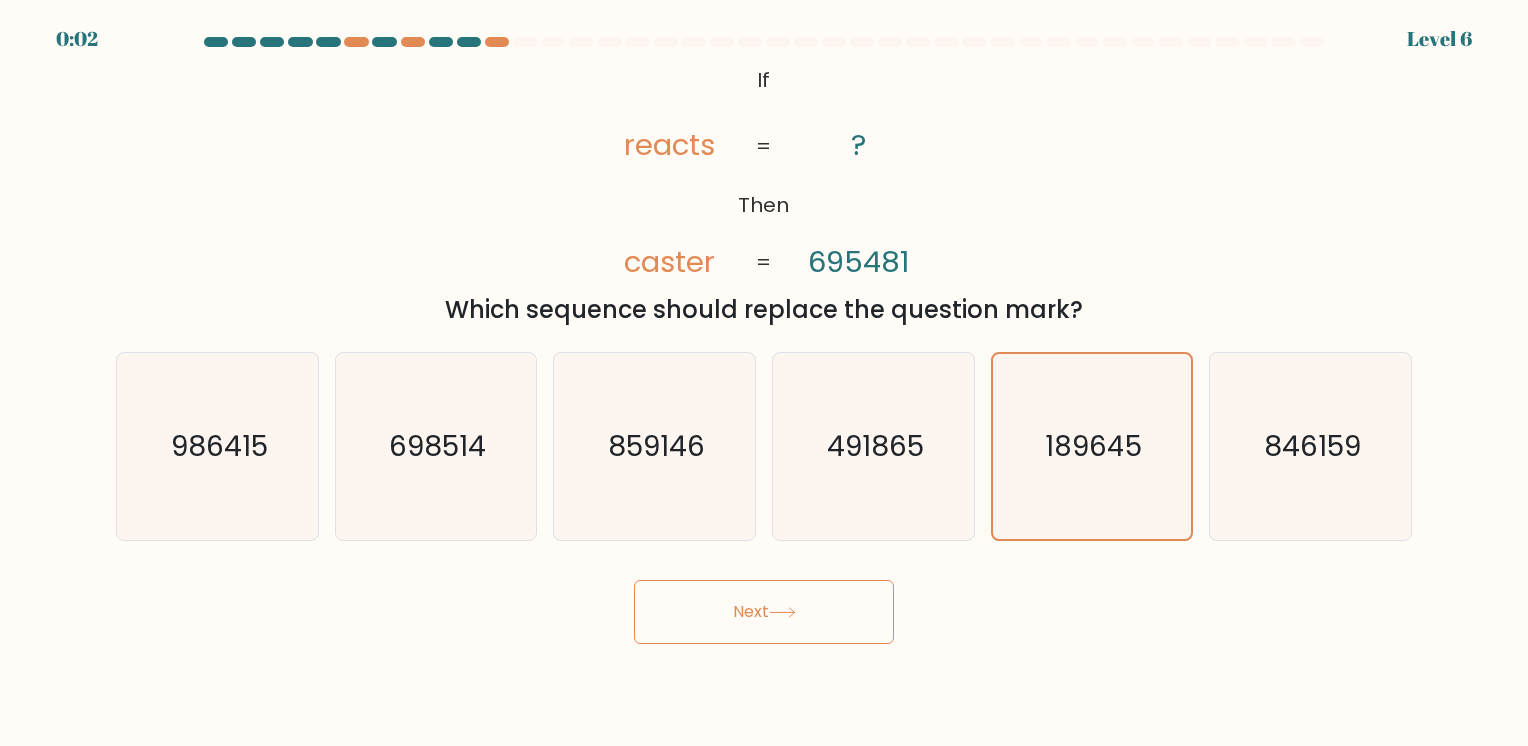 click on "Next" at bounding box center [764, 612] 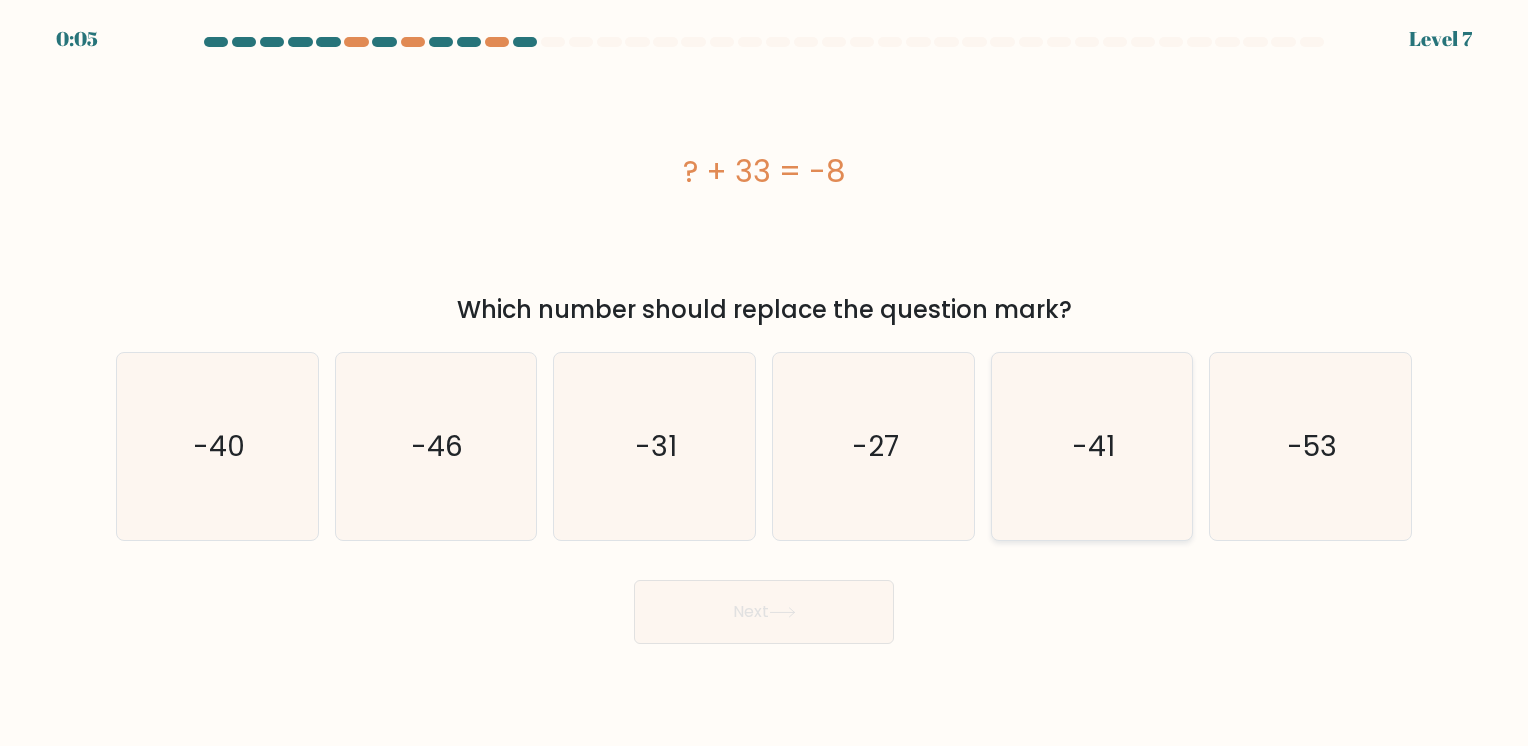 click on "-41" at bounding box center [1093, 446] 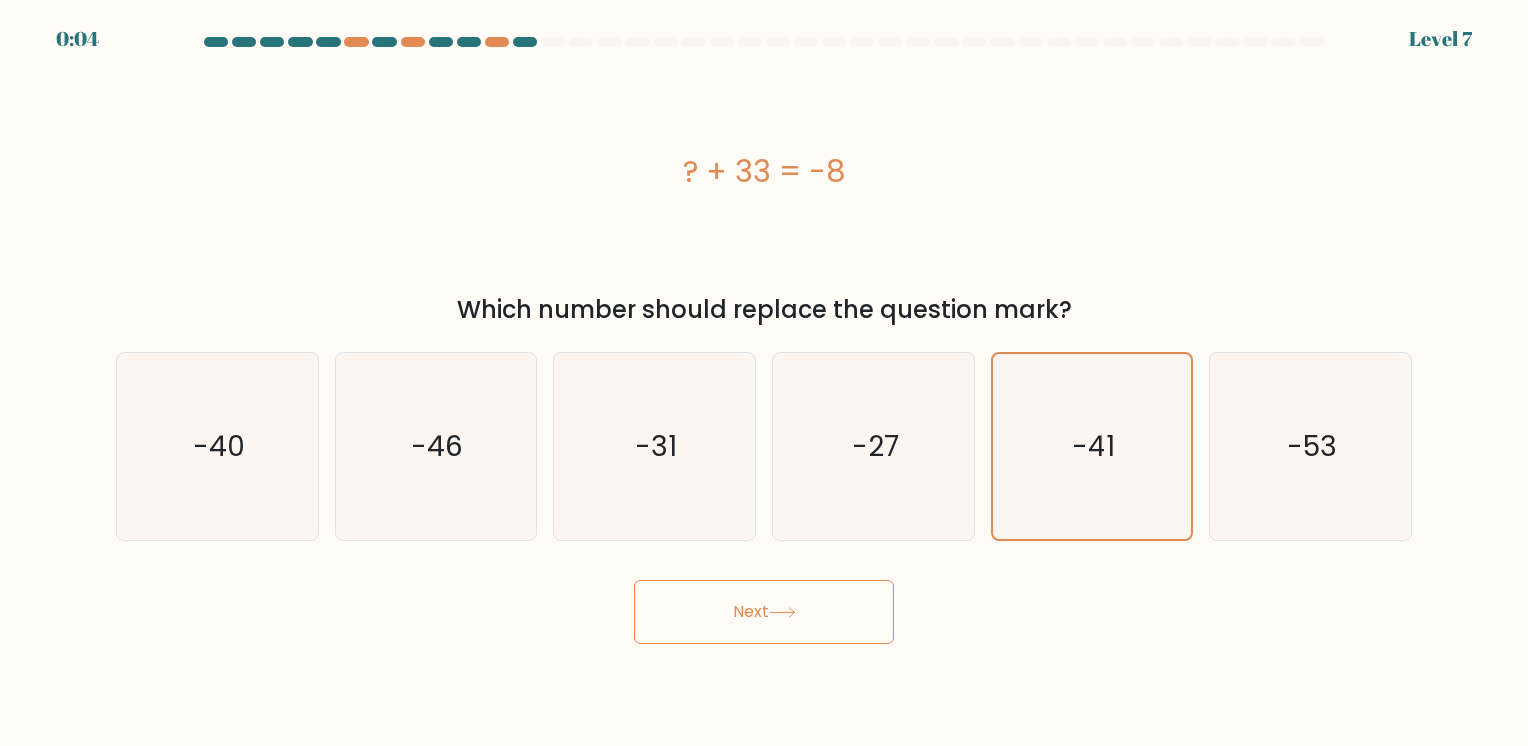 click on "Next" at bounding box center (764, 612) 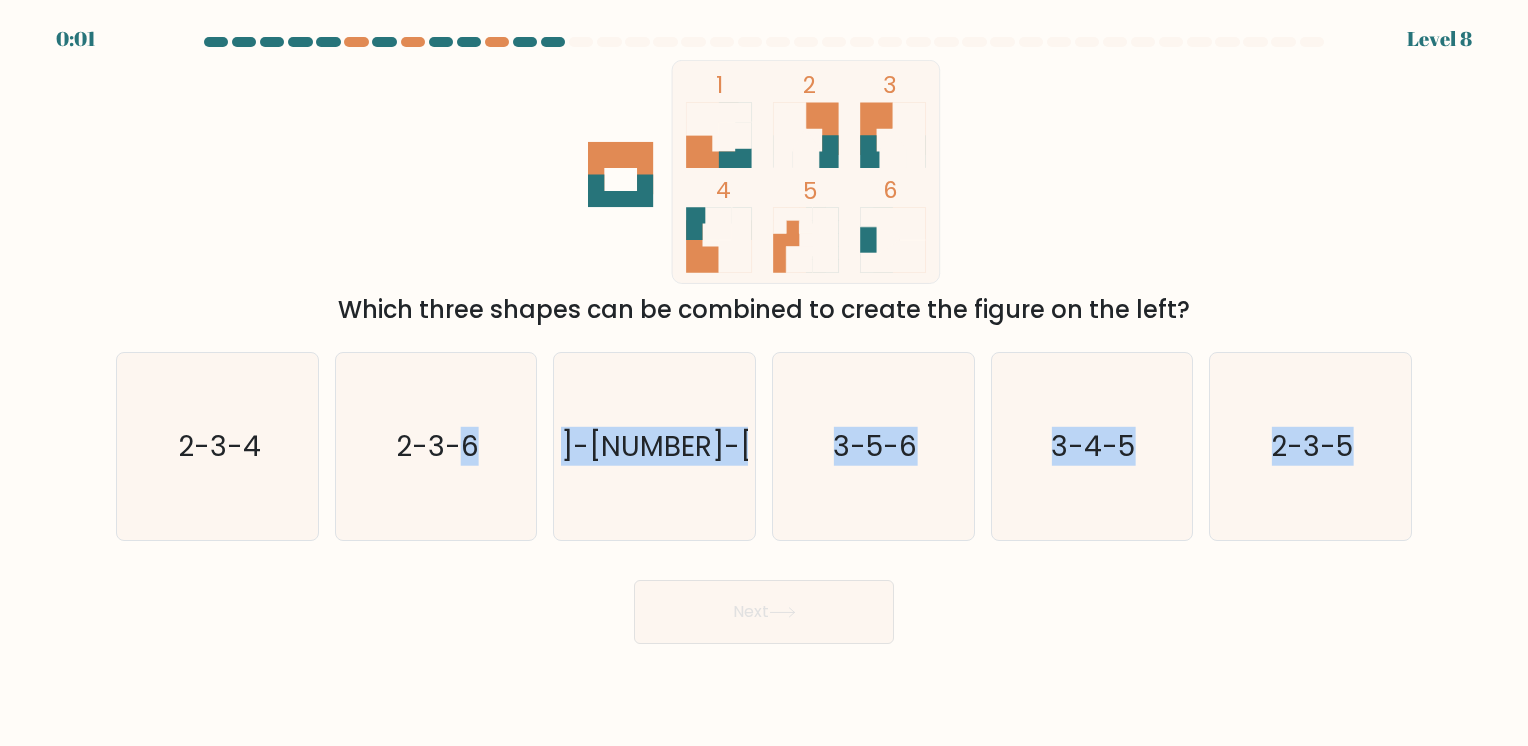 drag, startPoint x: 458, startPoint y: 419, endPoint x: 720, endPoint y: 658, distance: 354.6336 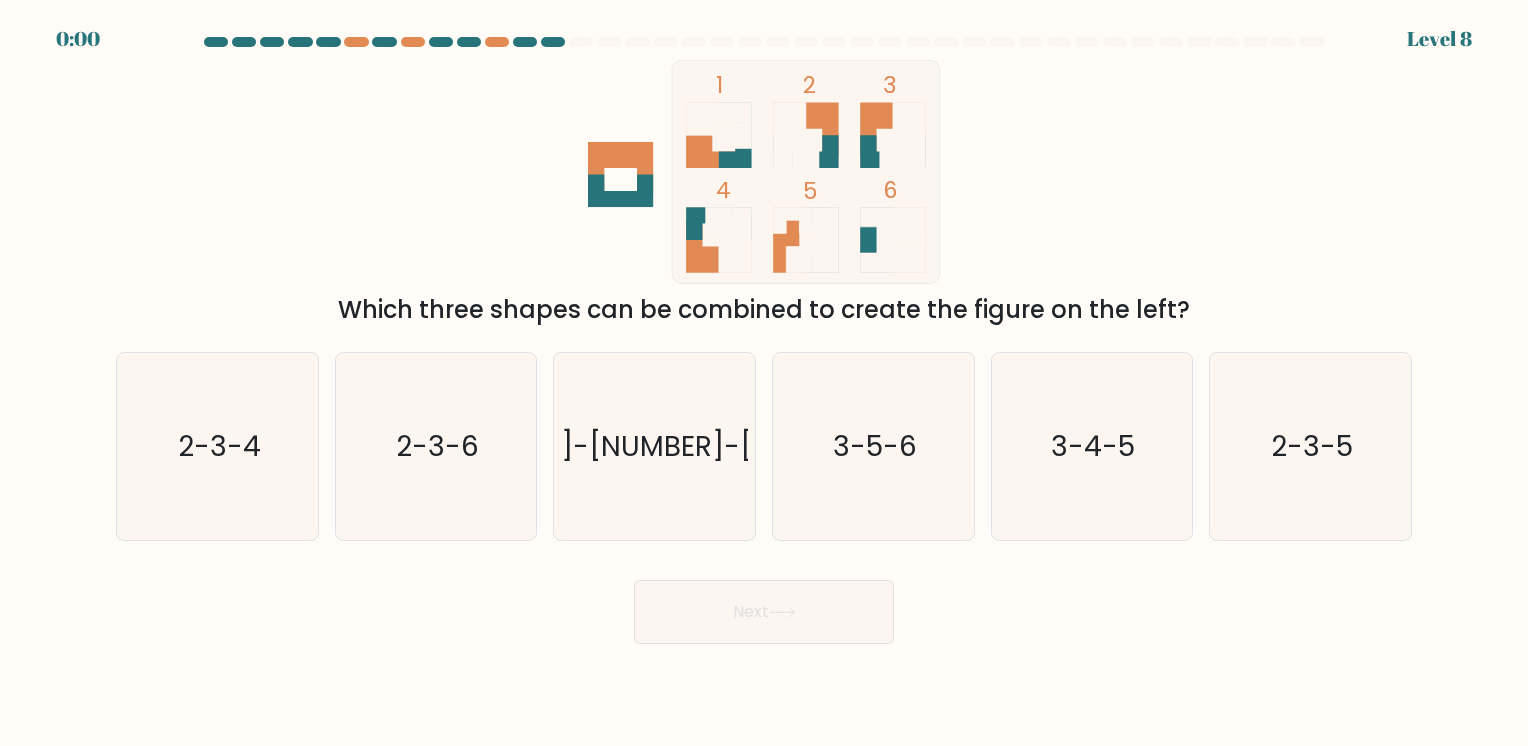 click on "0:00
Level 8" at bounding box center (764, 373) 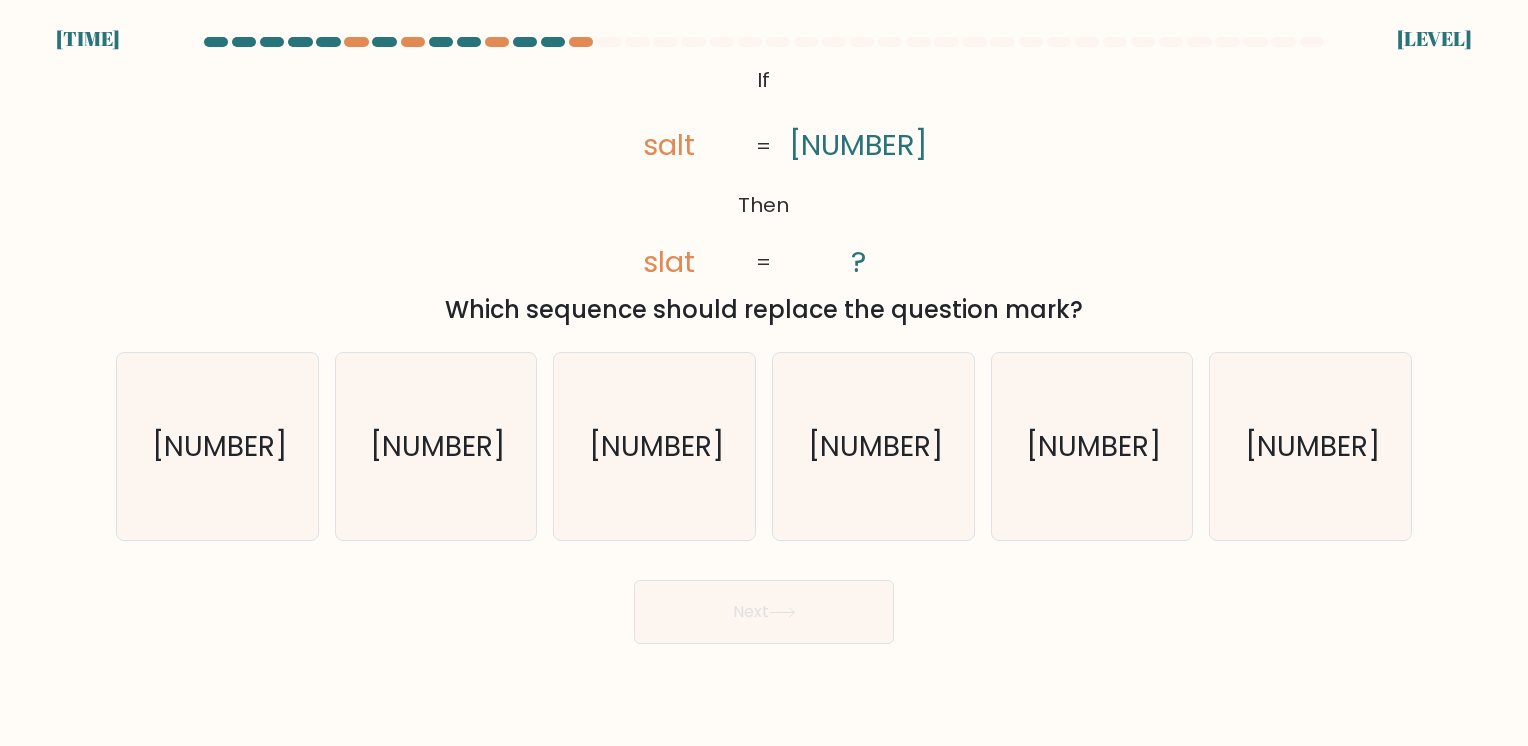 scroll, scrollTop: 0, scrollLeft: 0, axis: both 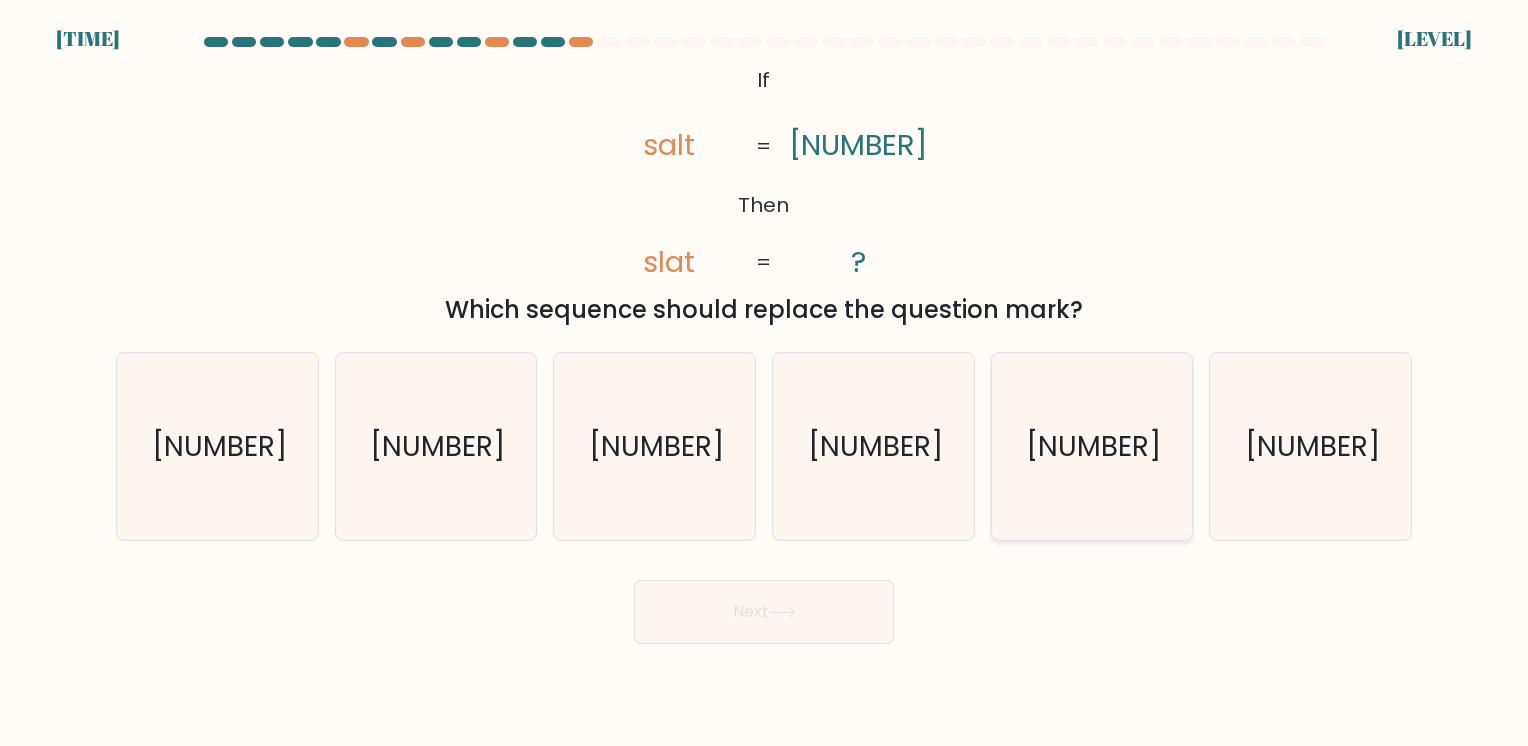 click on "[NUMBER]" at bounding box center [1091, 446] 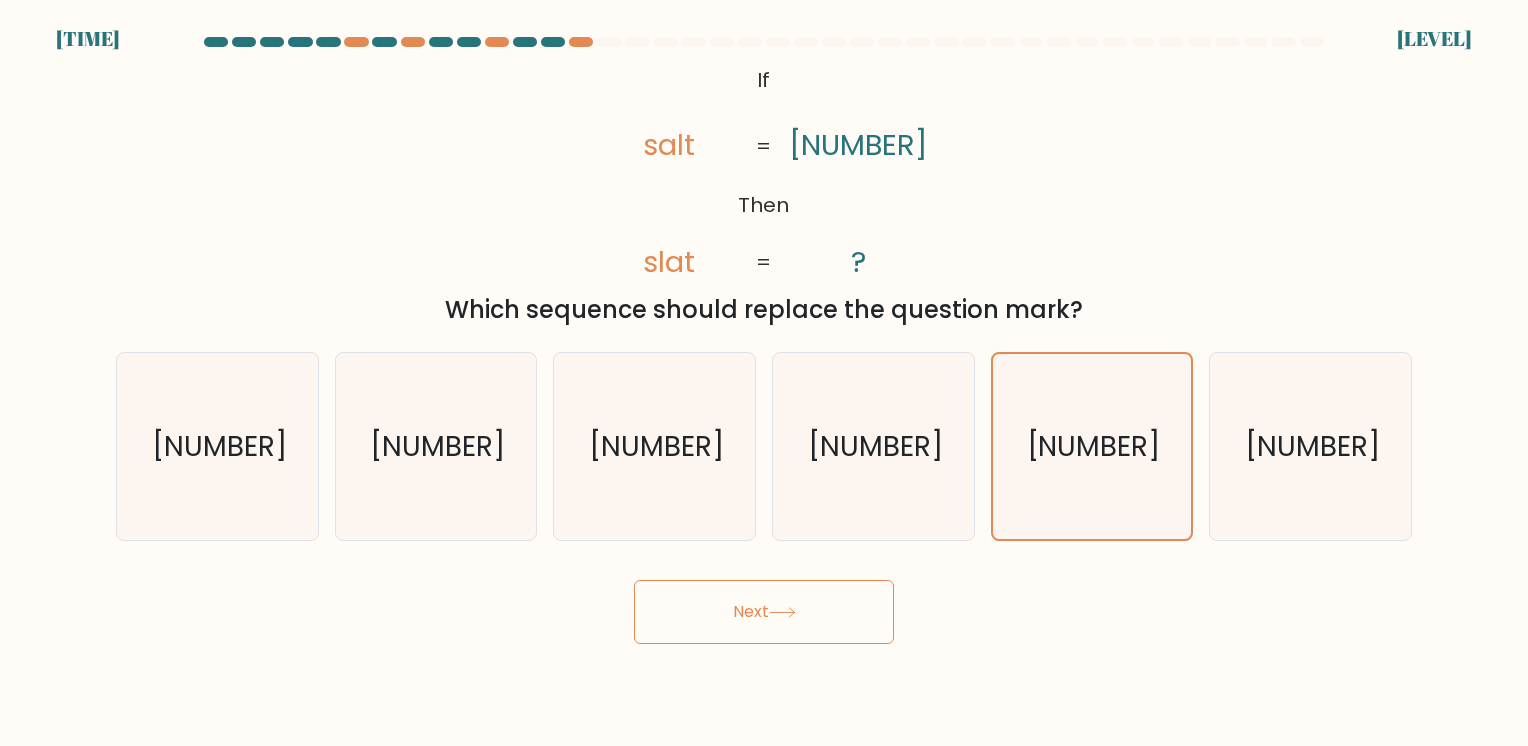 click at bounding box center [782, 612] 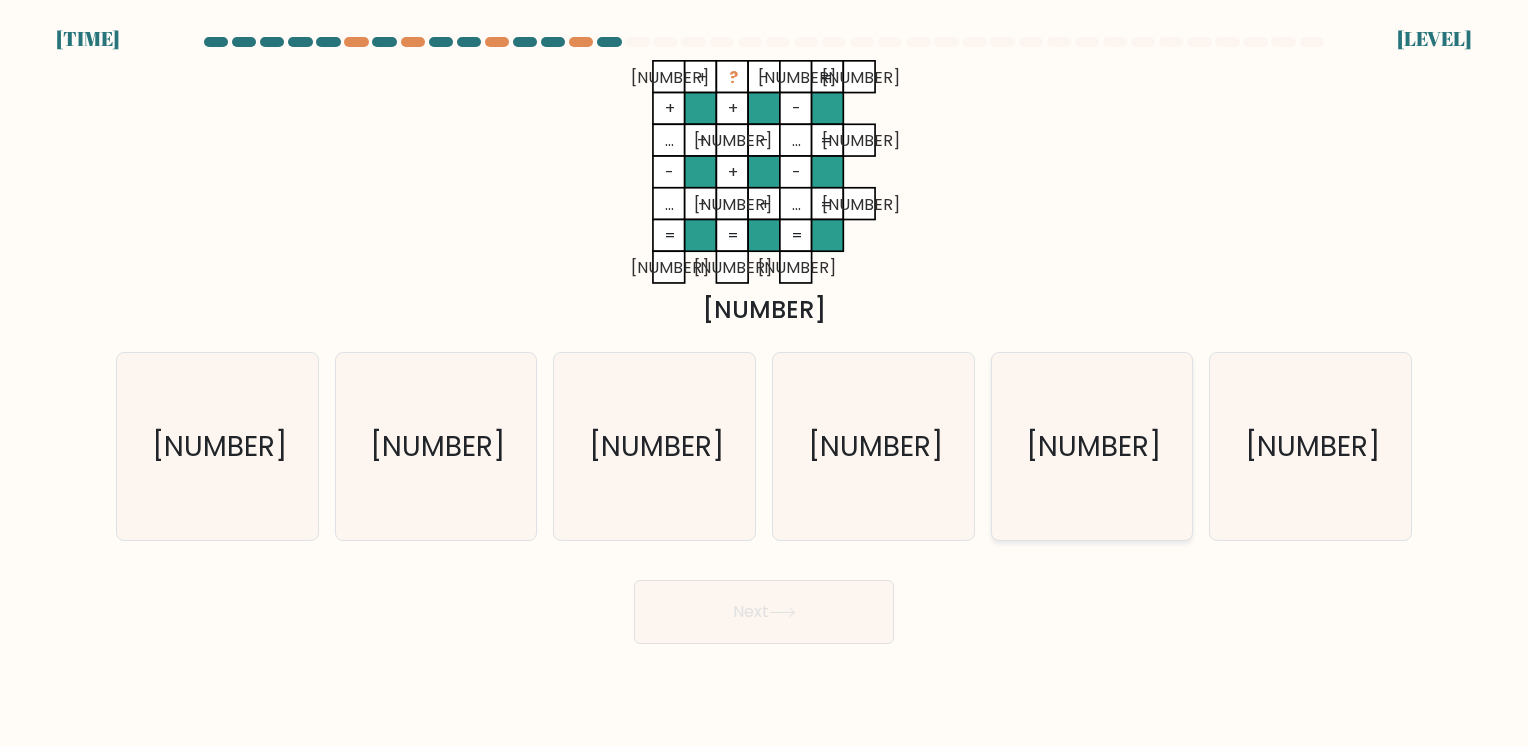 click on "8" at bounding box center (1091, 446) 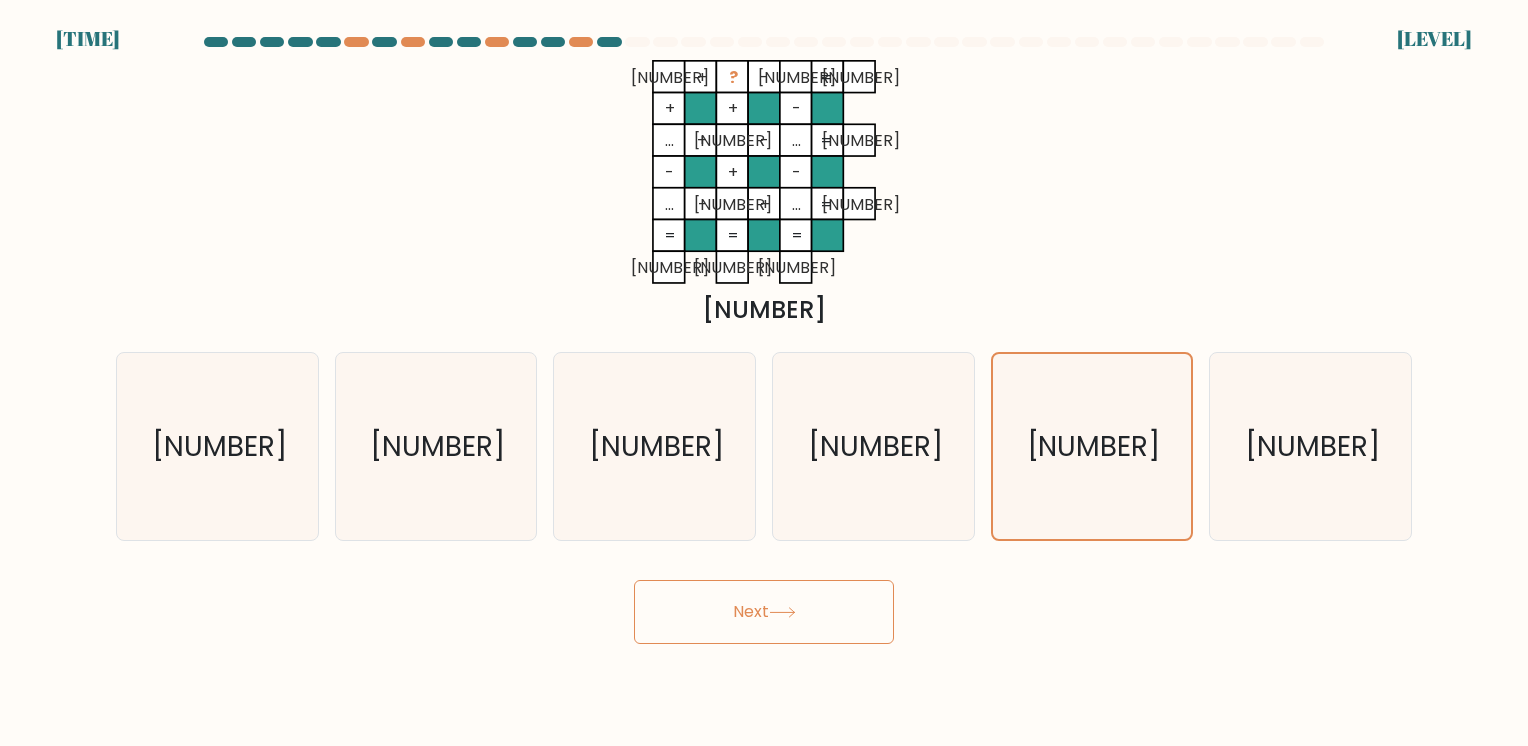 click on "Next" at bounding box center (764, 612) 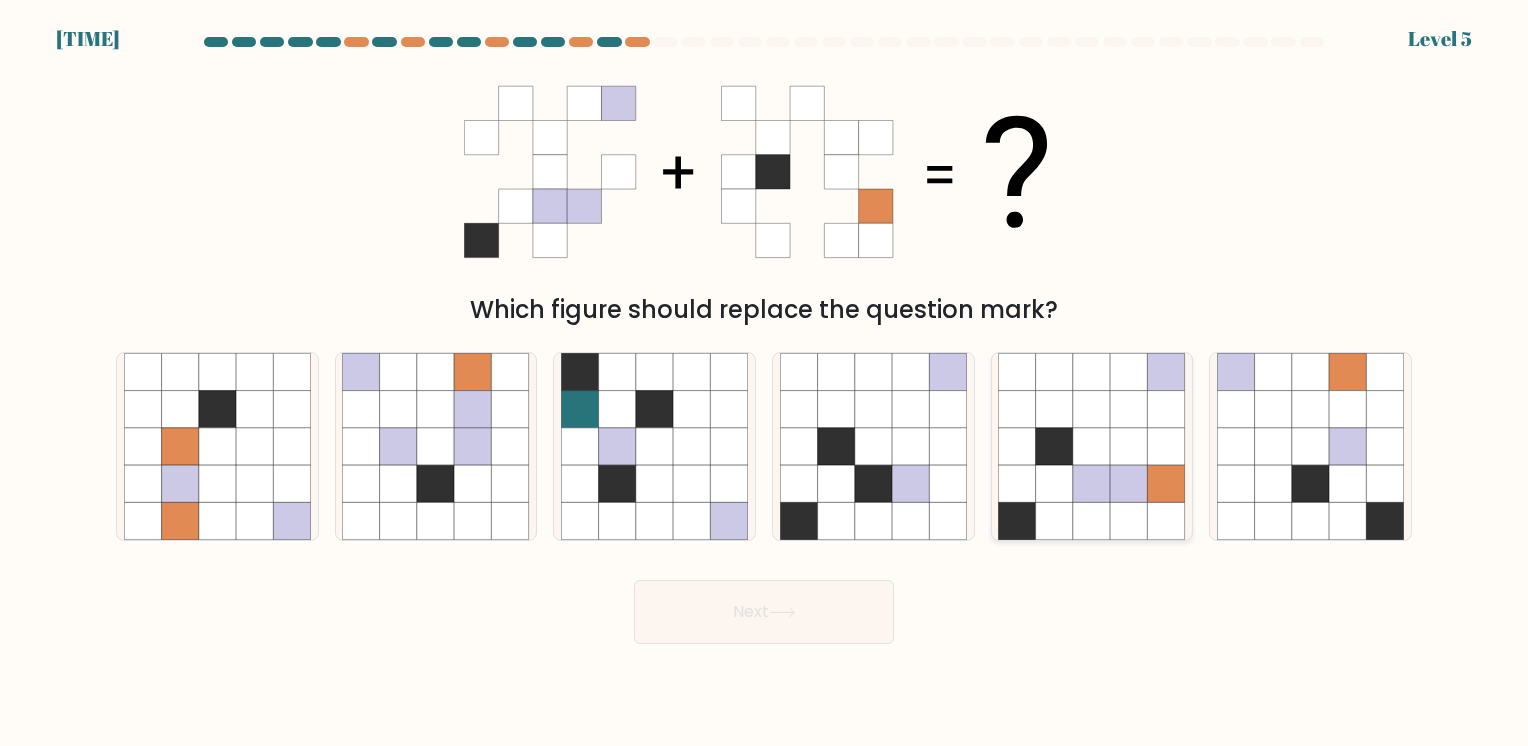 click at bounding box center [1054, 409] 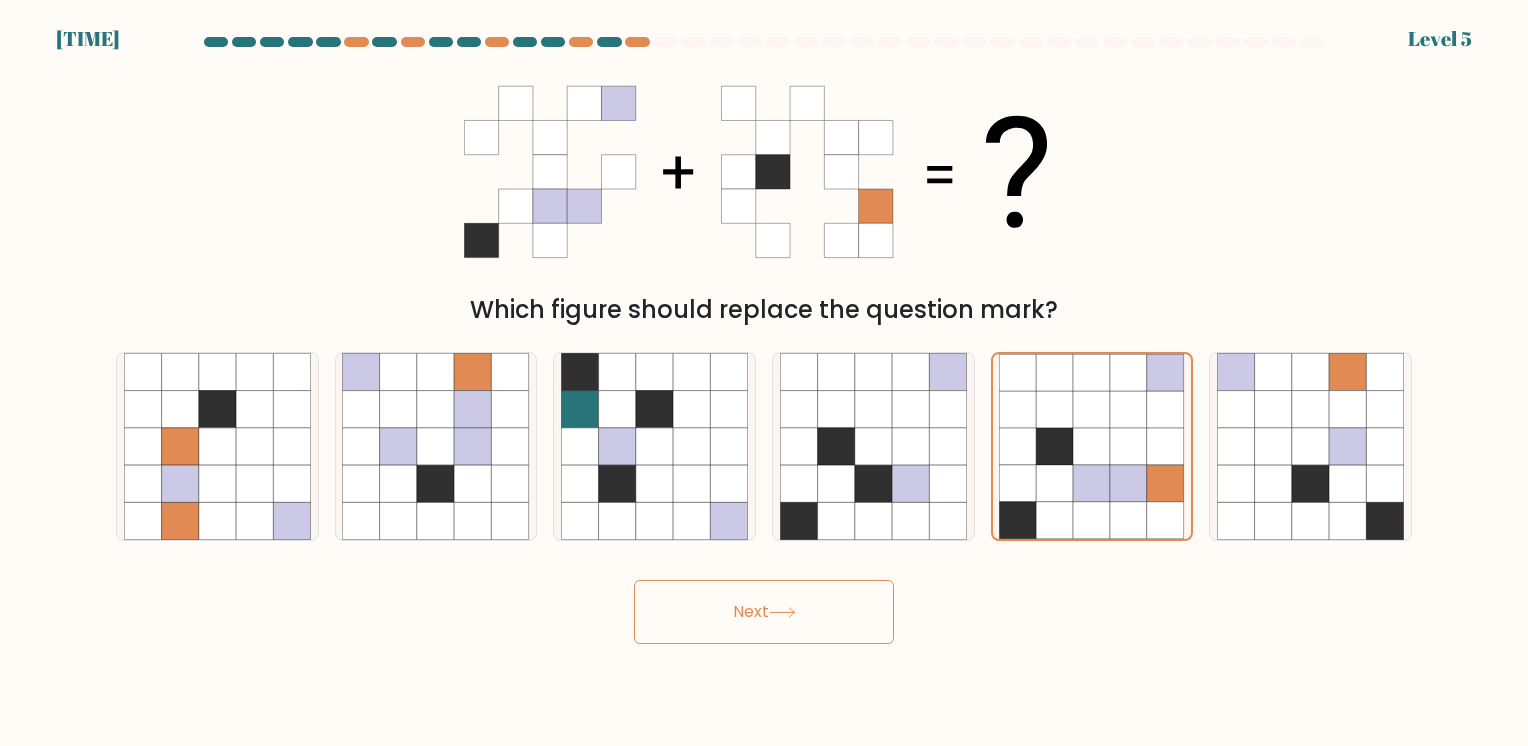 click on "Next" at bounding box center (764, 612) 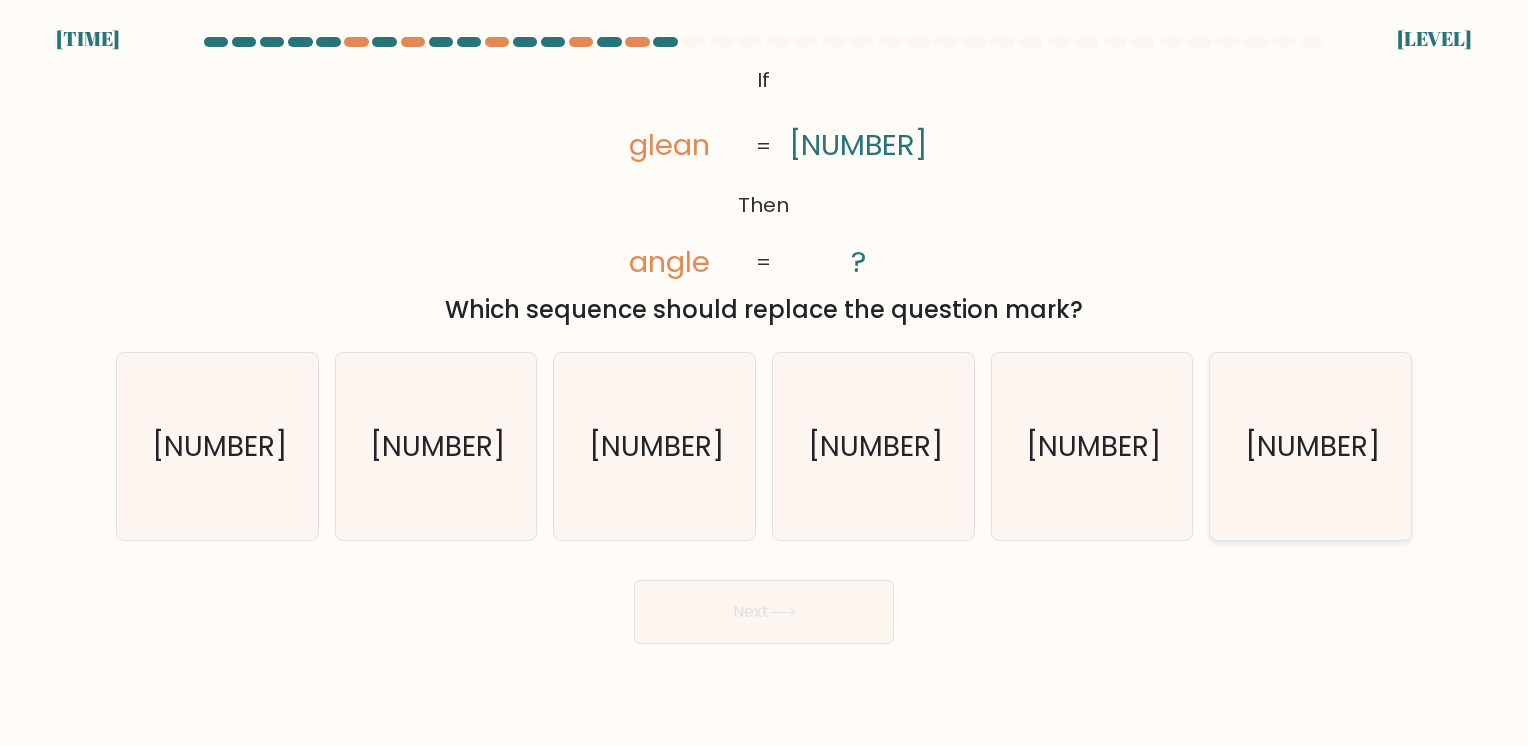 click on "24318" at bounding box center (1310, 446) 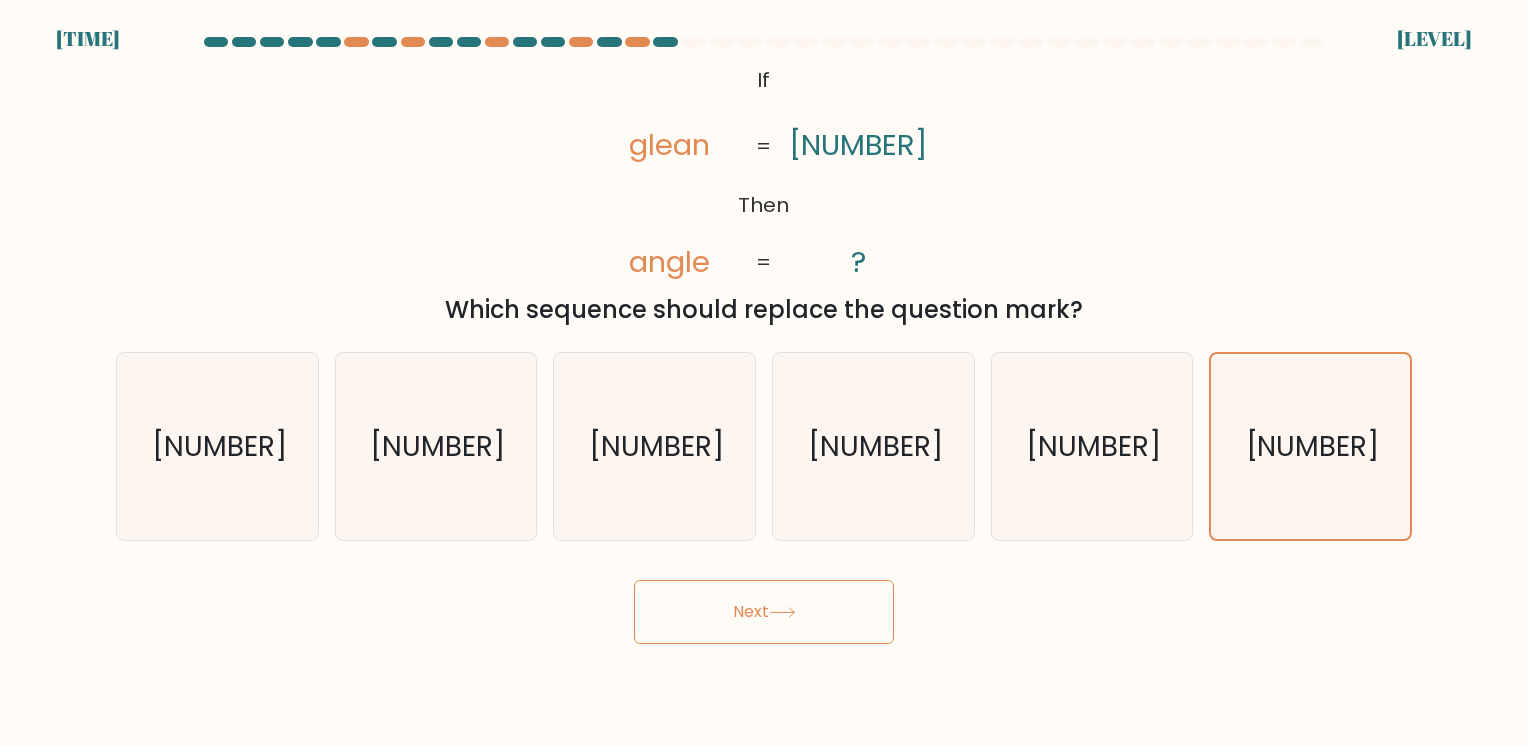 click on "Next" at bounding box center [764, 612] 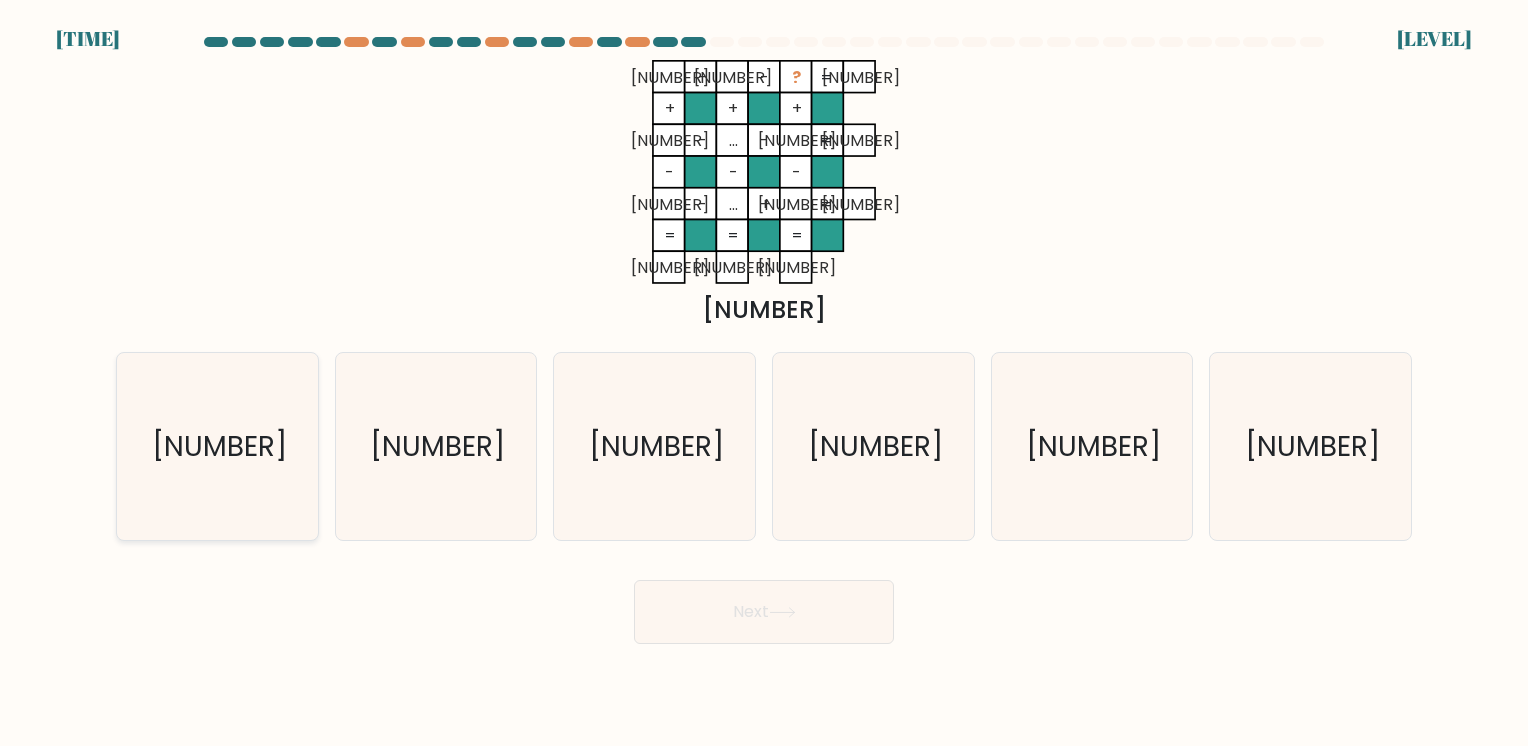 click on "3" at bounding box center [217, 446] 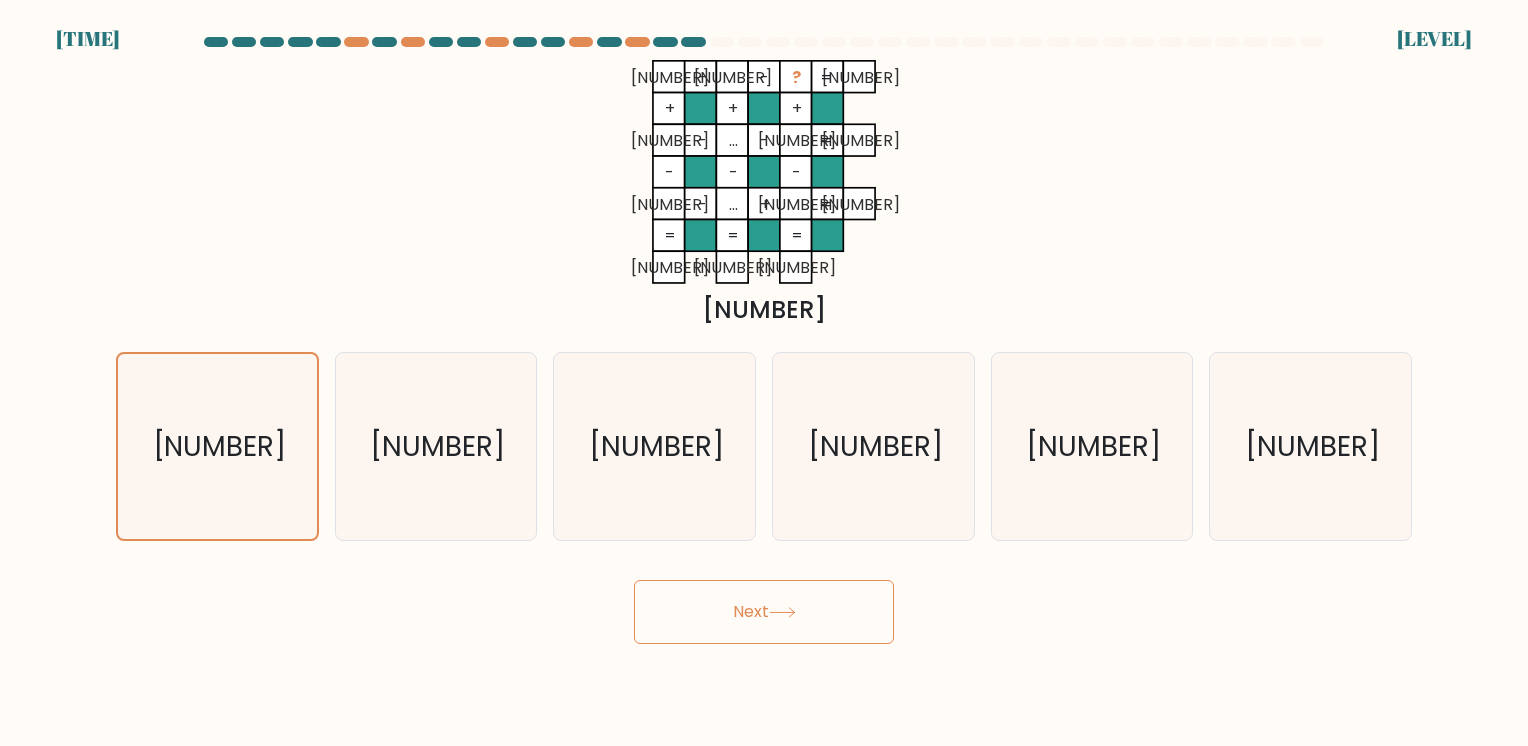click on "Next" at bounding box center [764, 612] 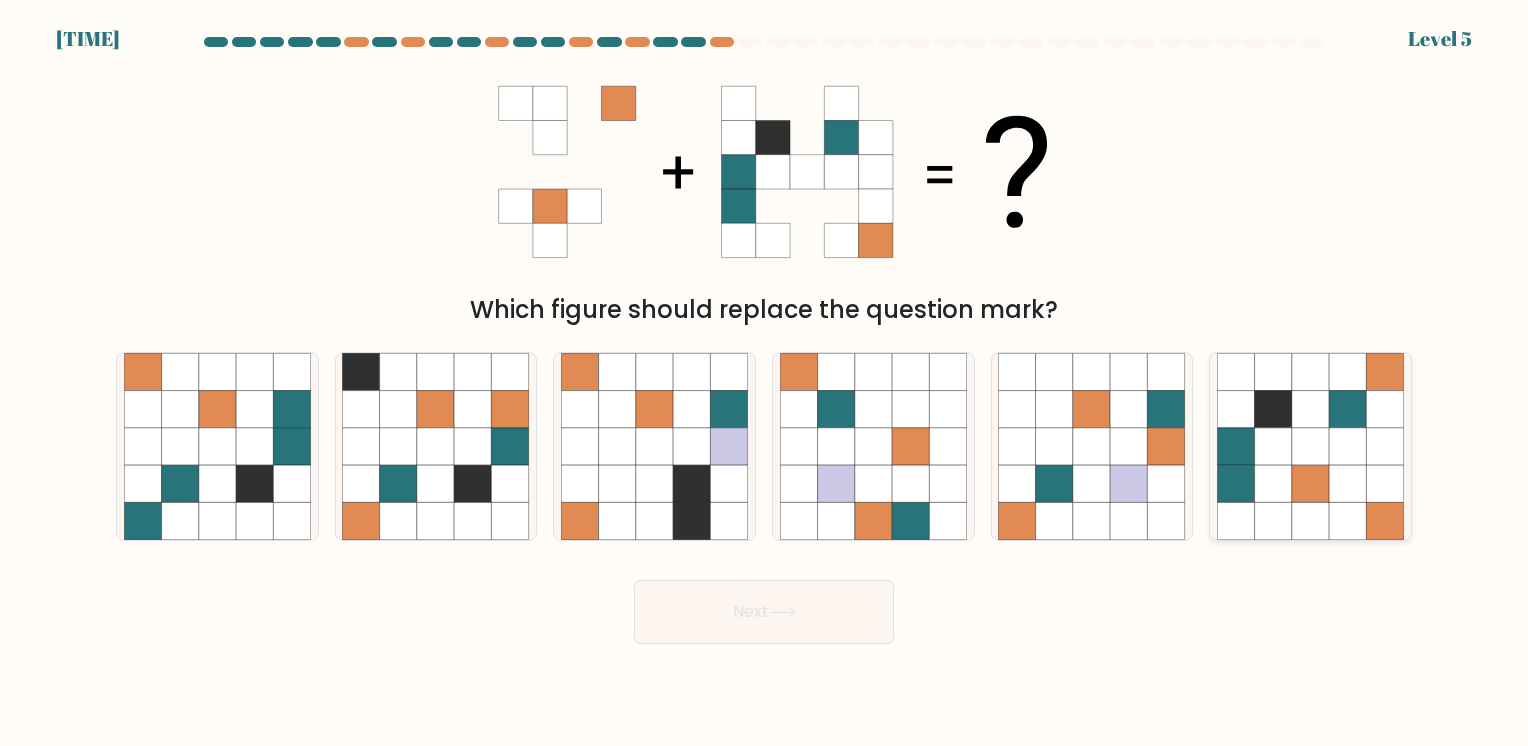 click at bounding box center (1310, 446) 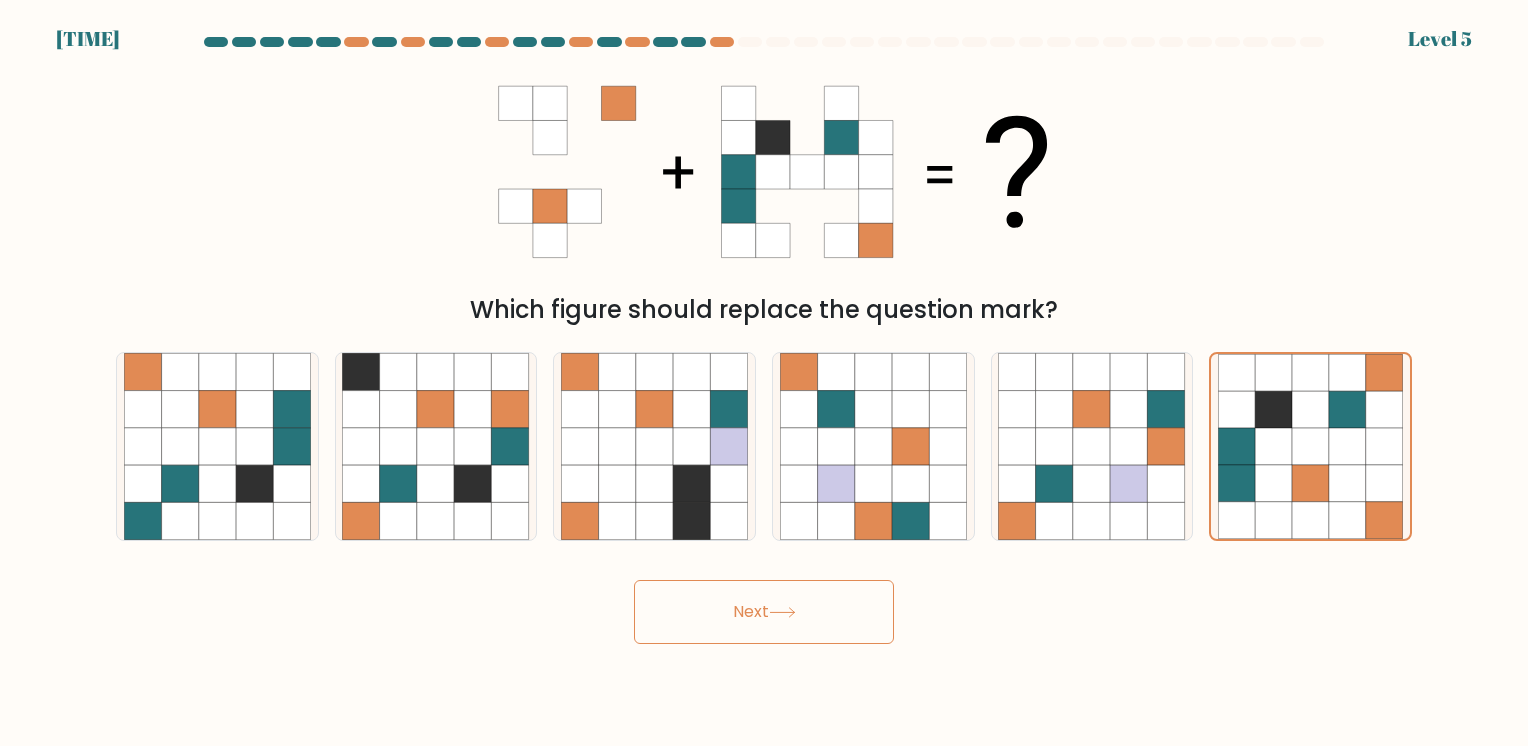 click on "Next" at bounding box center (764, 612) 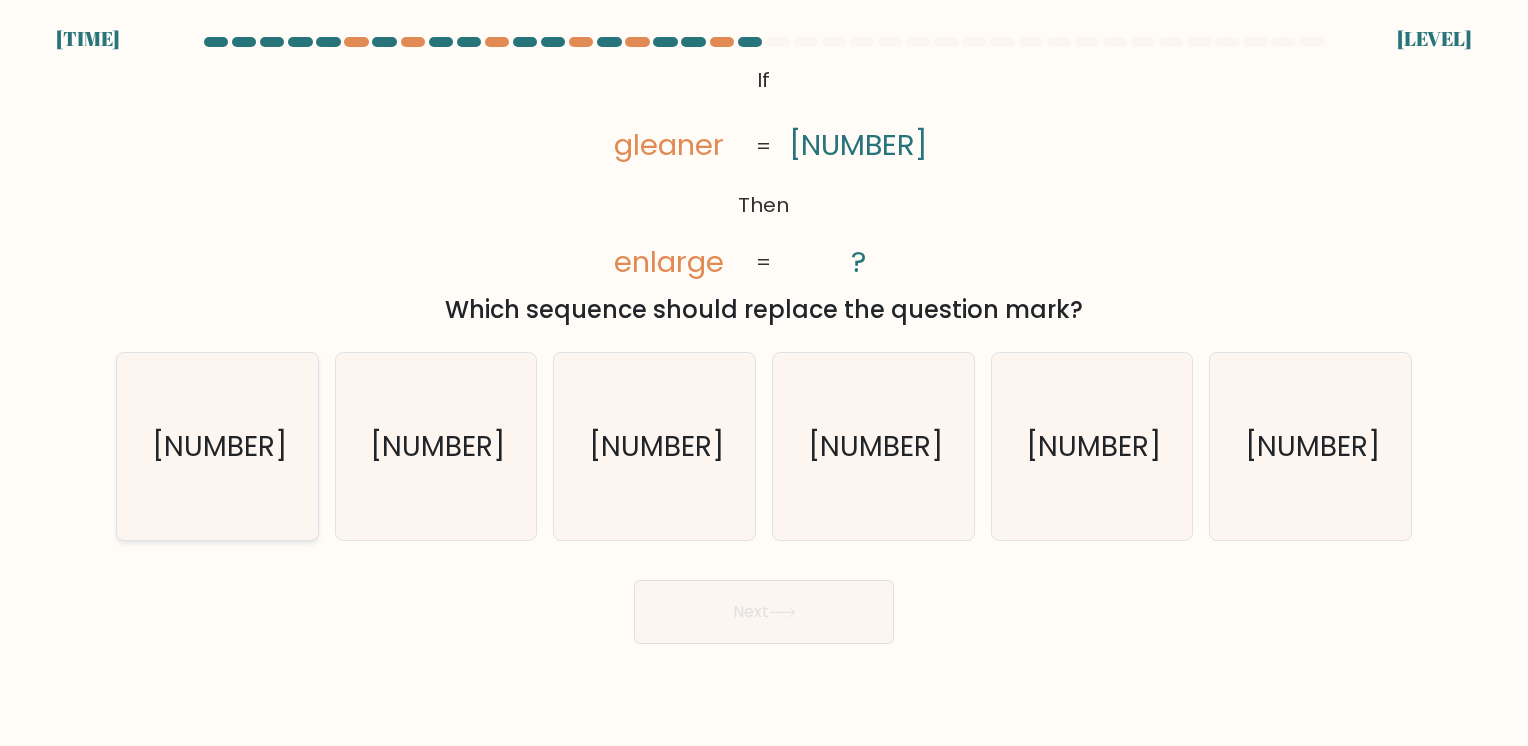click on "8073458" at bounding box center (217, 446) 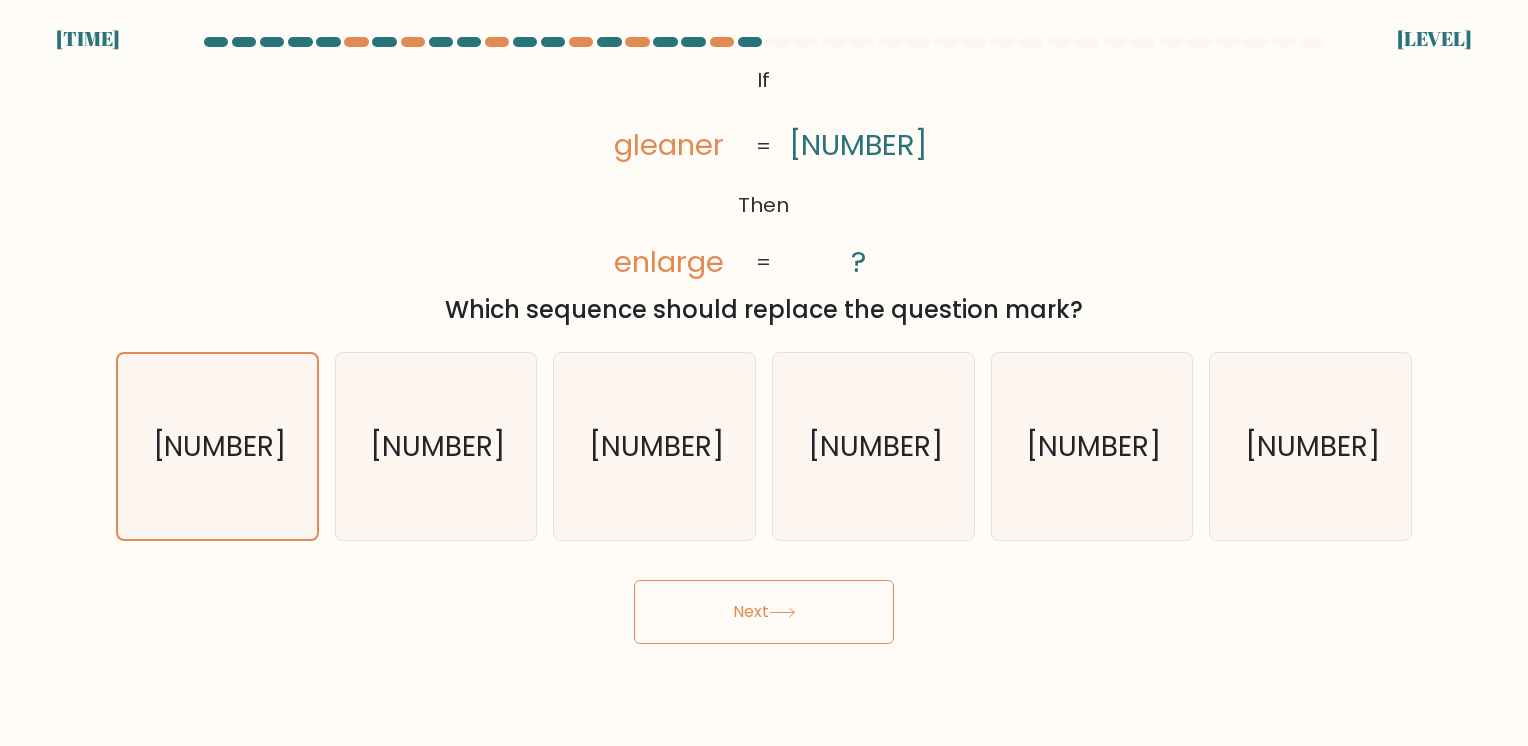 click on "Next" at bounding box center [764, 612] 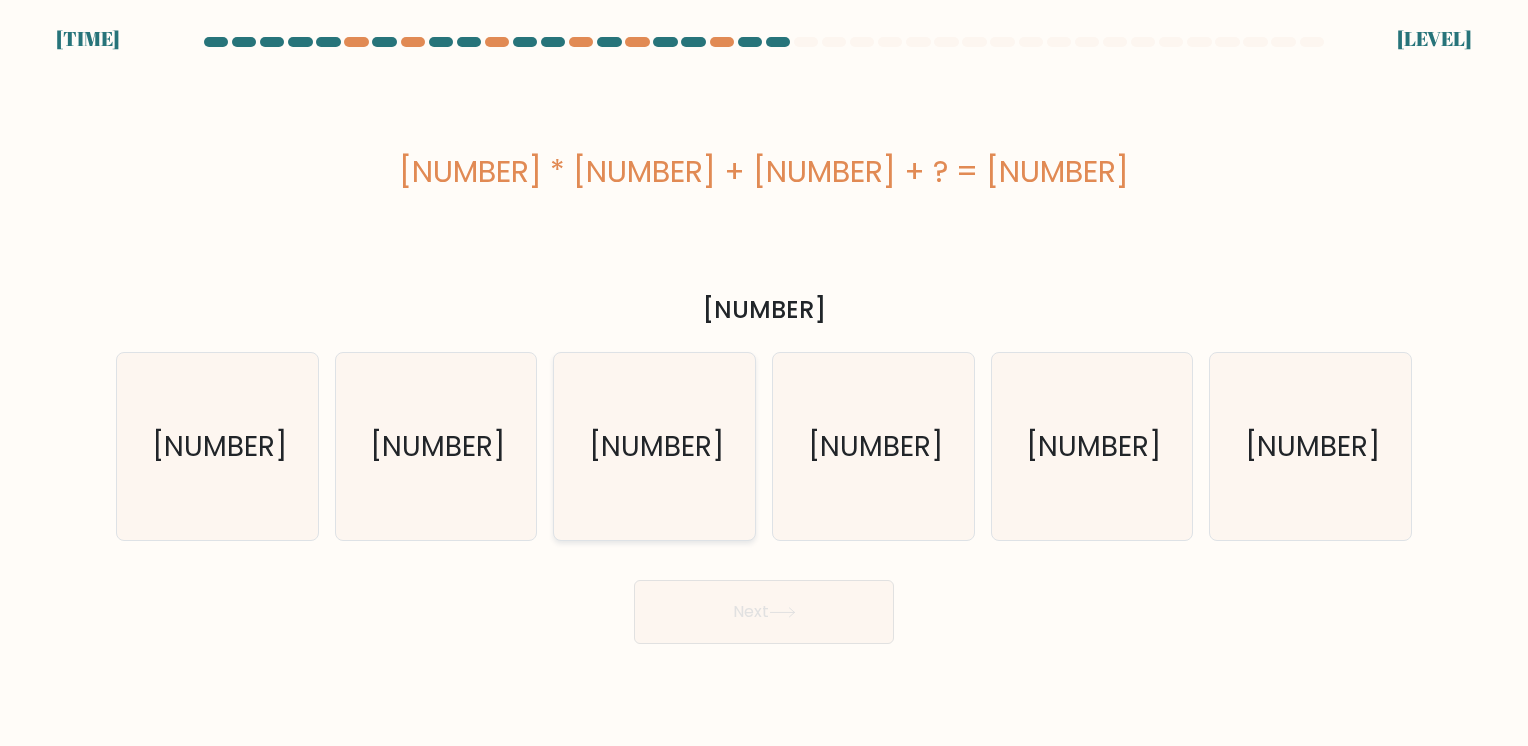 click on "15" at bounding box center [656, 446] 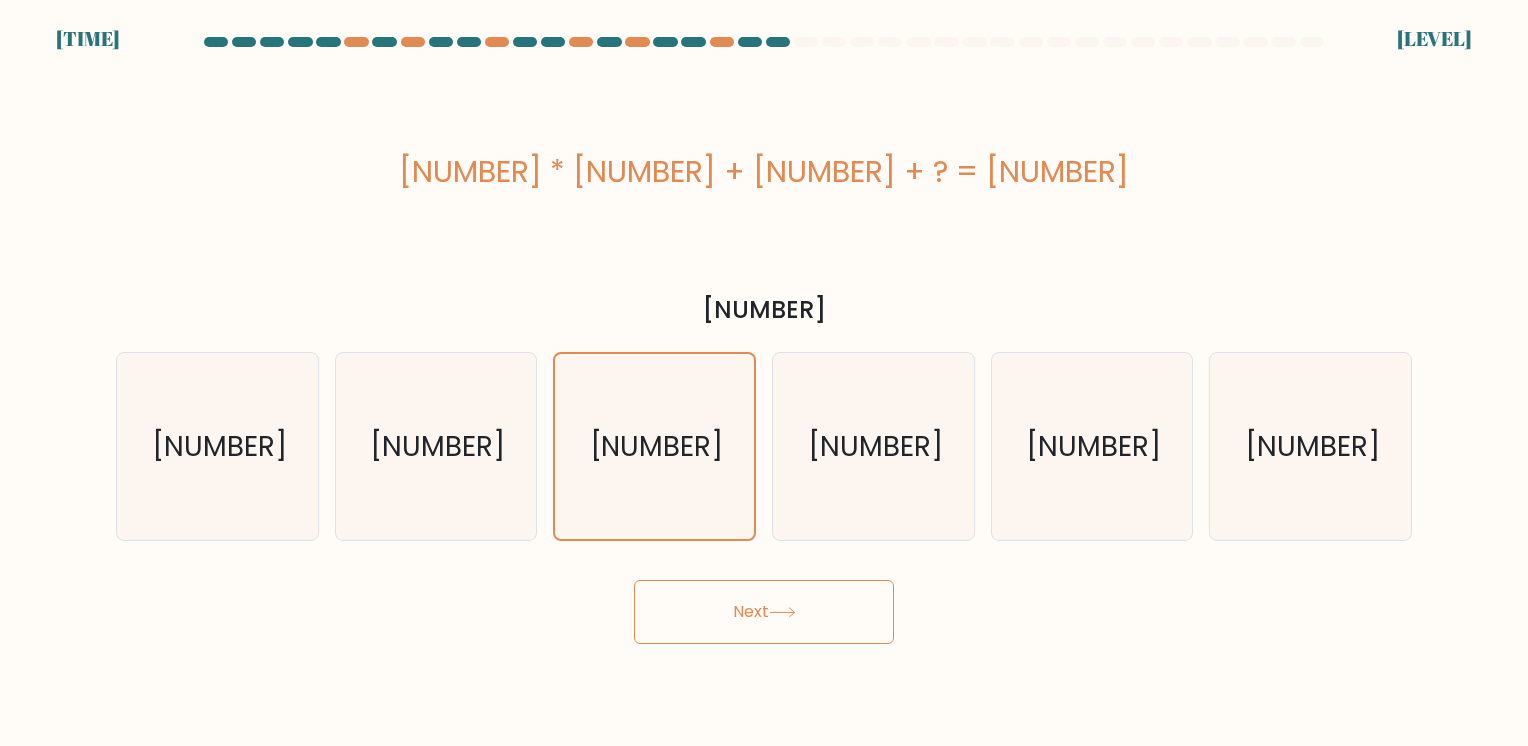 click on "Next" at bounding box center (764, 612) 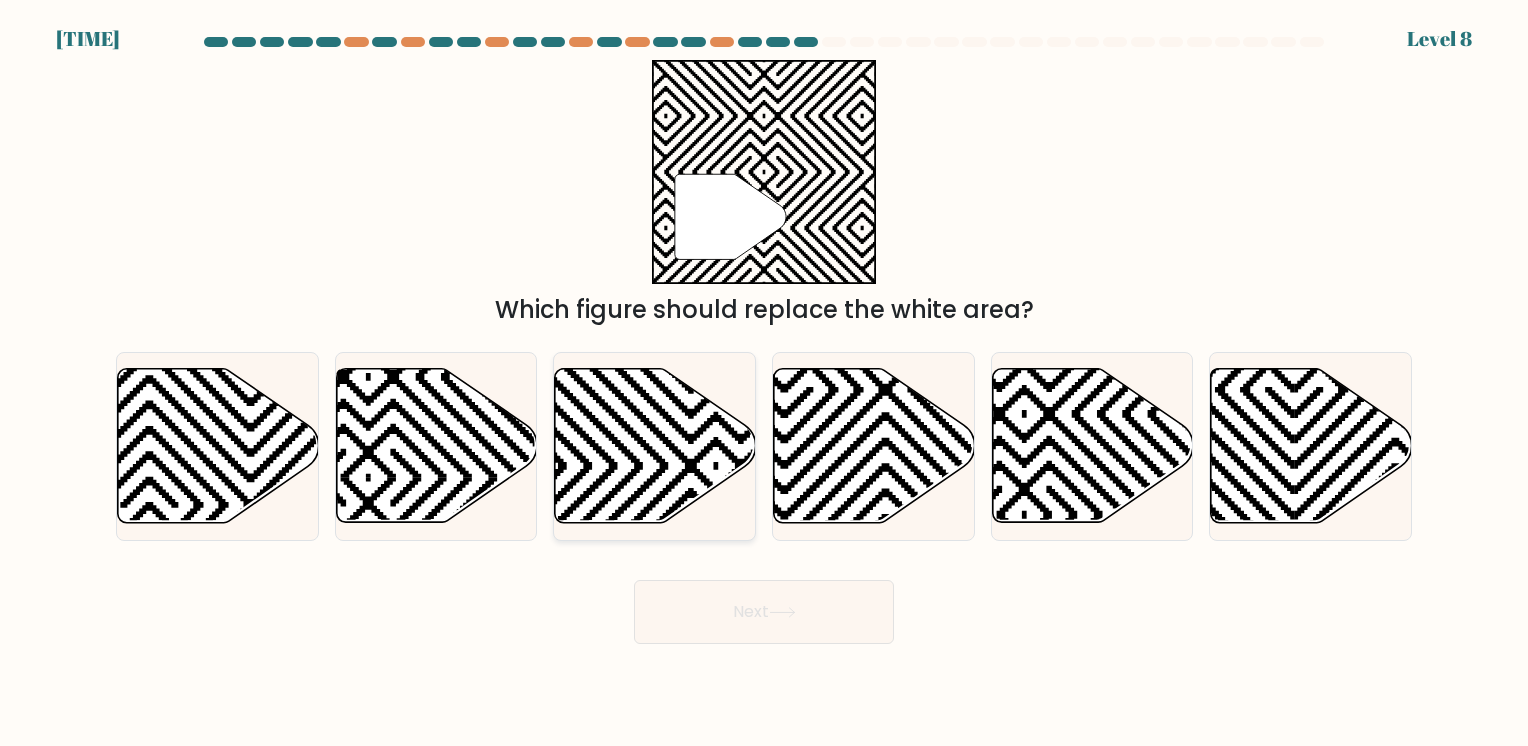 click at bounding box center [655, 446] 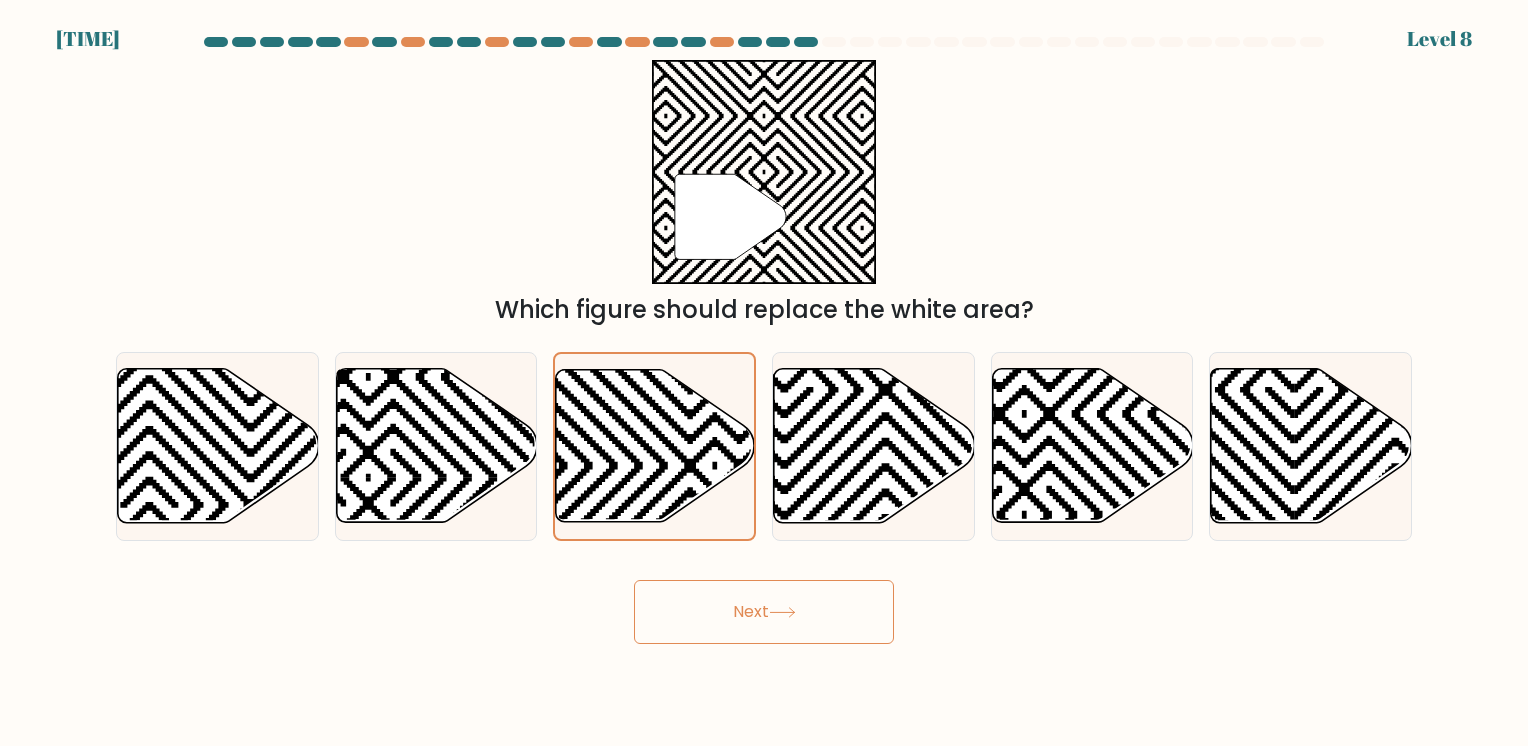 click on "Next" at bounding box center [764, 612] 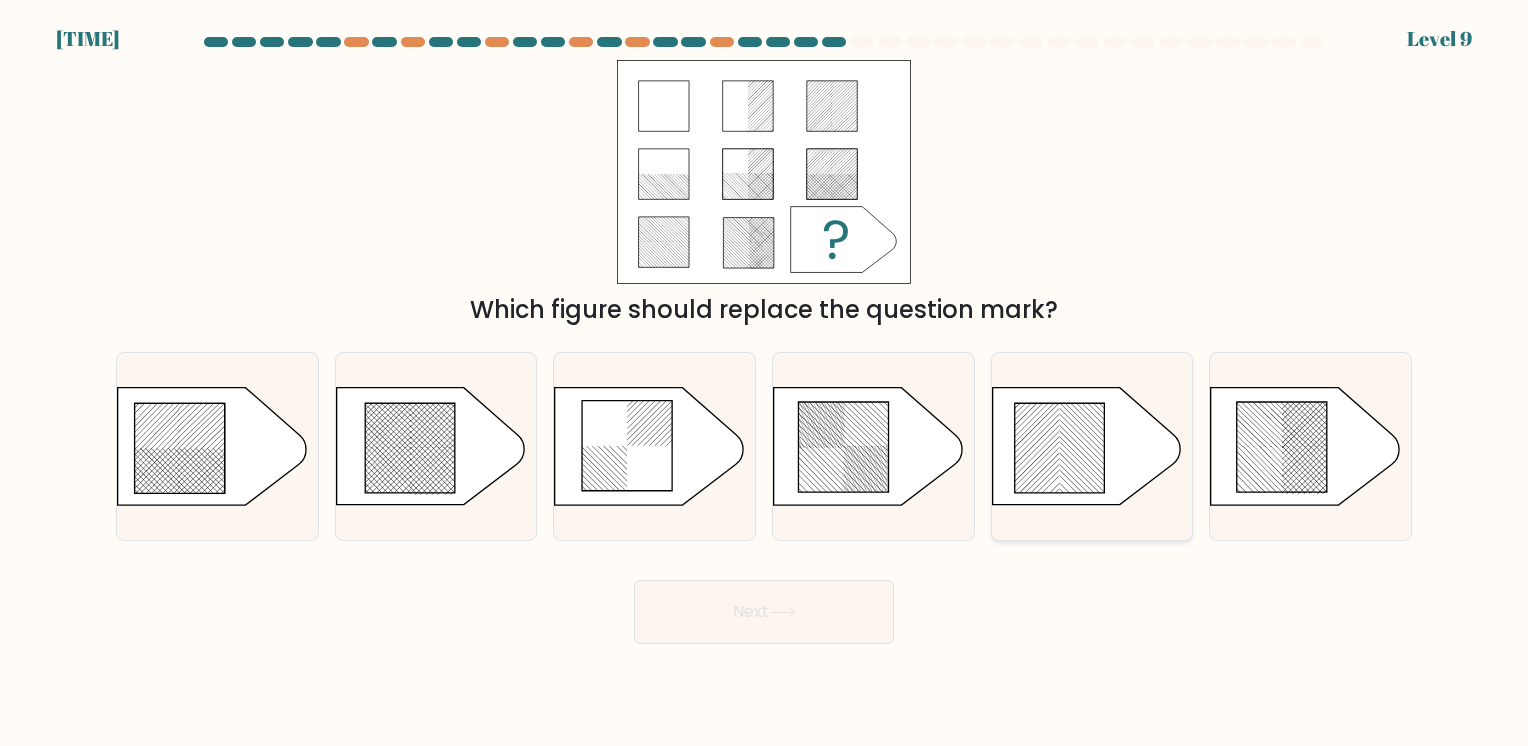 click at bounding box center [967, 450] 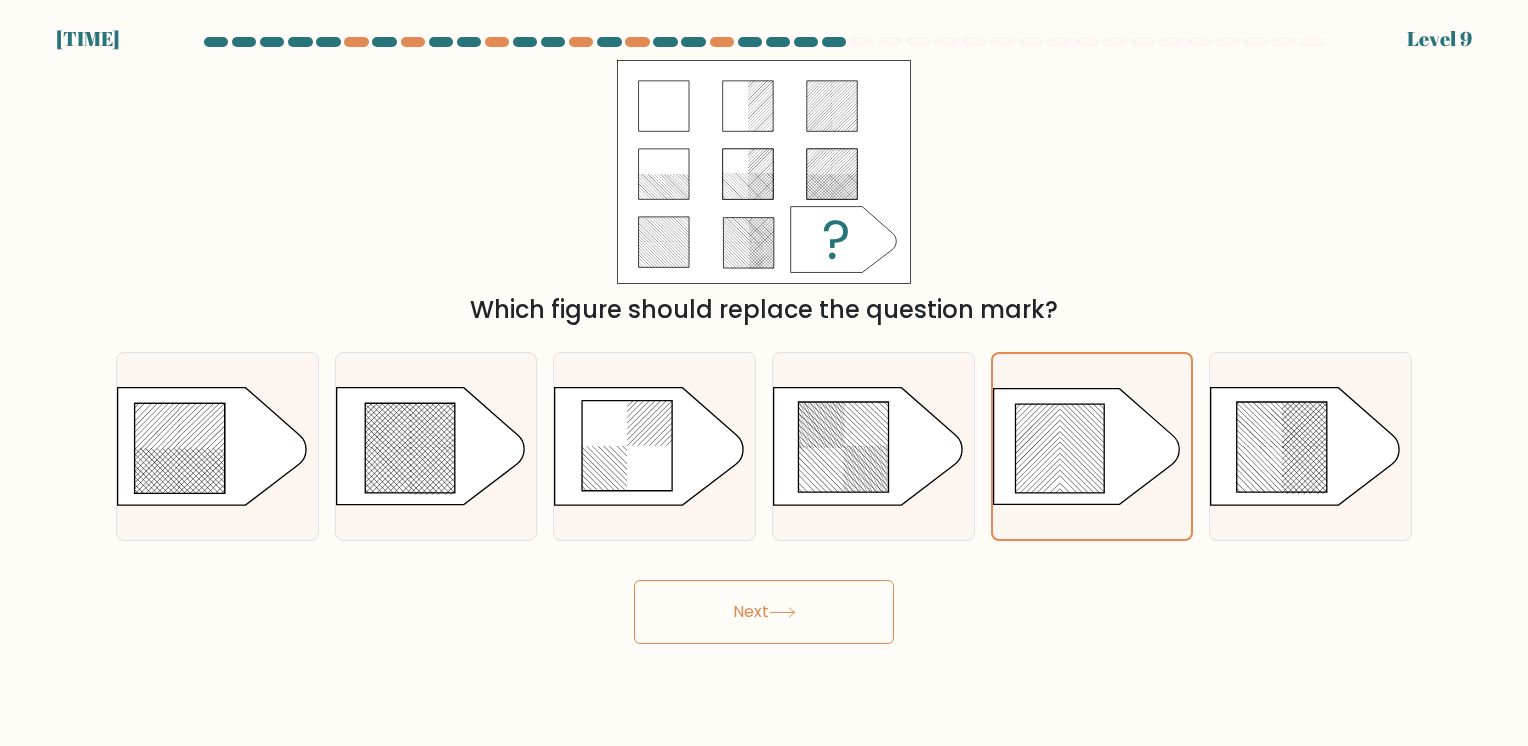 click on "Next" at bounding box center (764, 612) 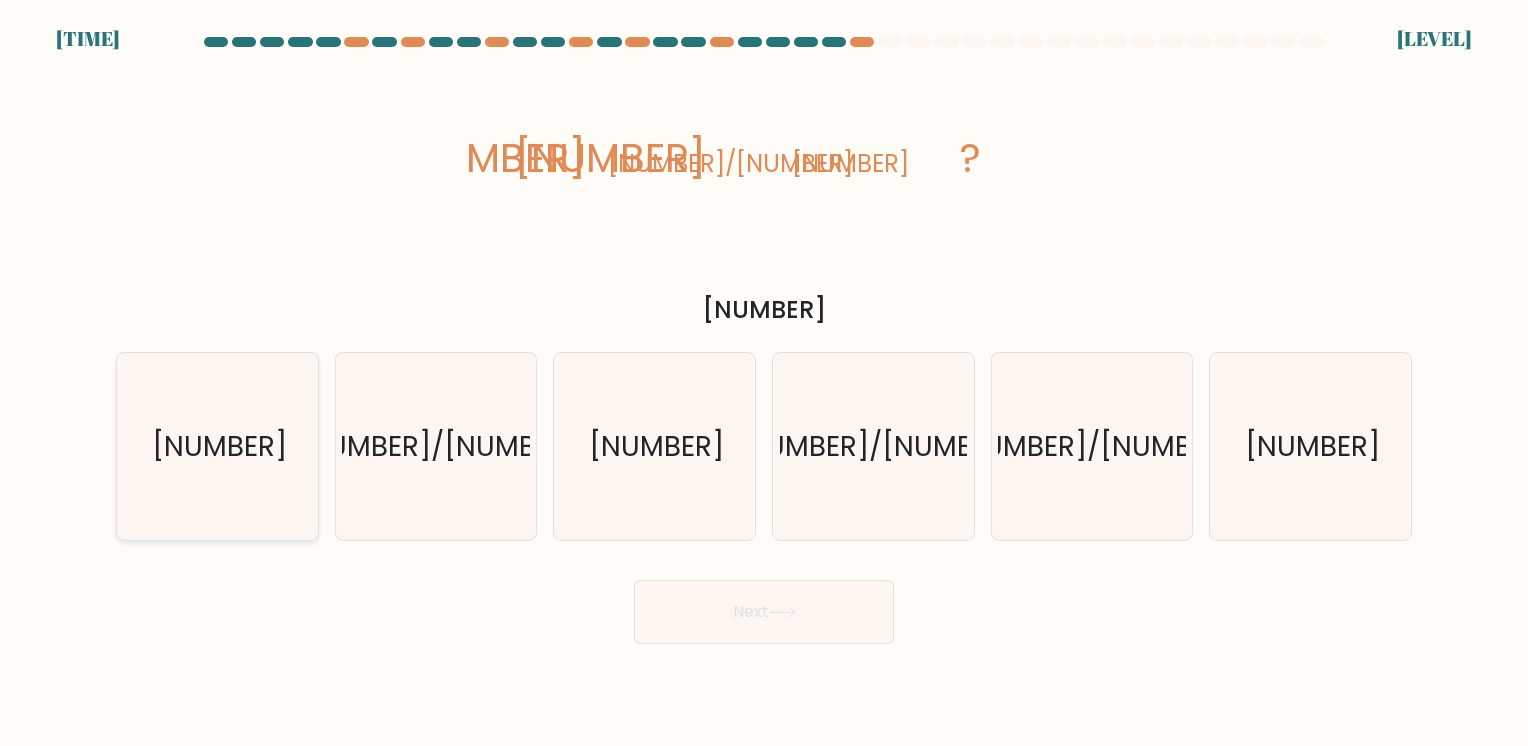 click on "-6/625" at bounding box center [217, 446] 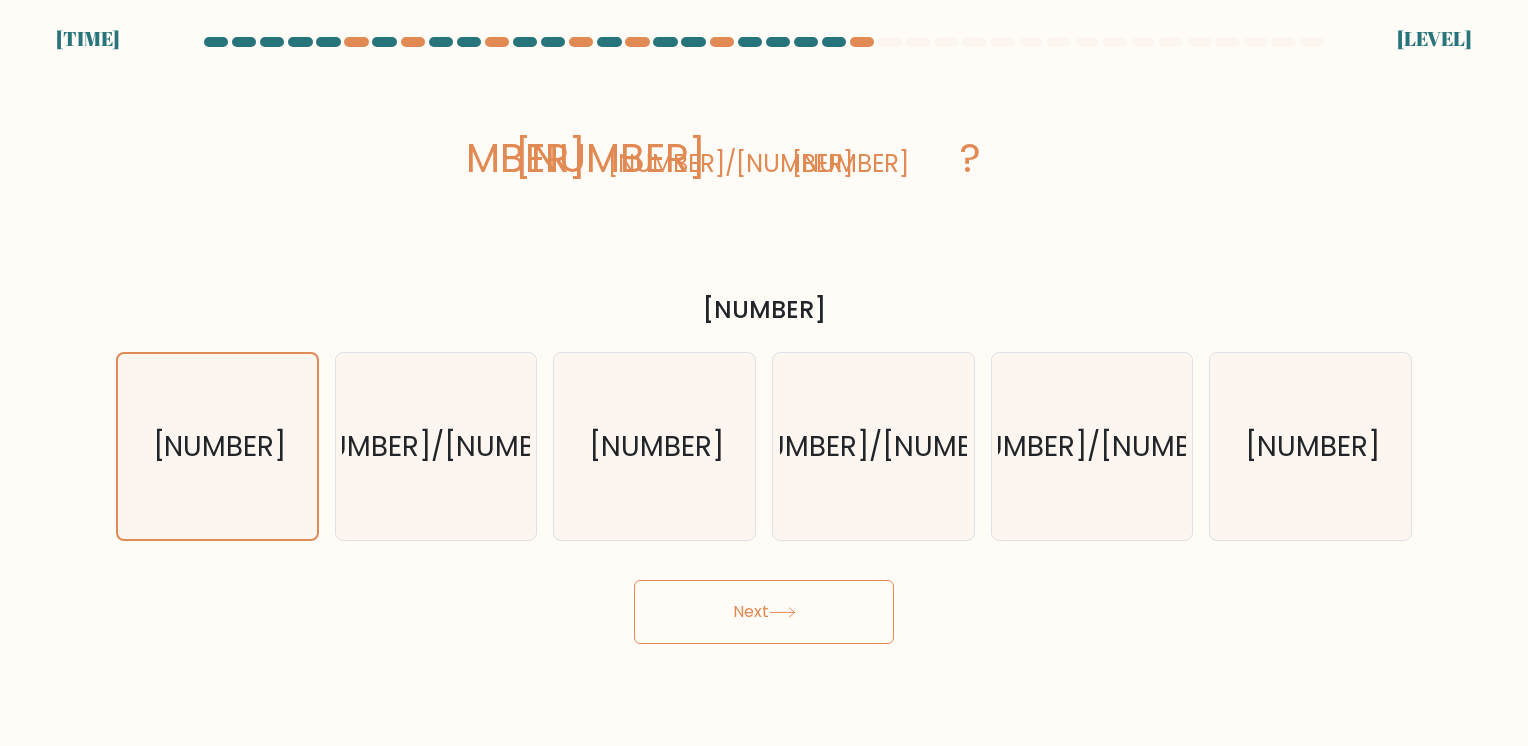click on "Next" at bounding box center [764, 612] 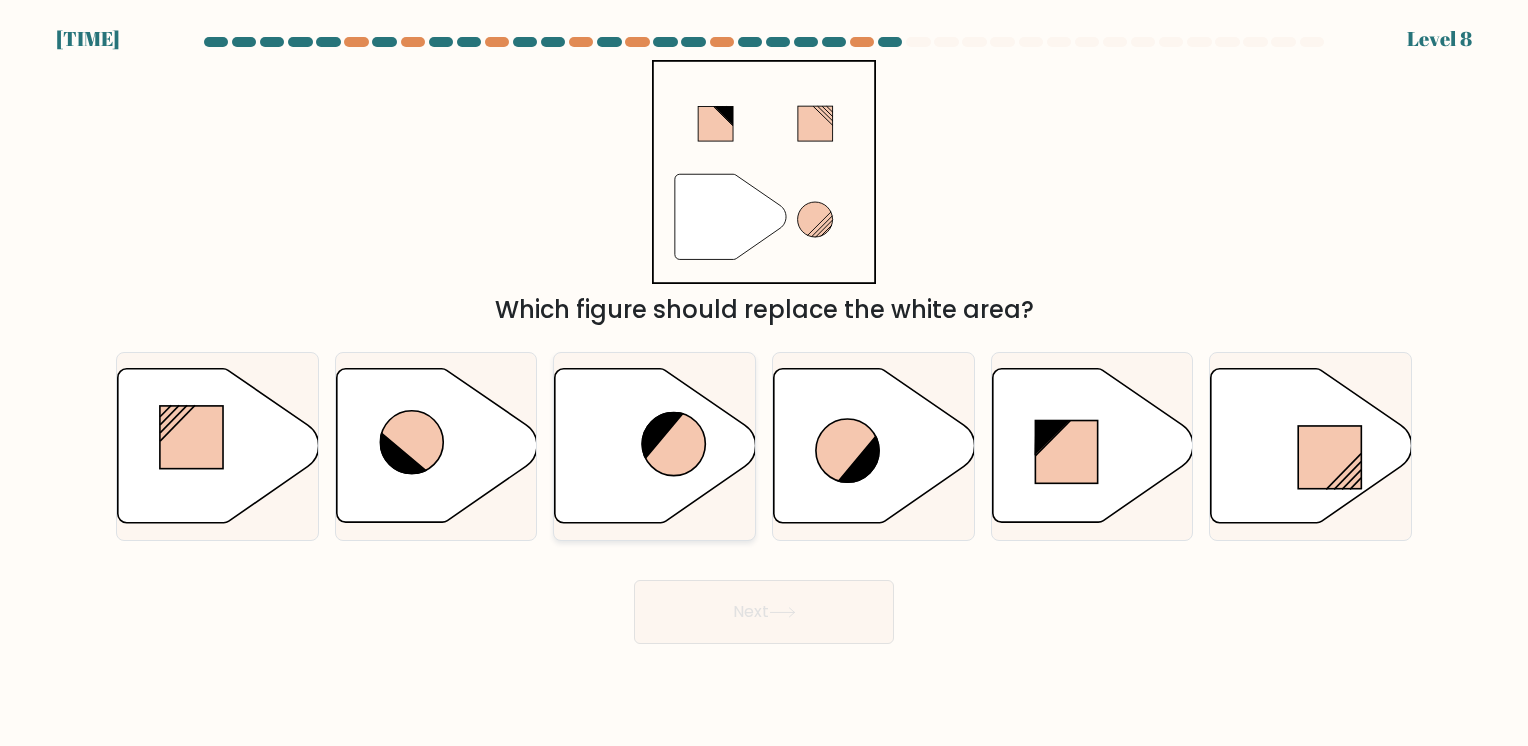 click at bounding box center [655, 446] 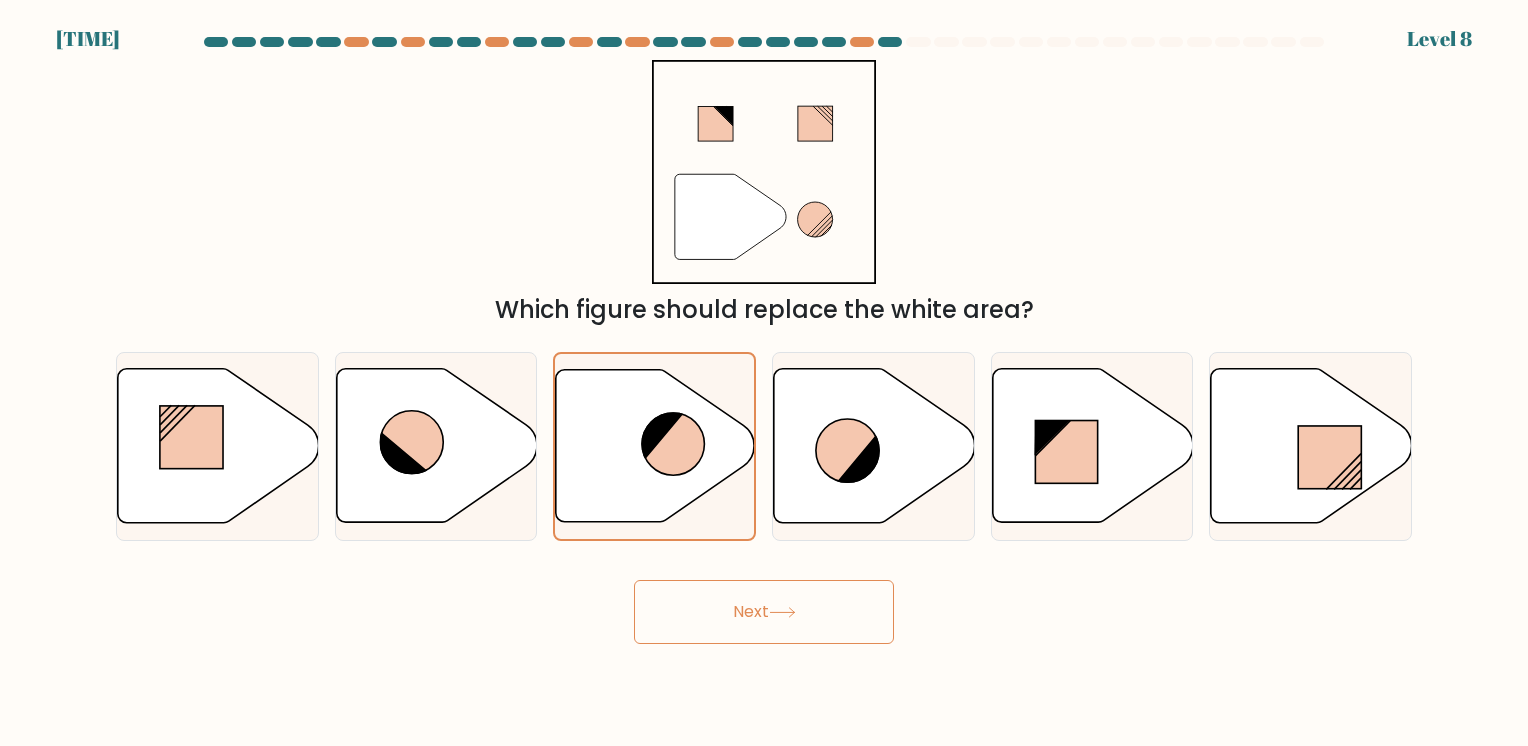 click on "Next" at bounding box center [764, 612] 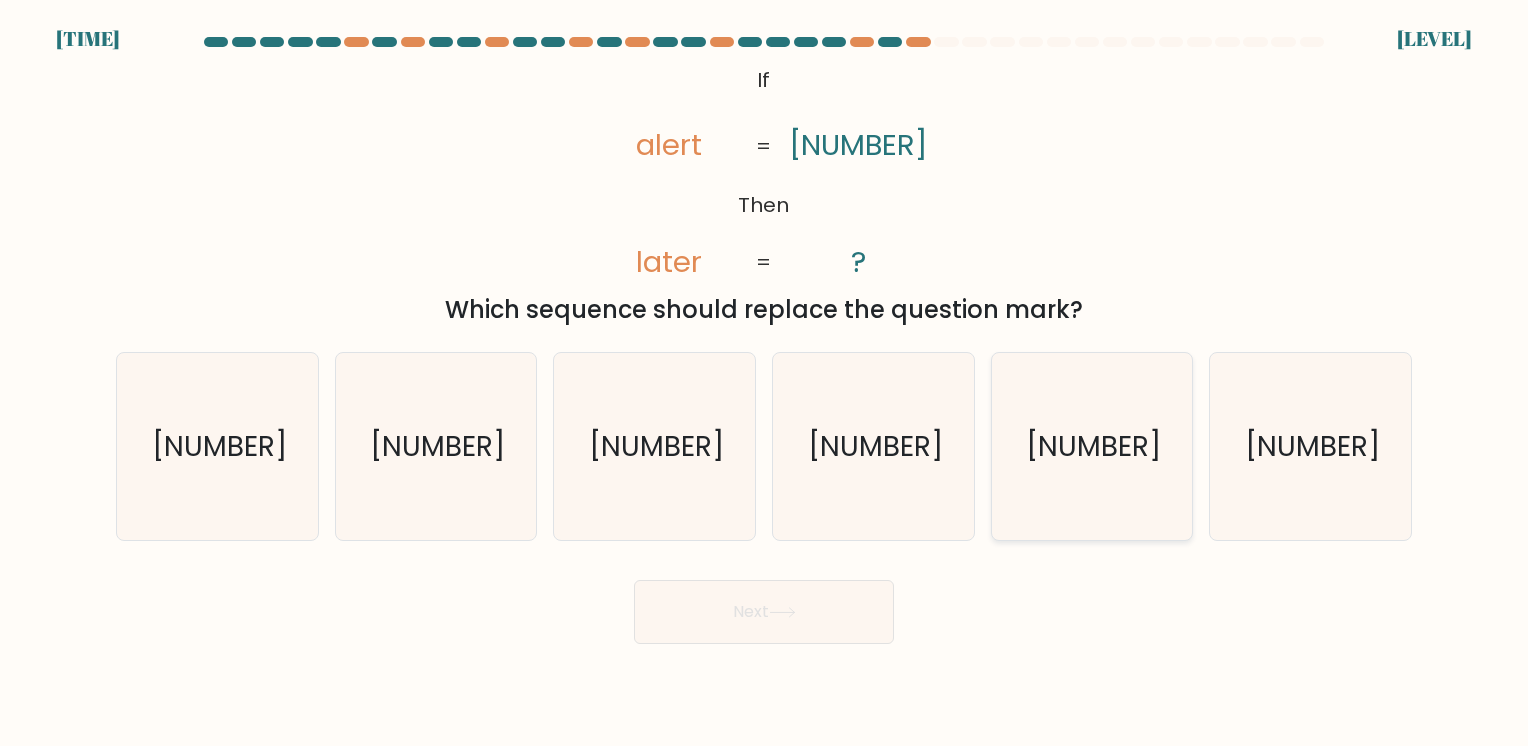 click on "76823" at bounding box center [1093, 446] 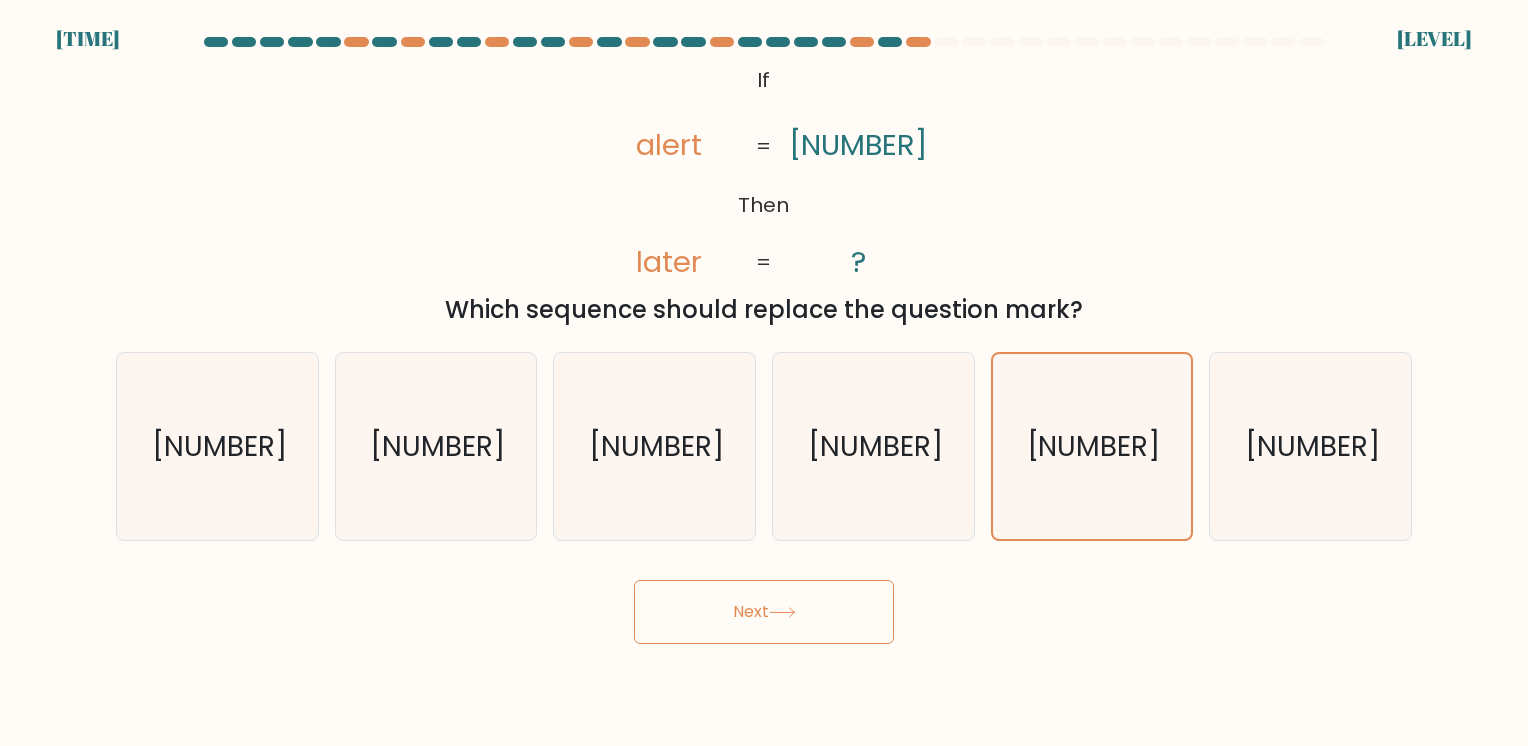 click on "Next" at bounding box center (764, 612) 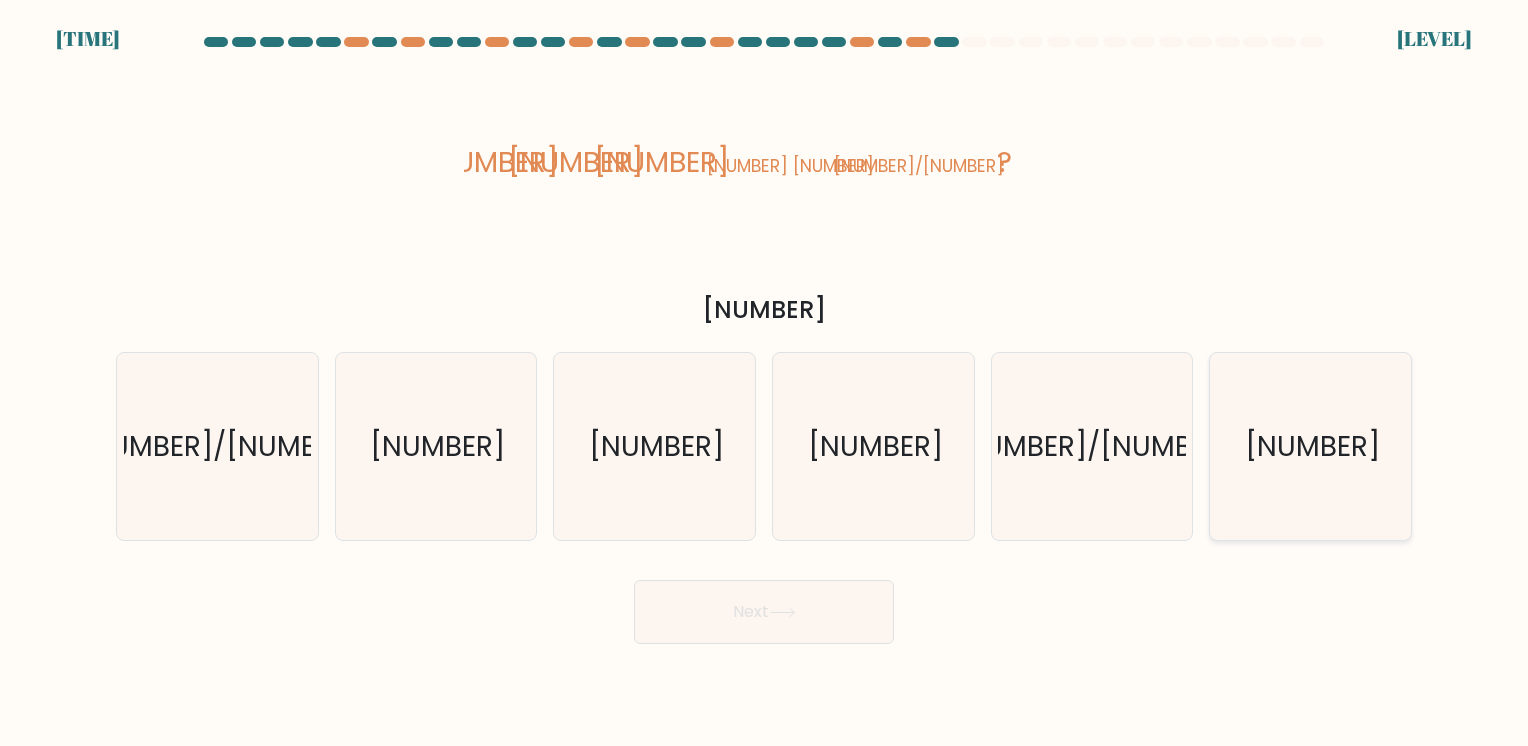 click on "-25/8" at bounding box center [1312, 446] 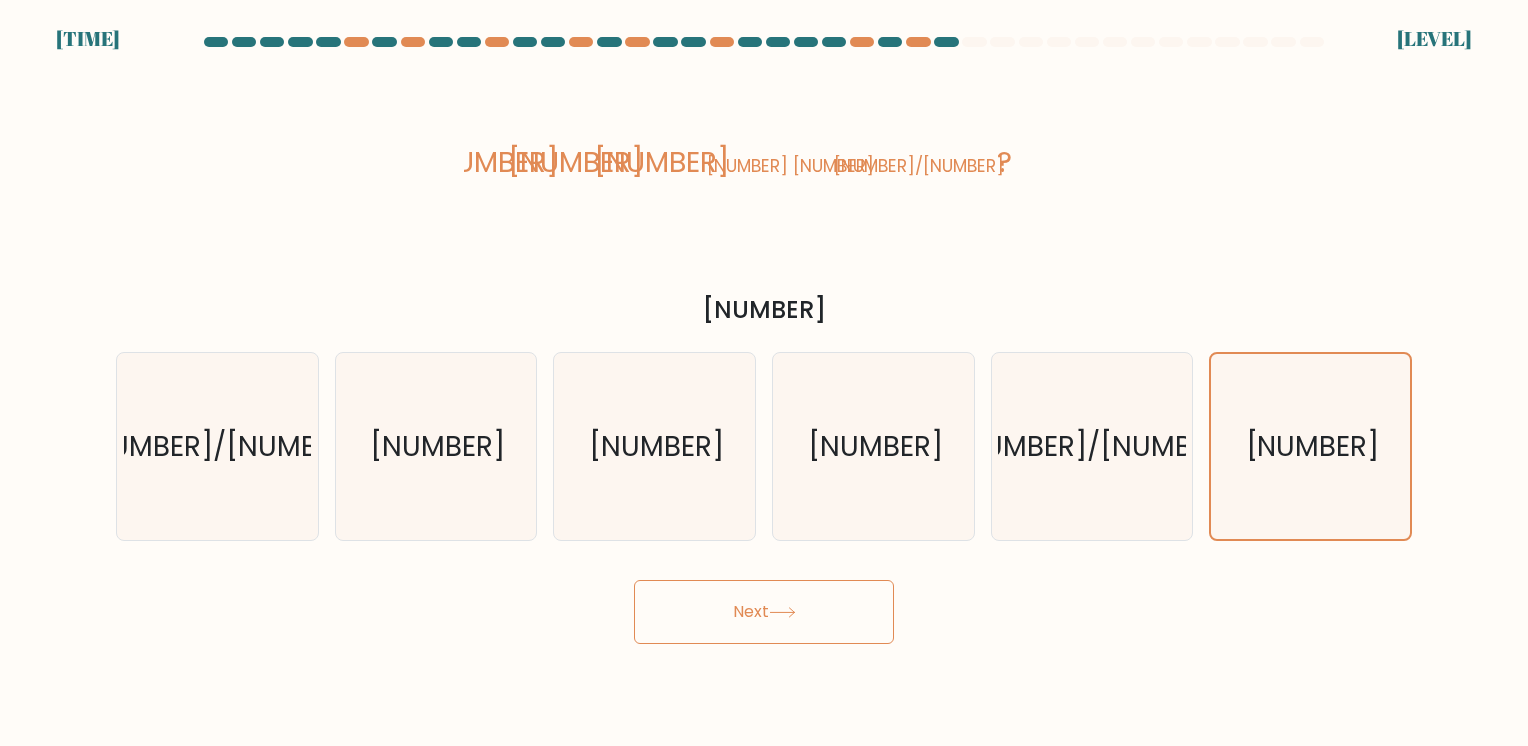 click on "Next" at bounding box center [764, 612] 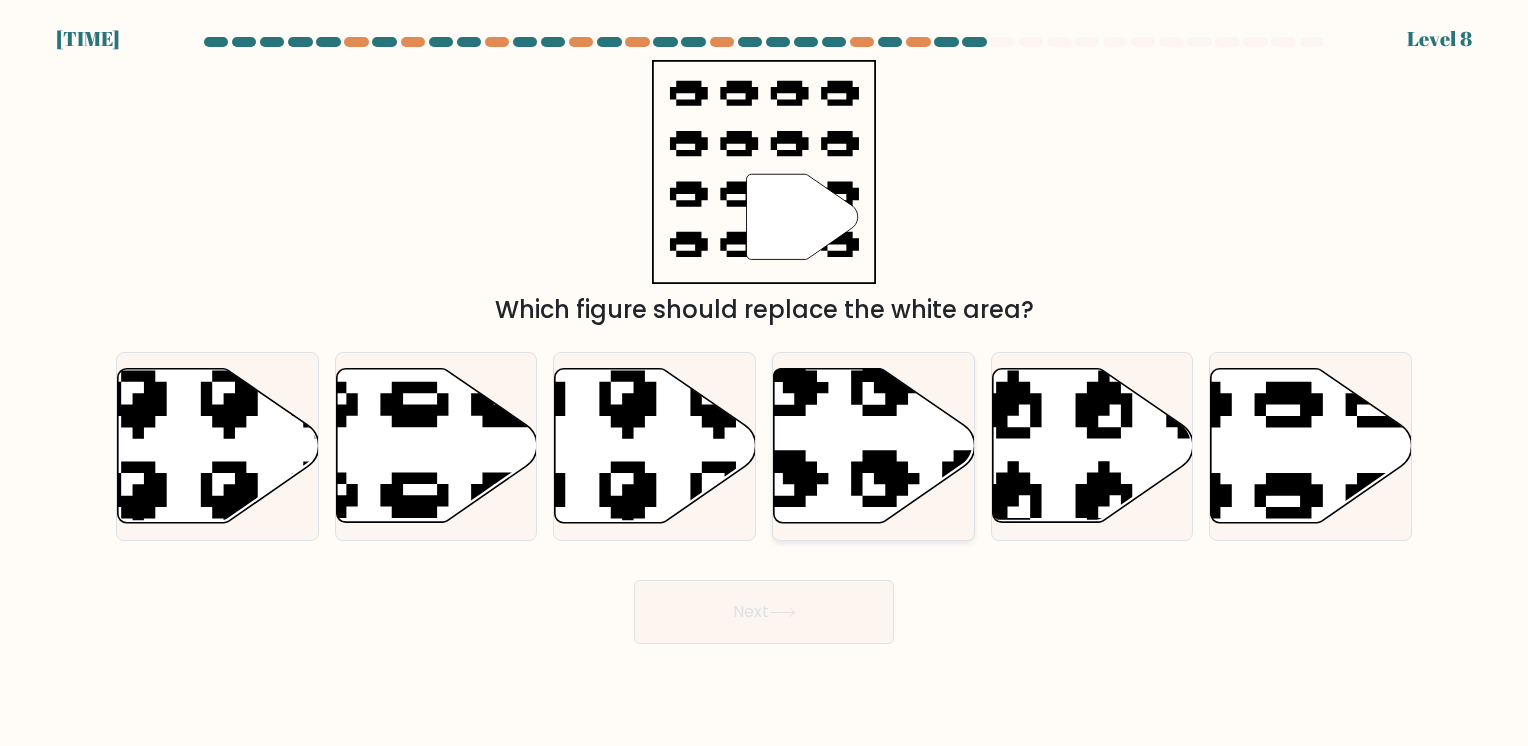 click at bounding box center [874, 446] 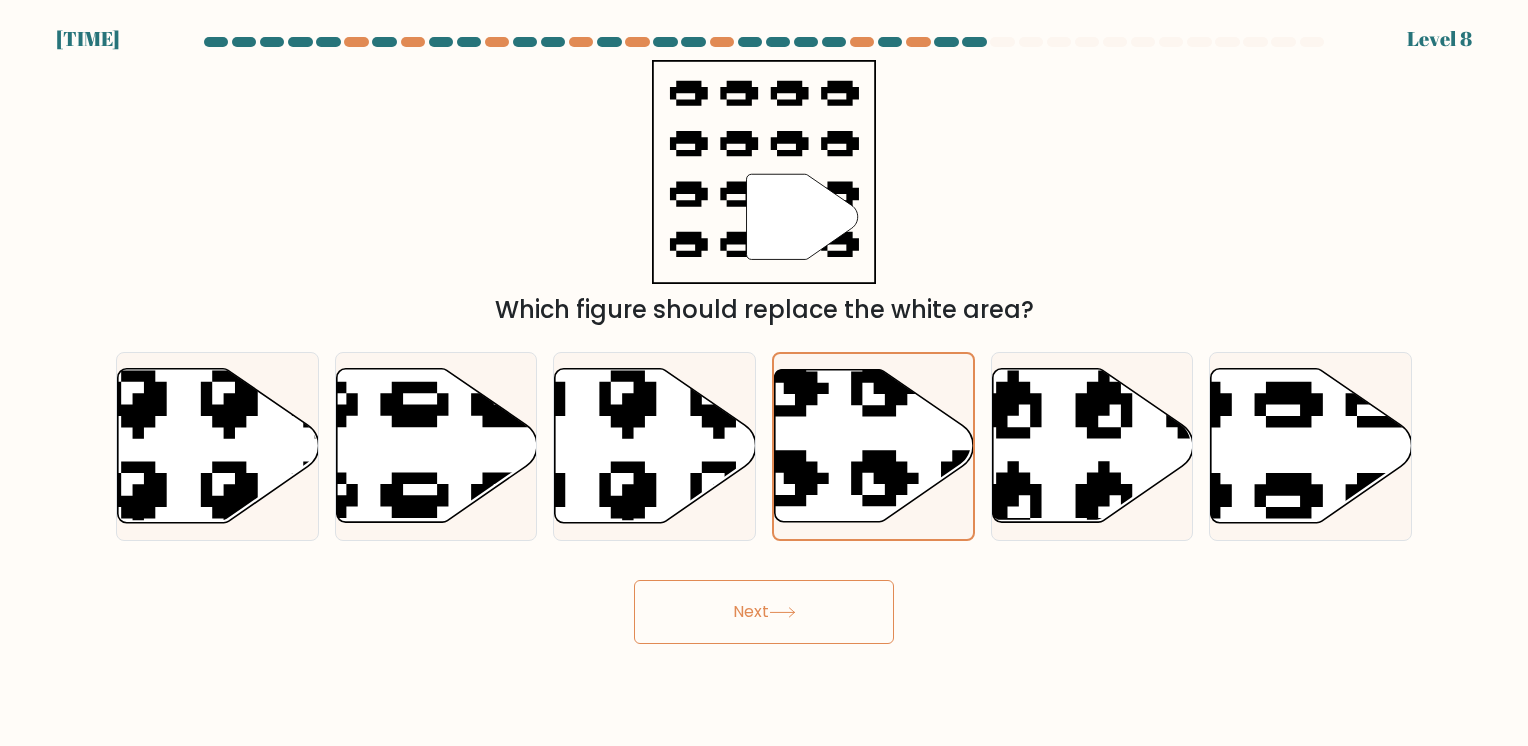 click on "Next" at bounding box center (764, 612) 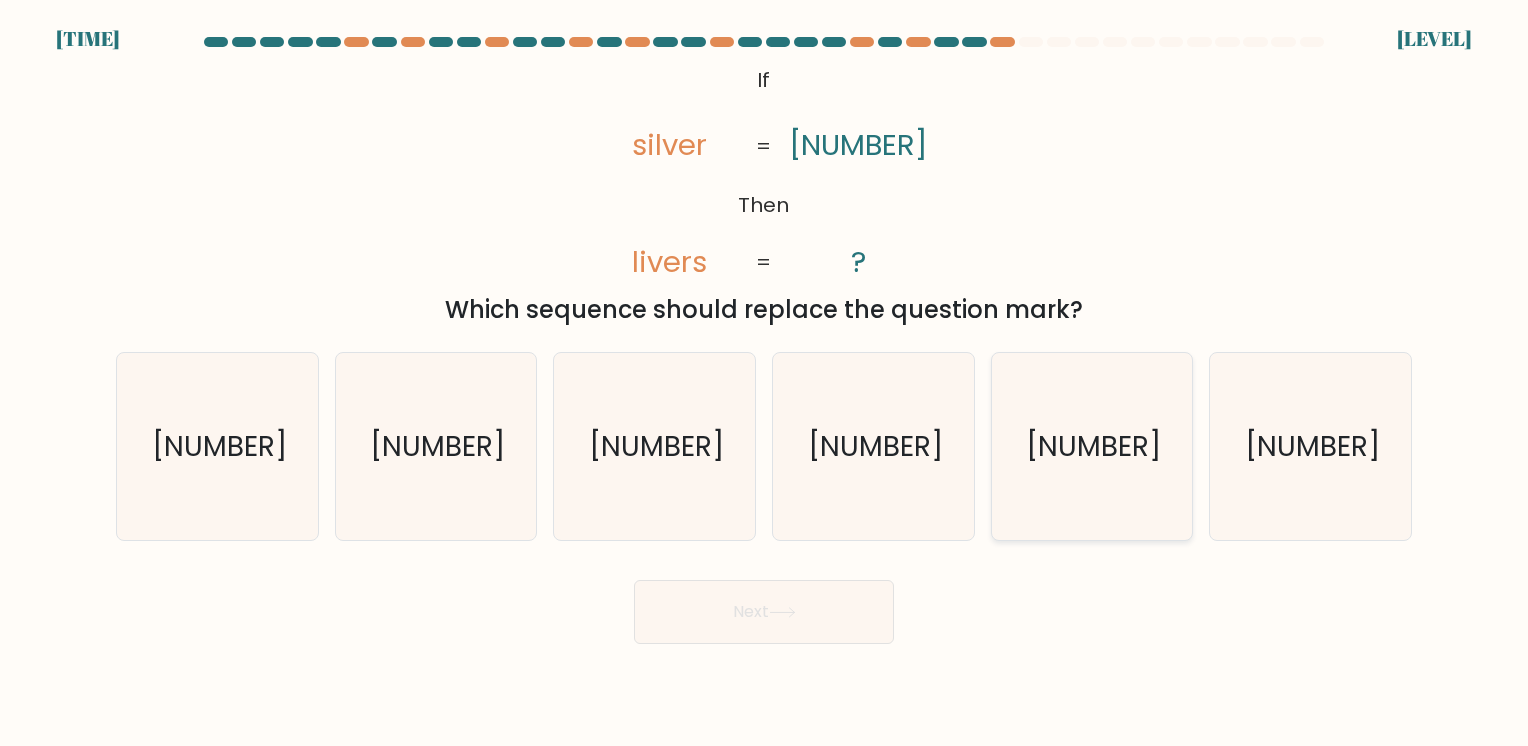 click on "235610" at bounding box center (1091, 446) 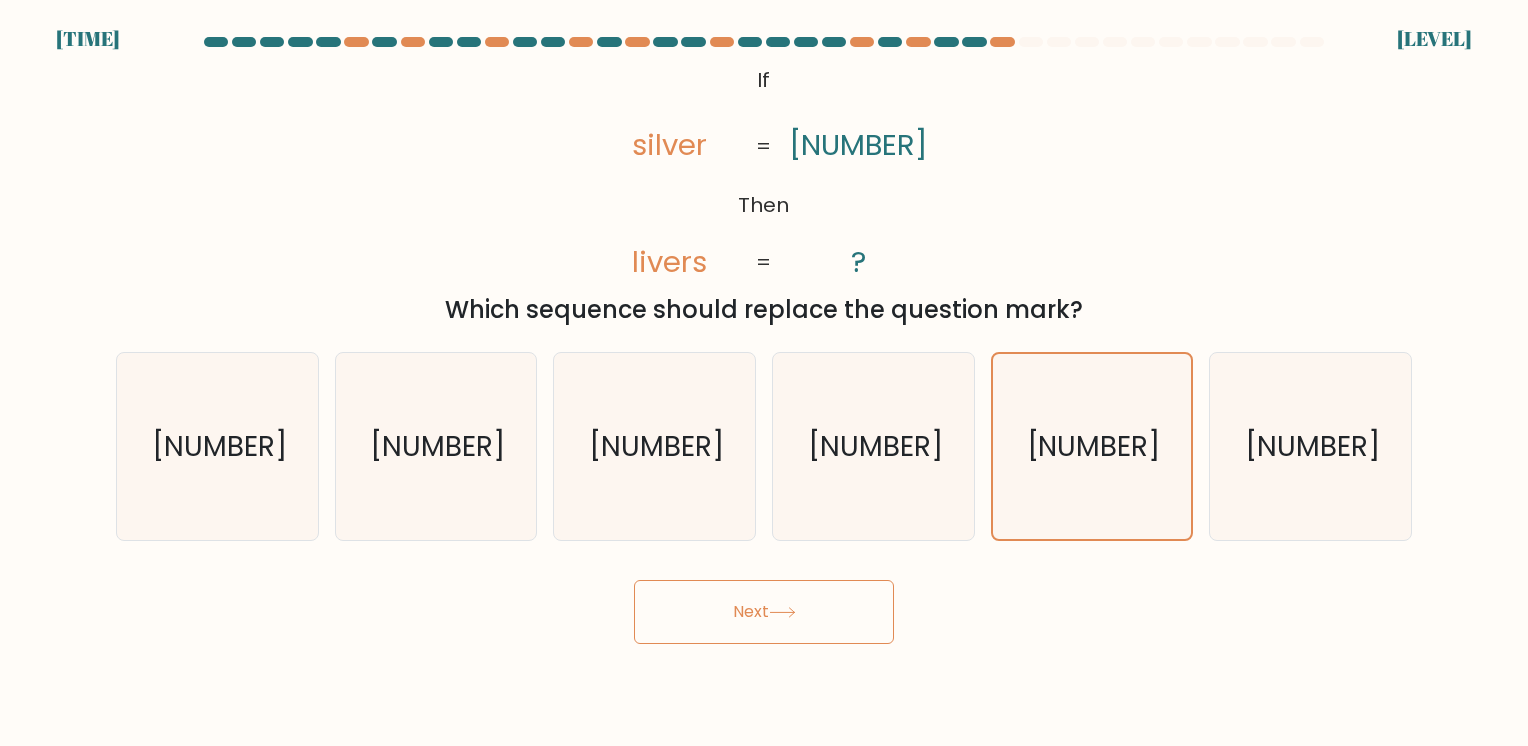 click at bounding box center [782, 612] 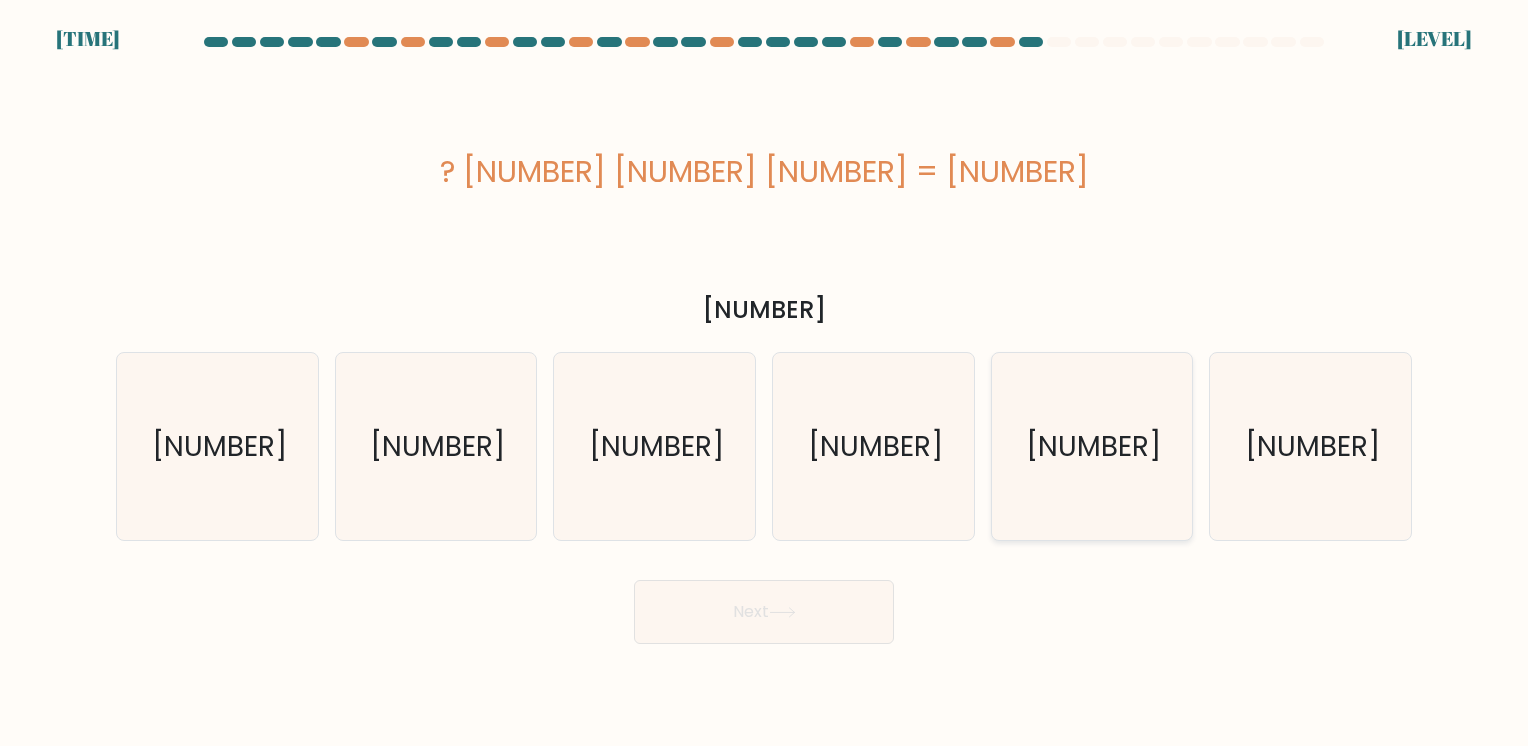 click on "-22" at bounding box center (1091, 446) 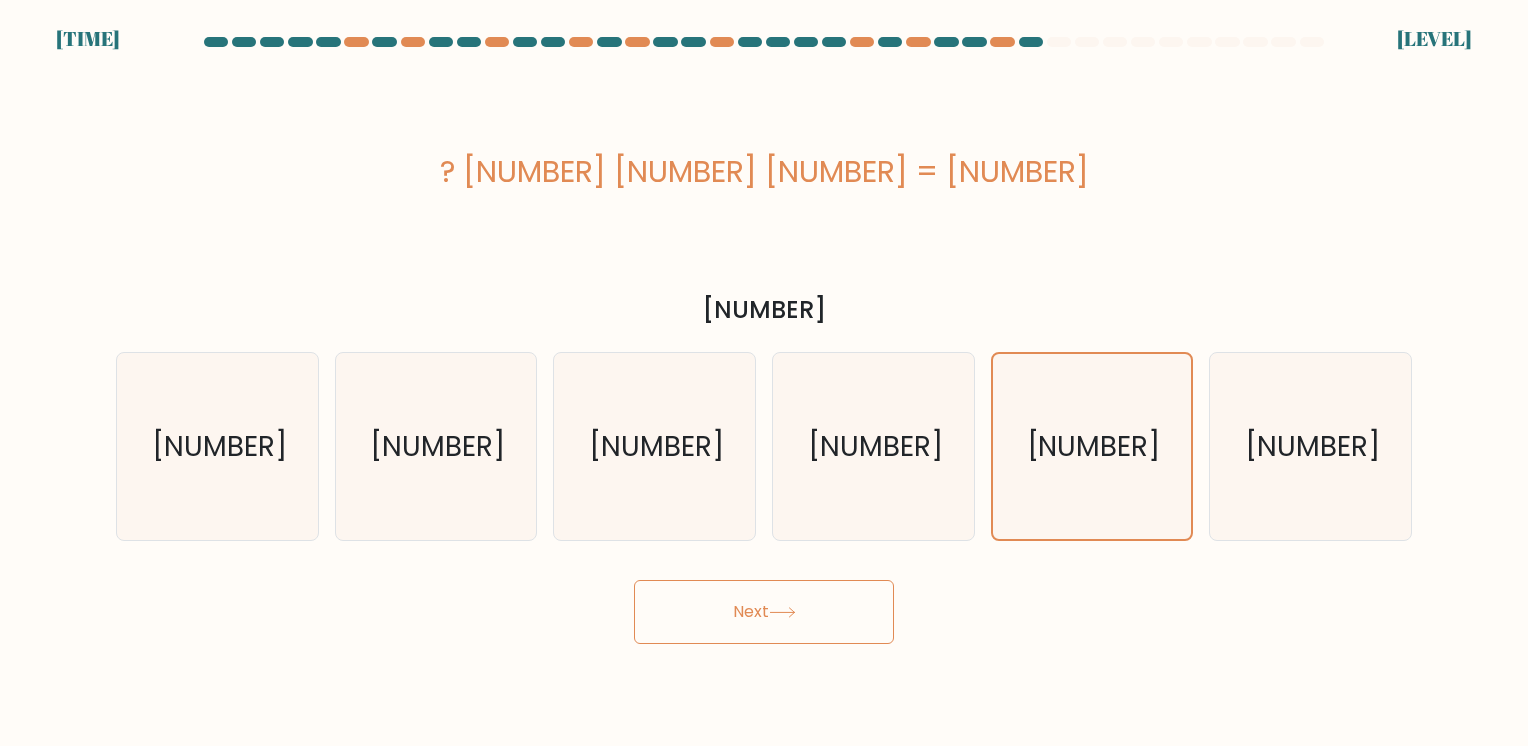 click on "Next" at bounding box center [764, 612] 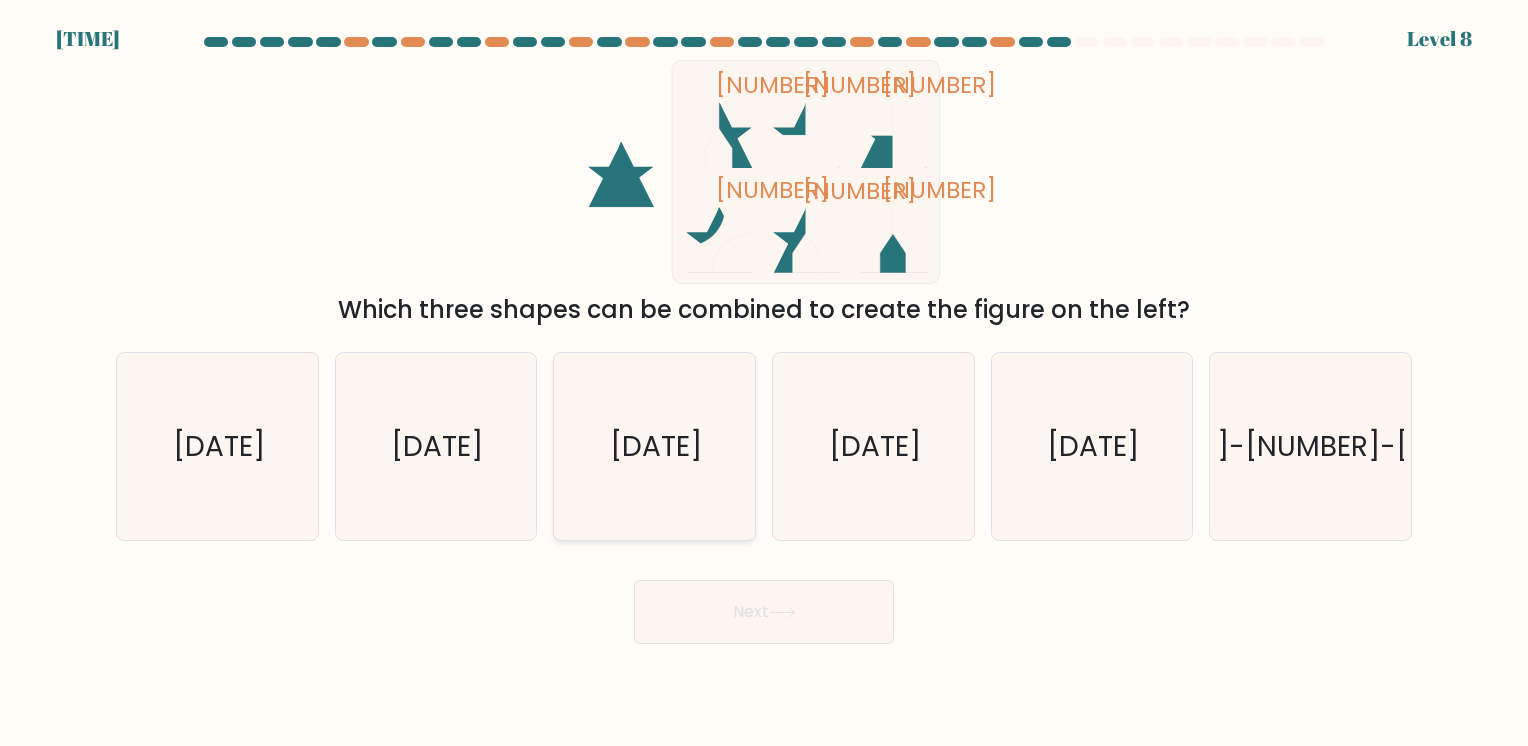 click on "2-4-5" at bounding box center [657, 446] 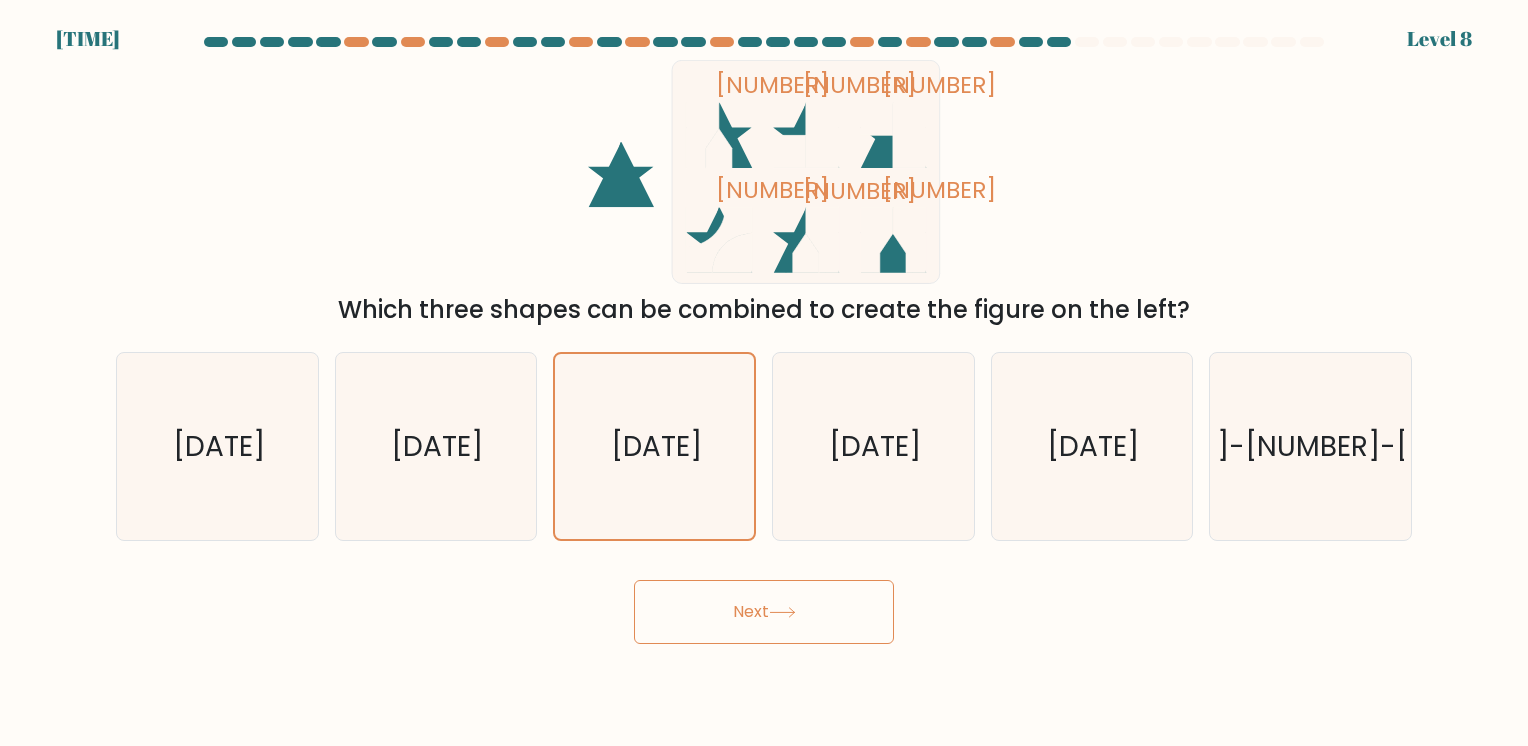 click on "Next" at bounding box center [764, 612] 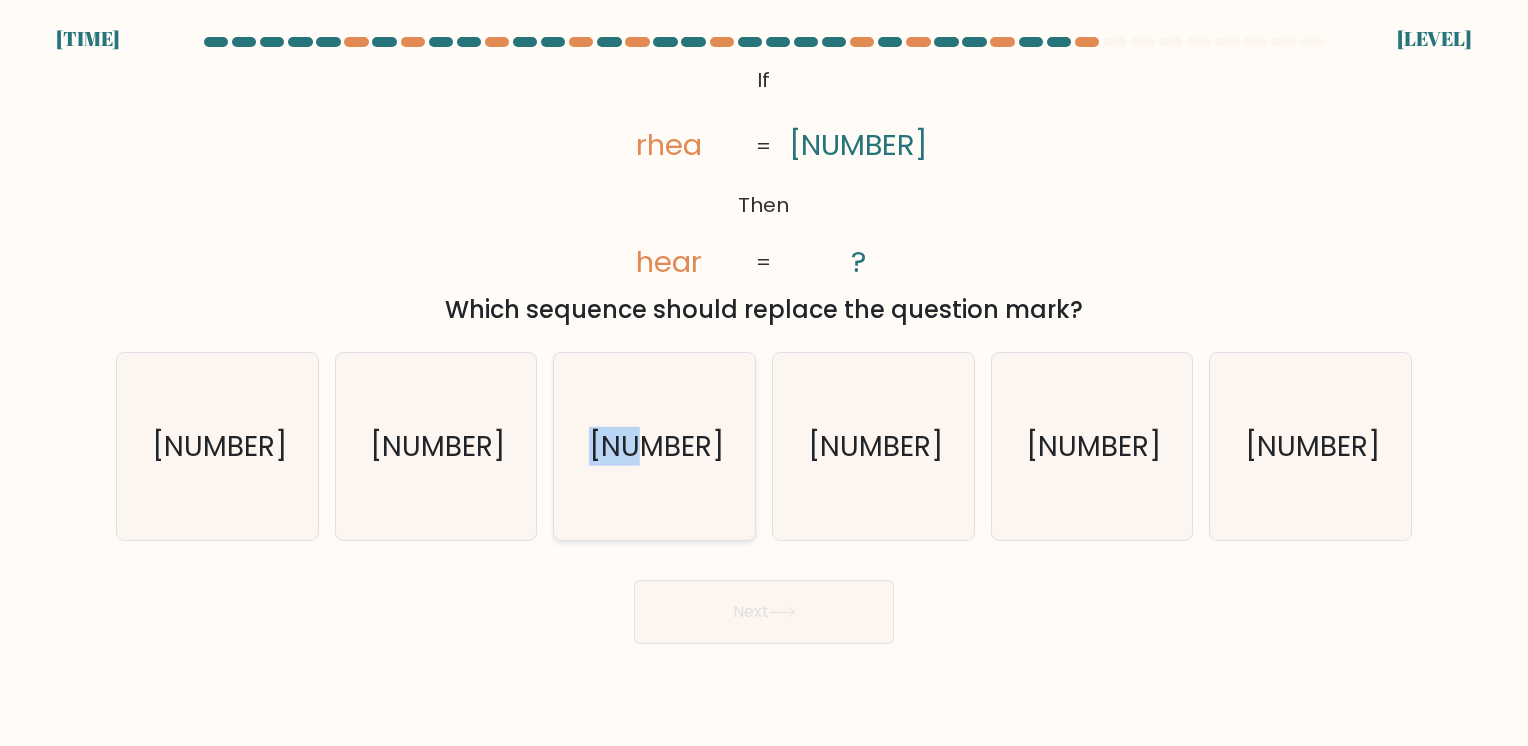 drag, startPoint x: 663, startPoint y: 434, endPoint x: 590, endPoint y: 455, distance: 75.96052 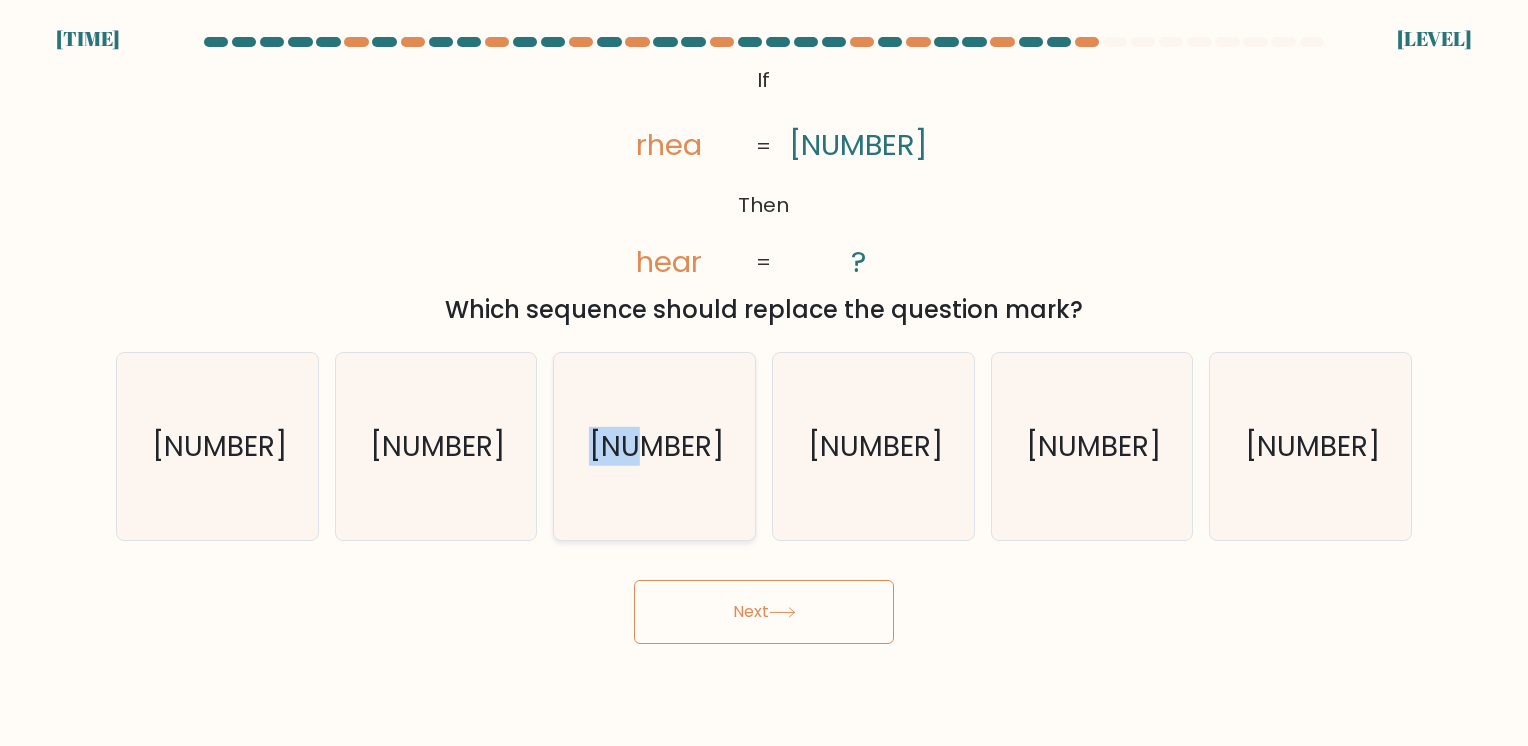 click on "1985" at bounding box center [654, 446] 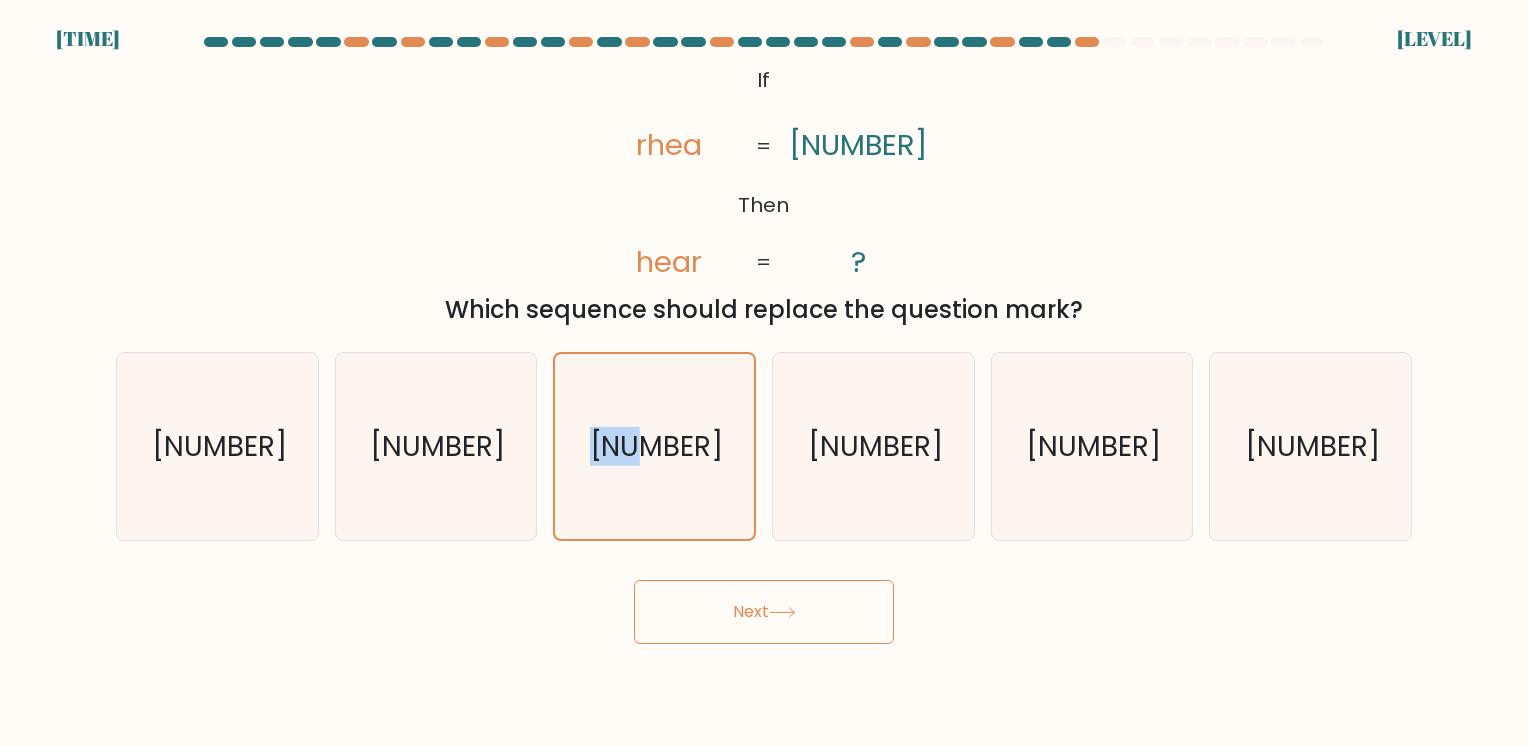 click on "Next" at bounding box center [764, 612] 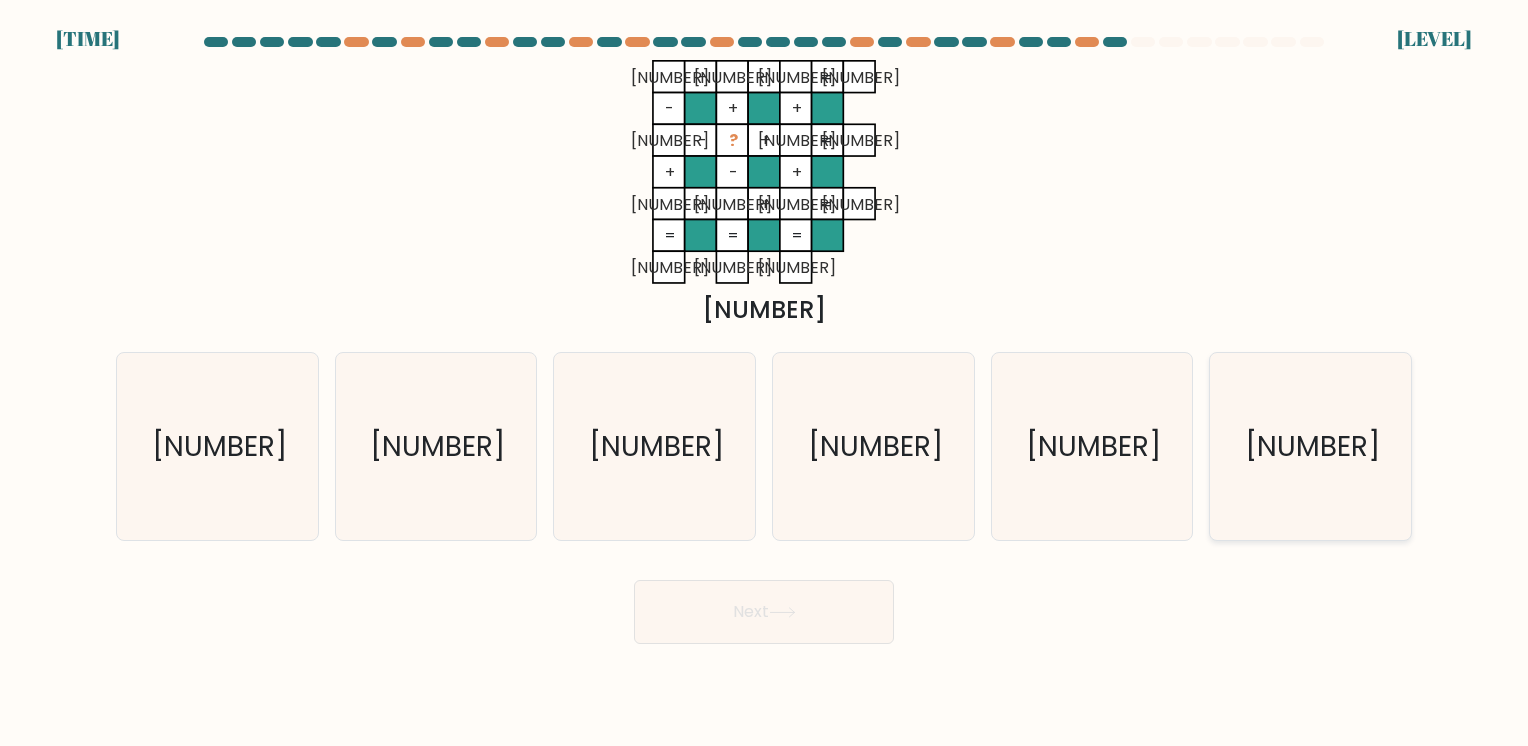 click on "1" at bounding box center [1310, 446] 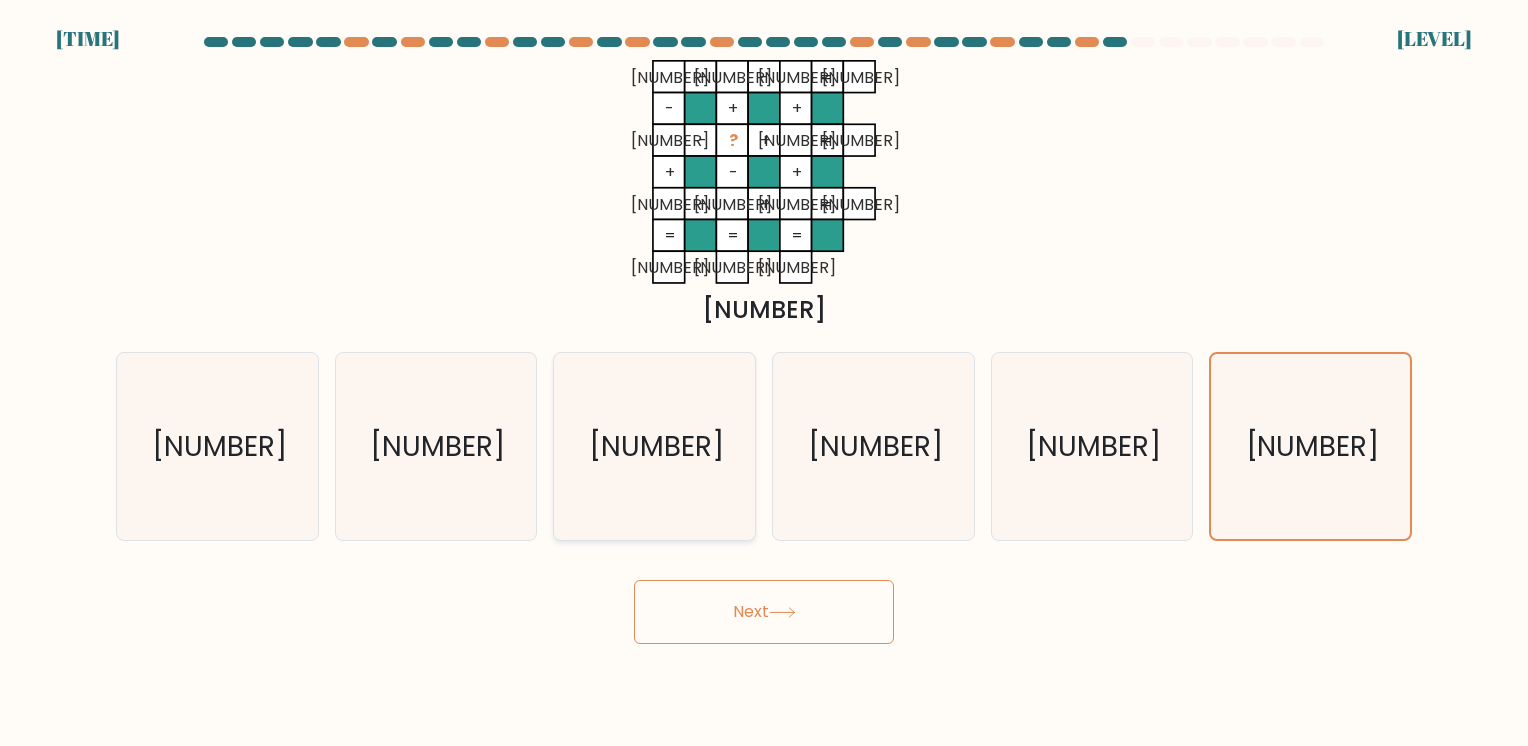 click on "9" at bounding box center (654, 446) 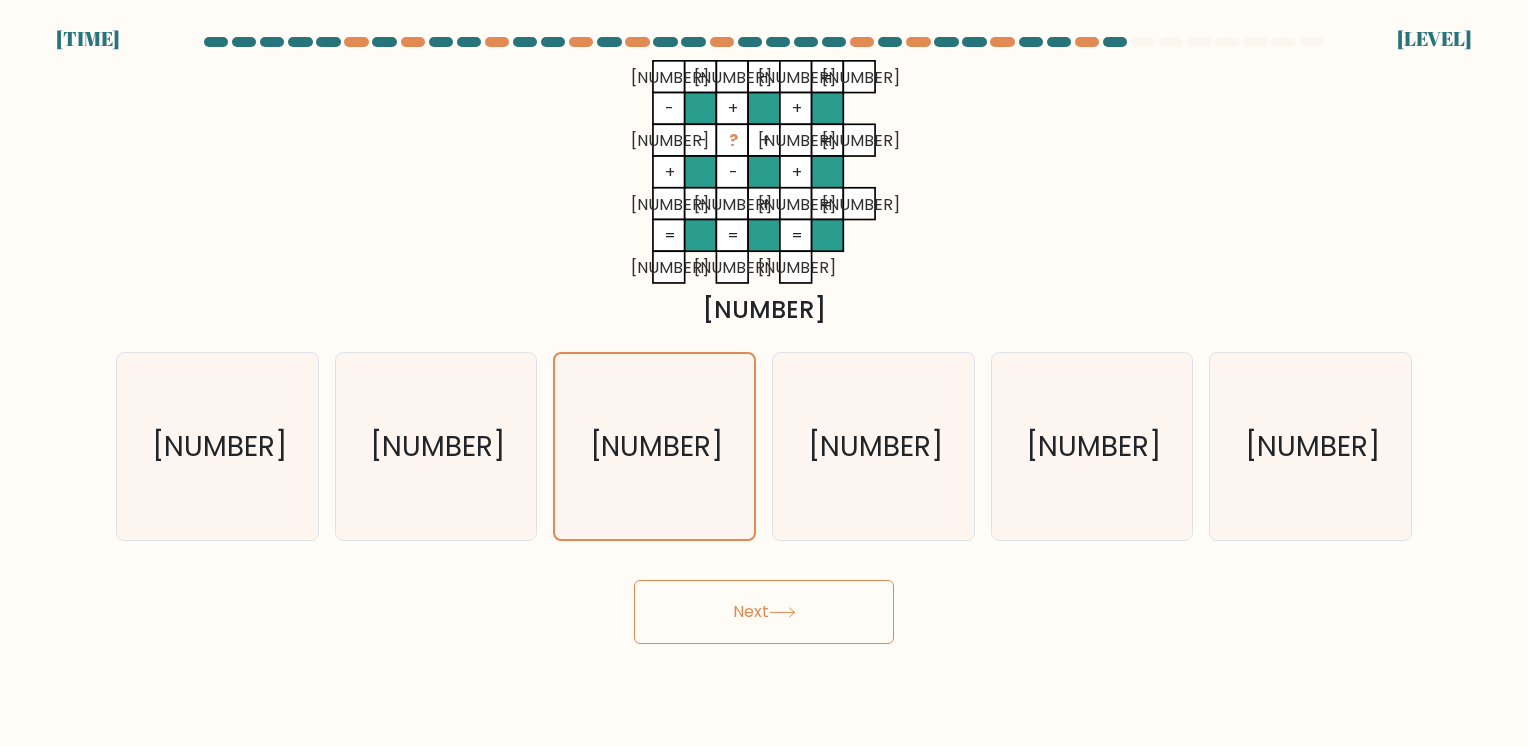 click on "Next" at bounding box center [764, 612] 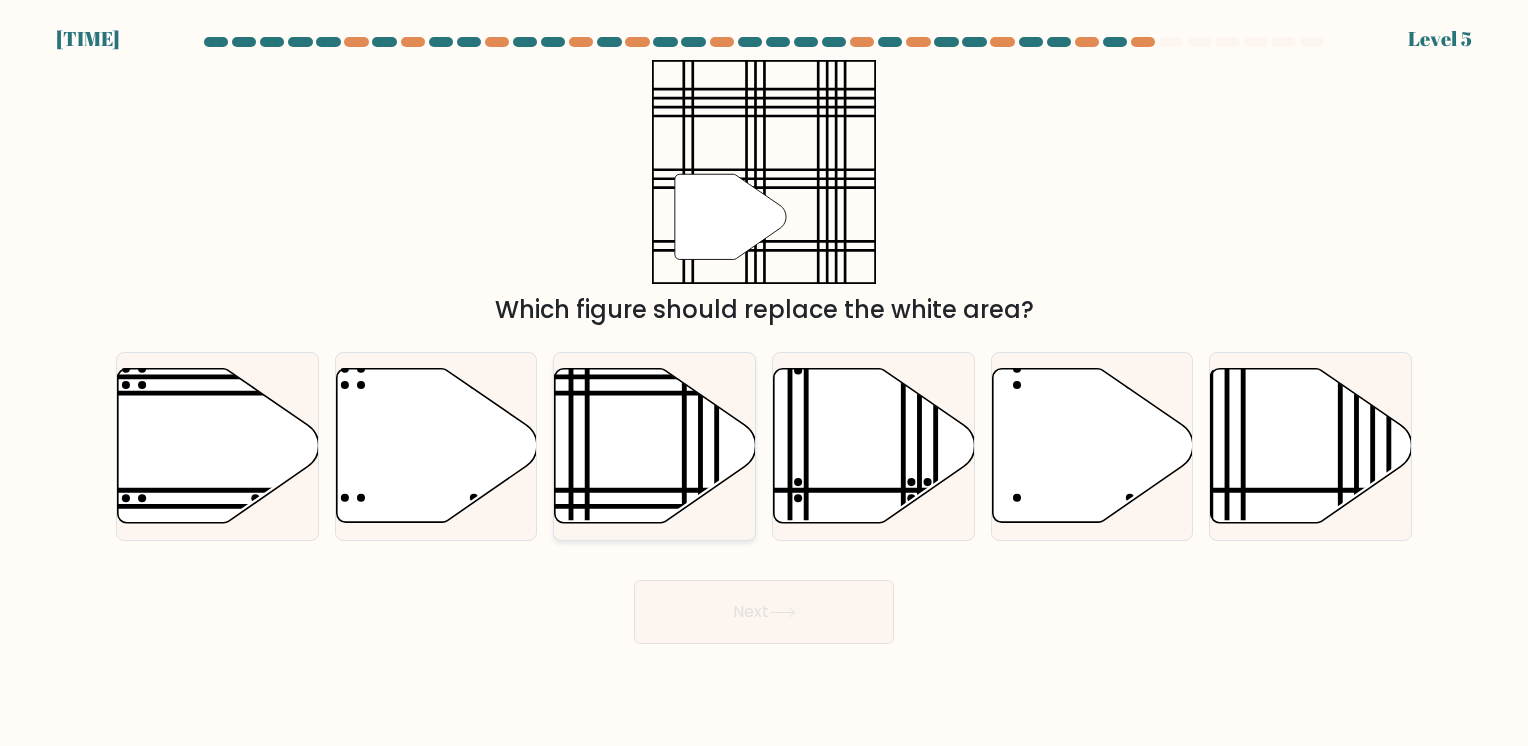 click at bounding box center (655, 446) 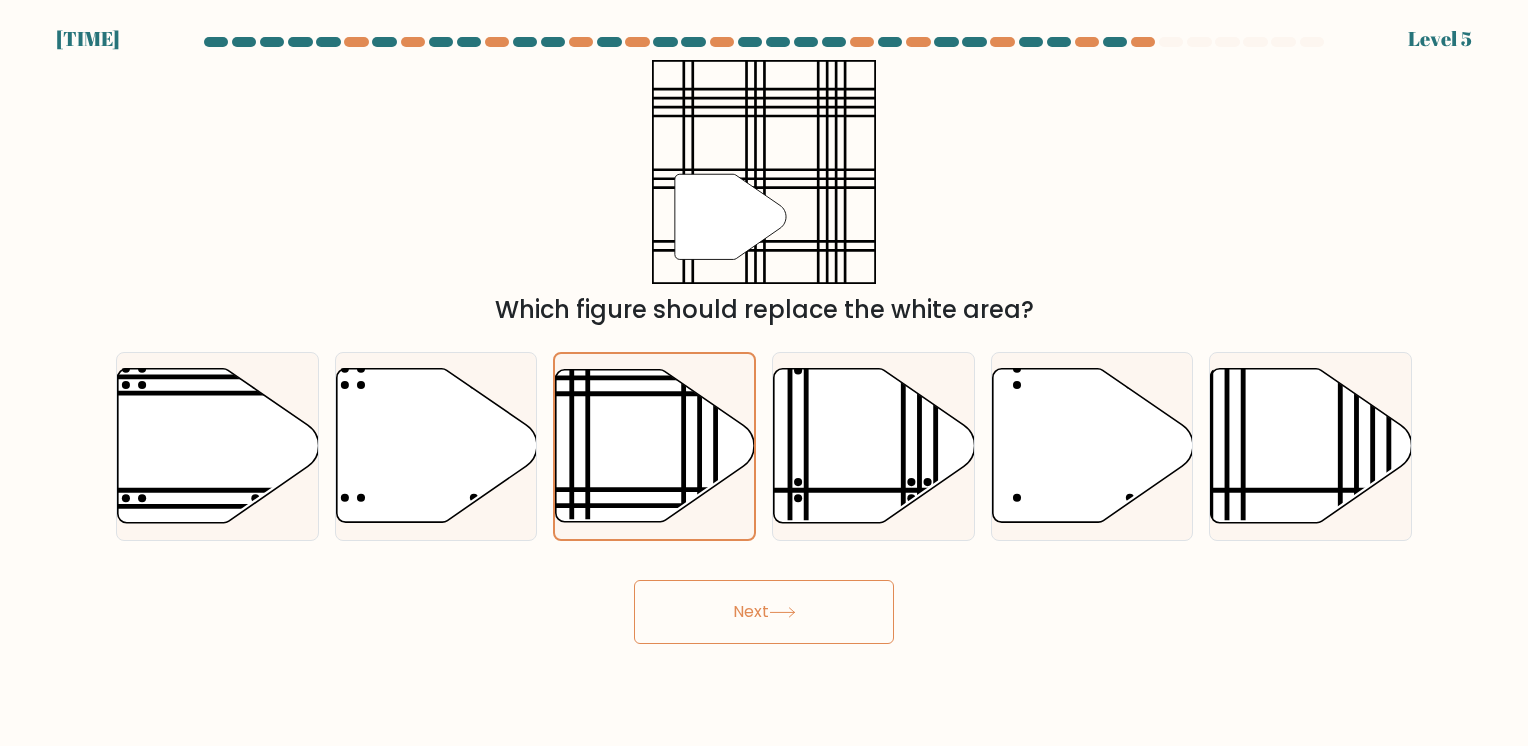 click on "Next" at bounding box center [764, 612] 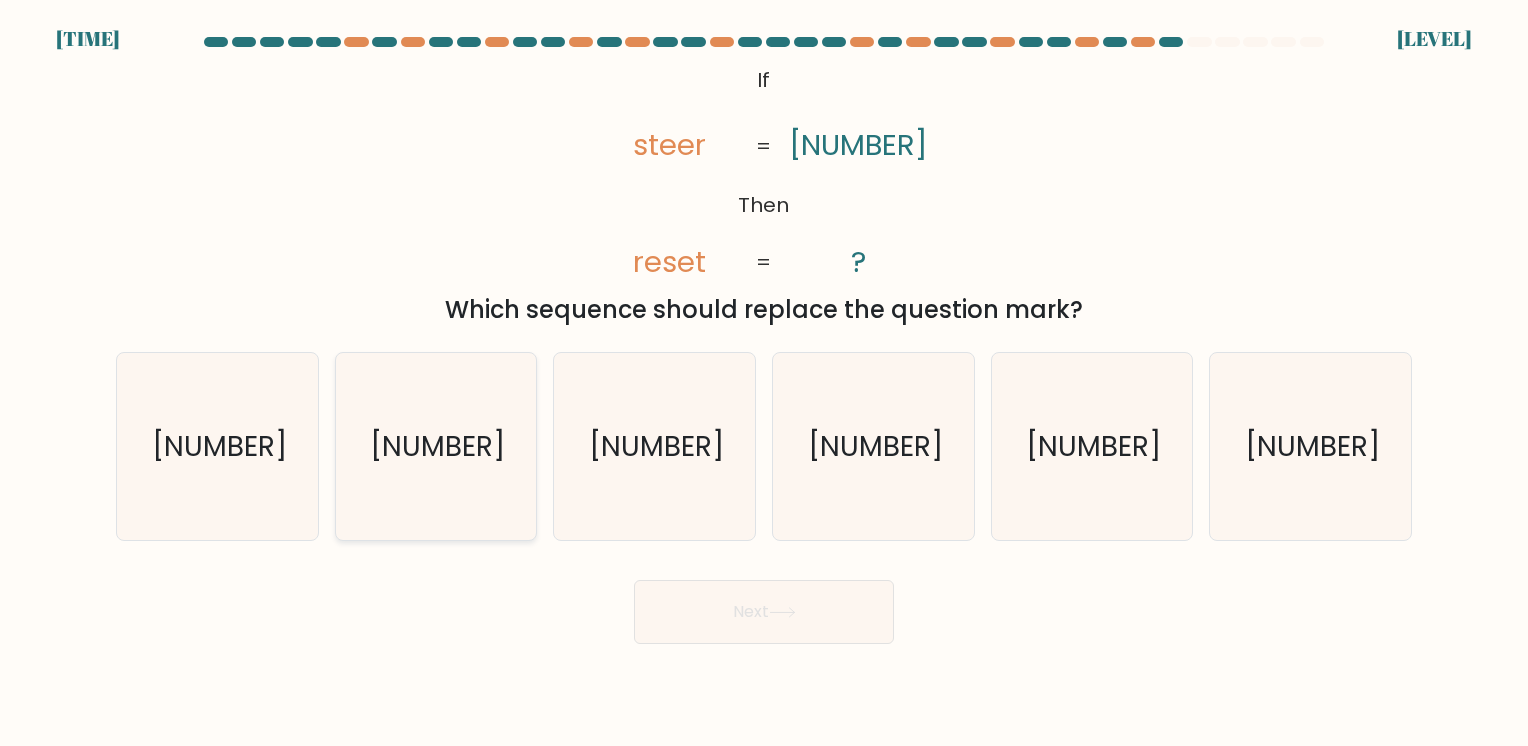 click on "15866" at bounding box center (435, 446) 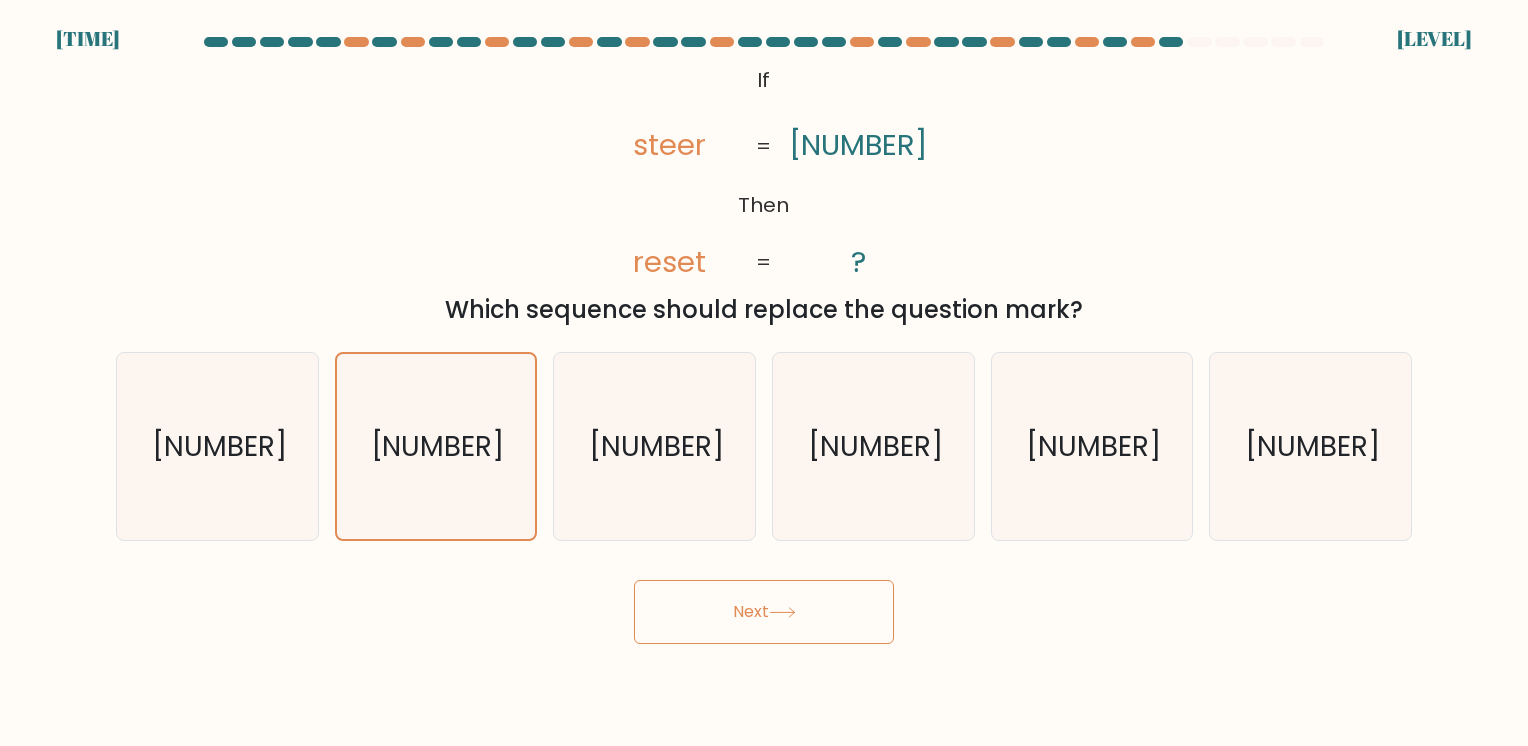 click on "Next" at bounding box center (764, 612) 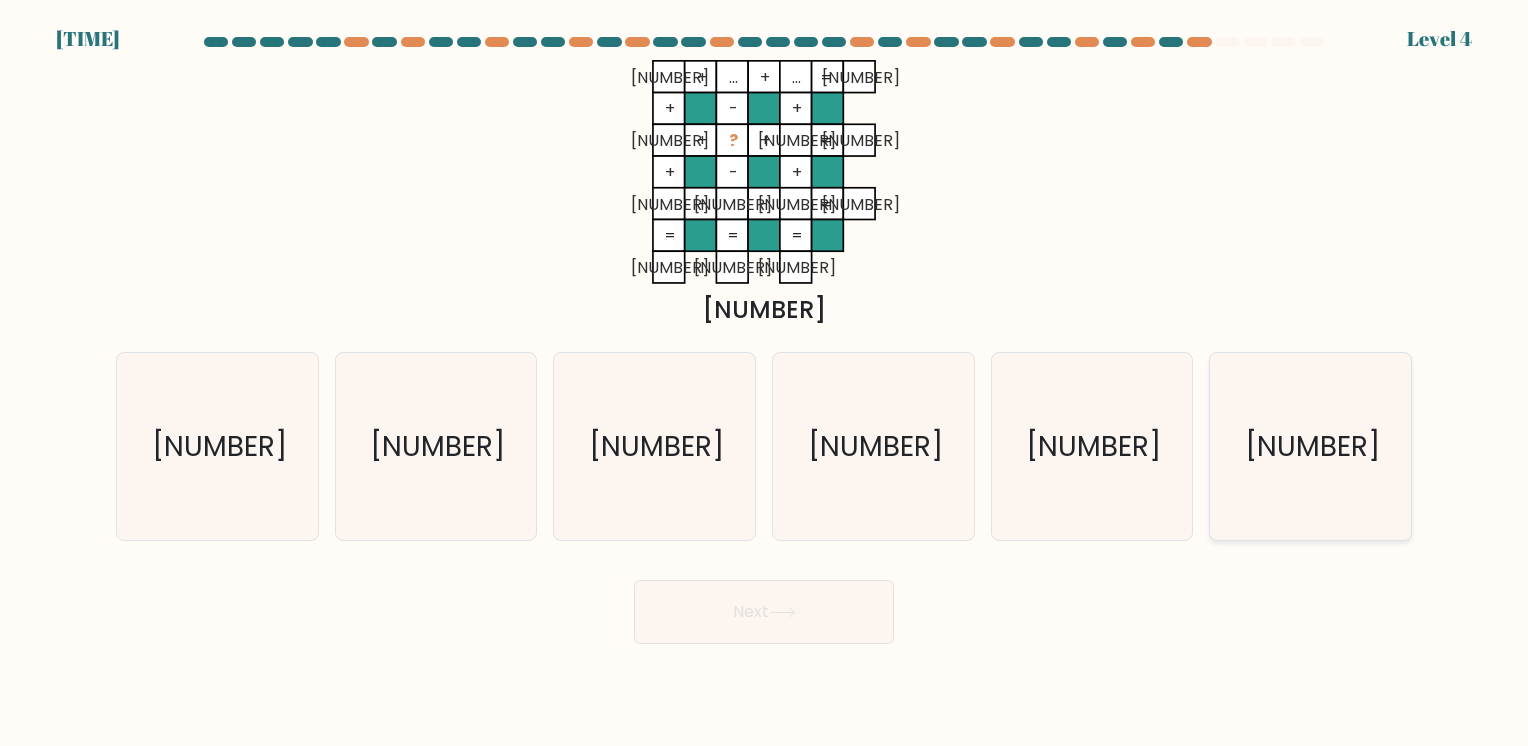 click on "9" at bounding box center (1312, 446) 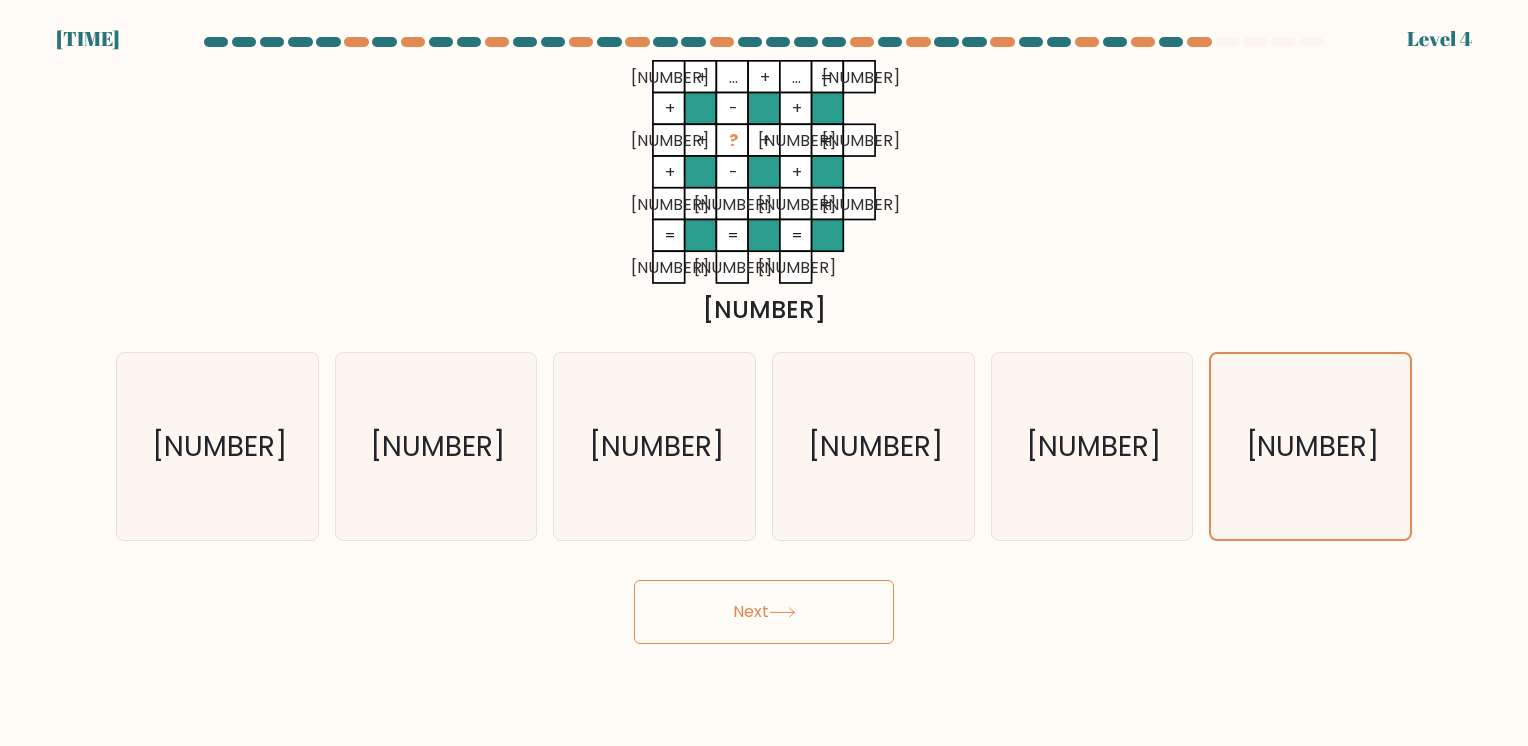 click on "Next" at bounding box center [764, 612] 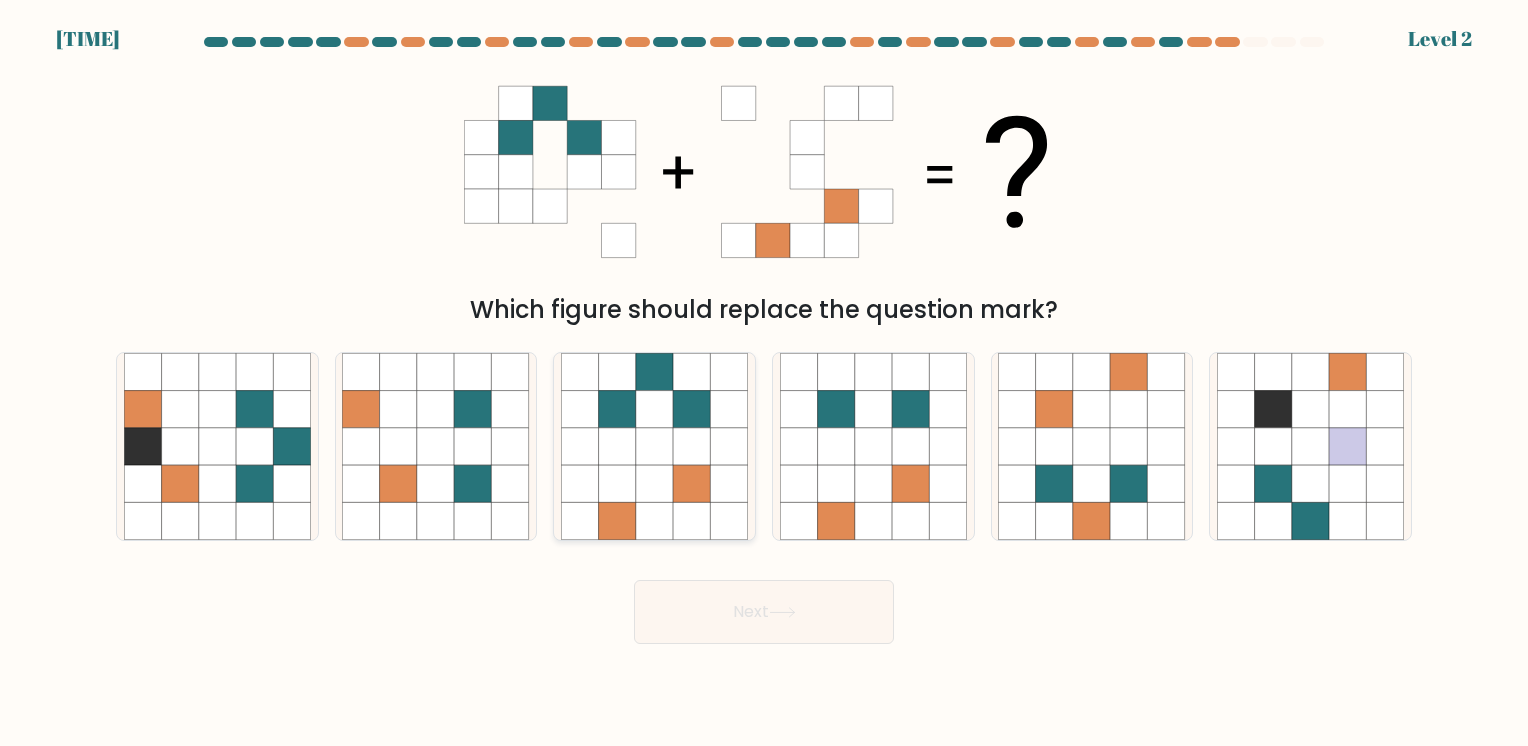 click at bounding box center (691, 446) 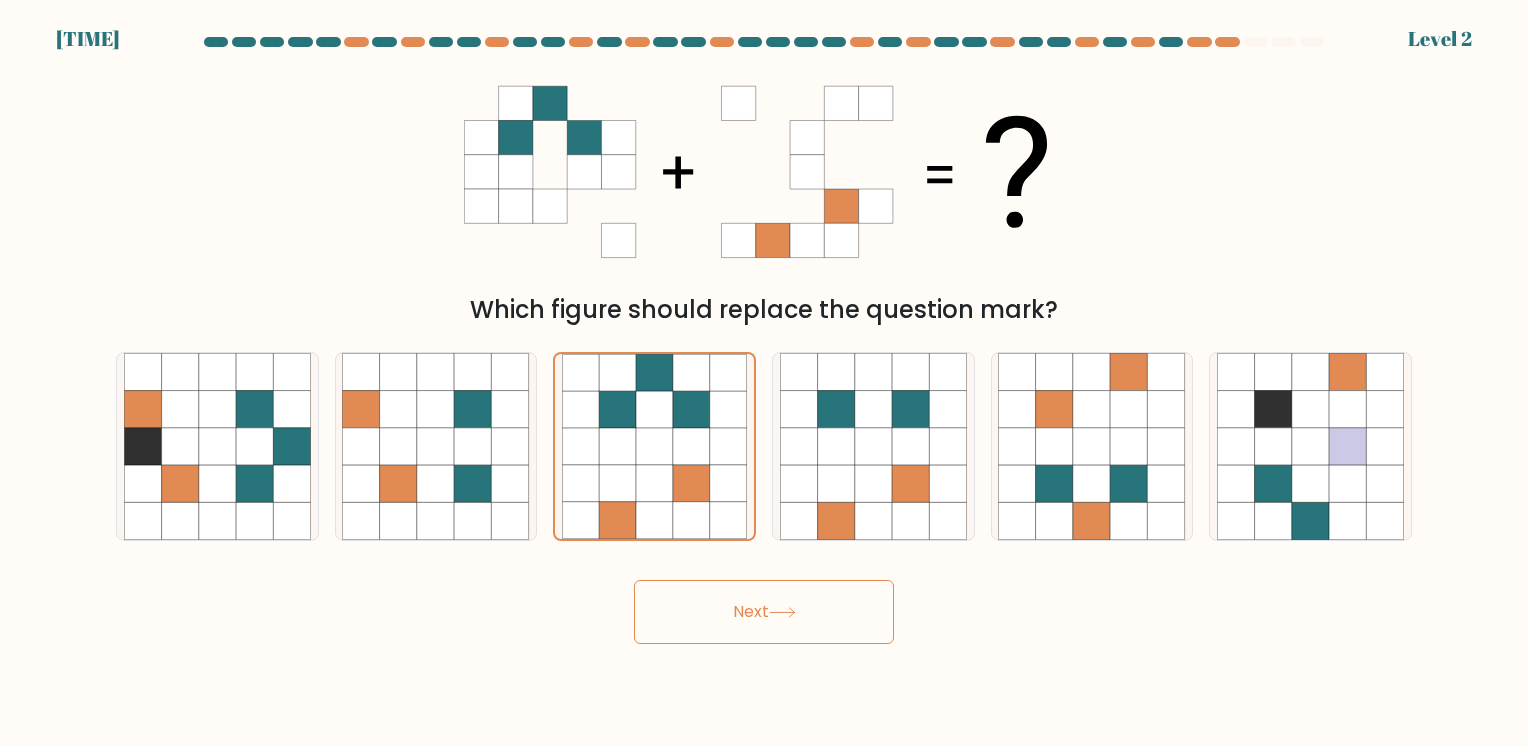 click on "6:39
Level 2" at bounding box center [764, 373] 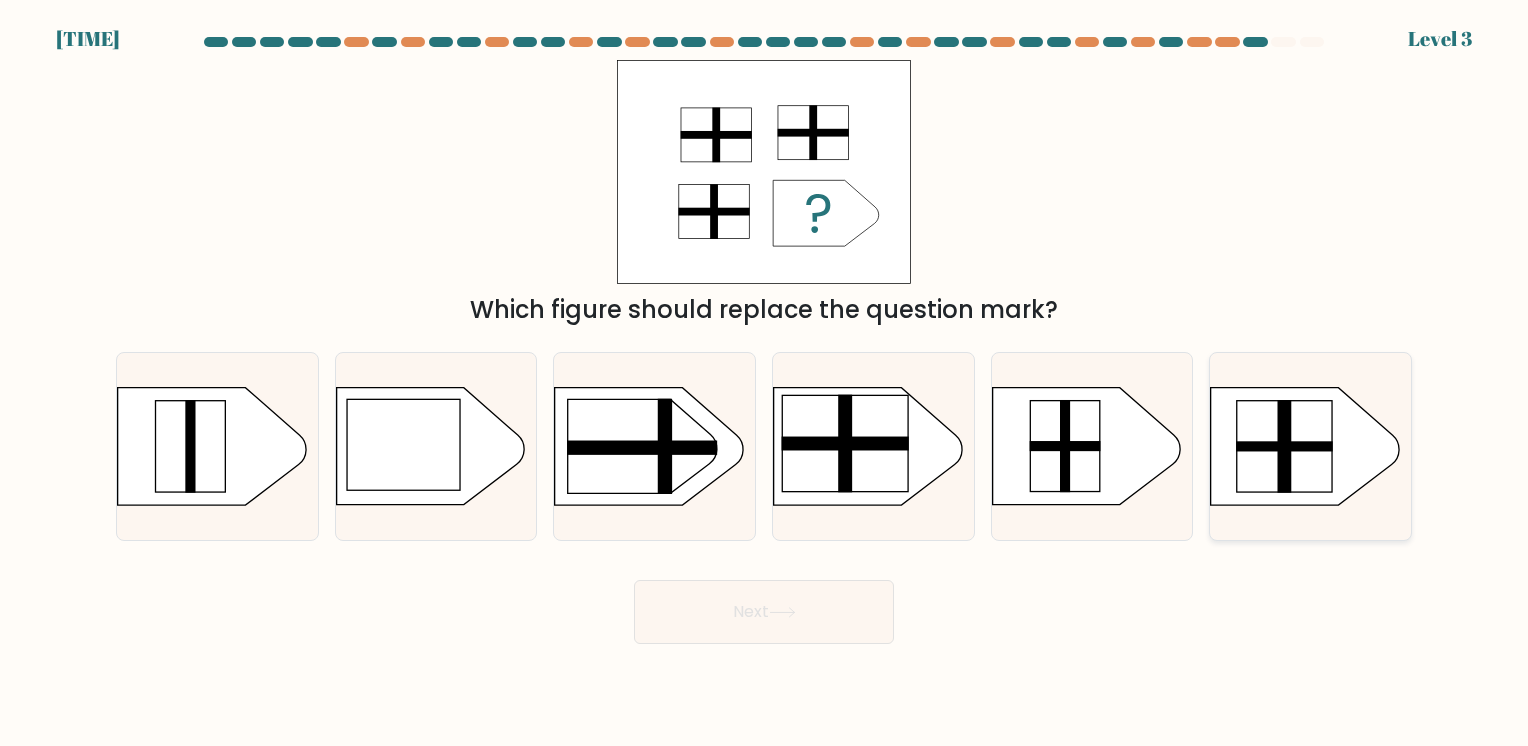 click at bounding box center [1285, 446] 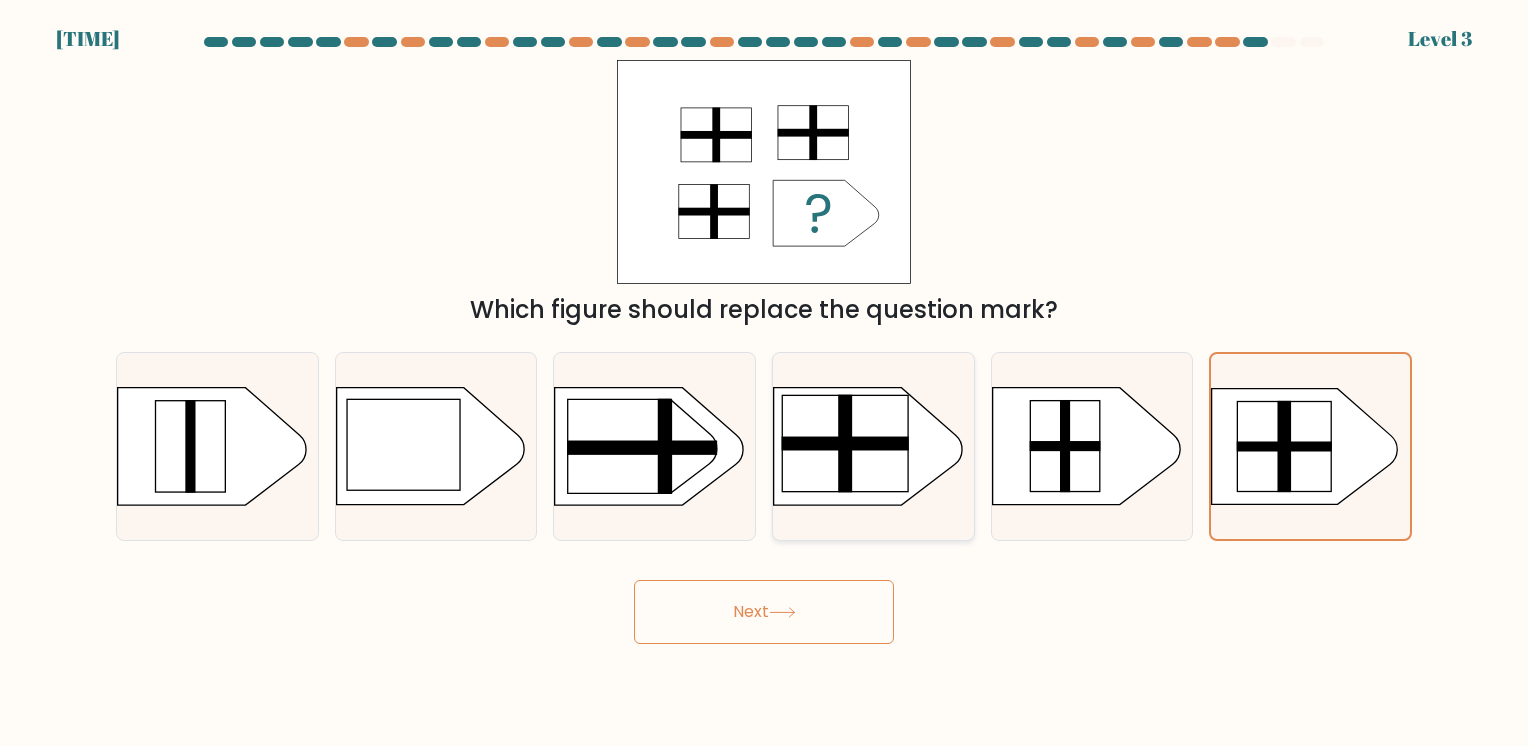 click at bounding box center [845, 443] 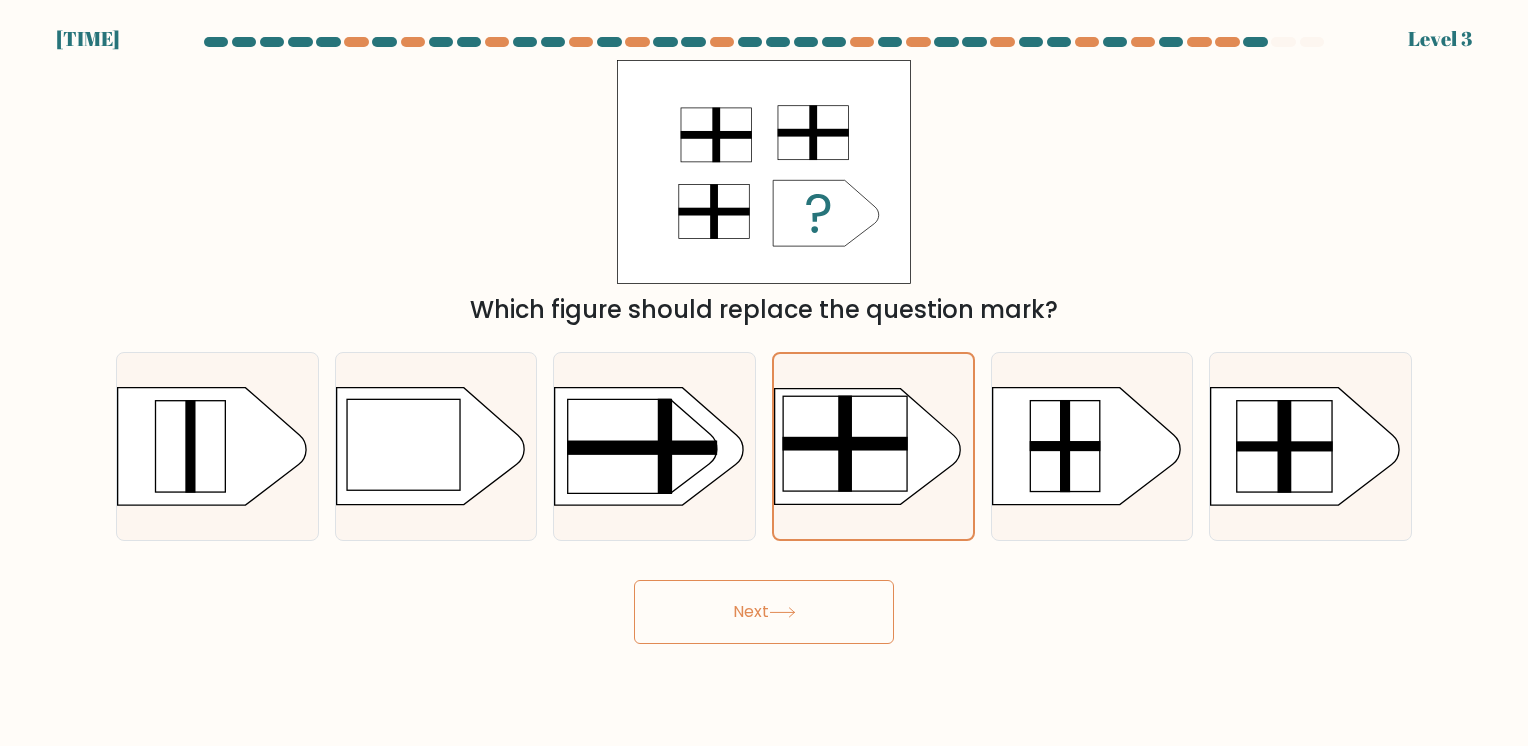 click on "Next" at bounding box center (764, 612) 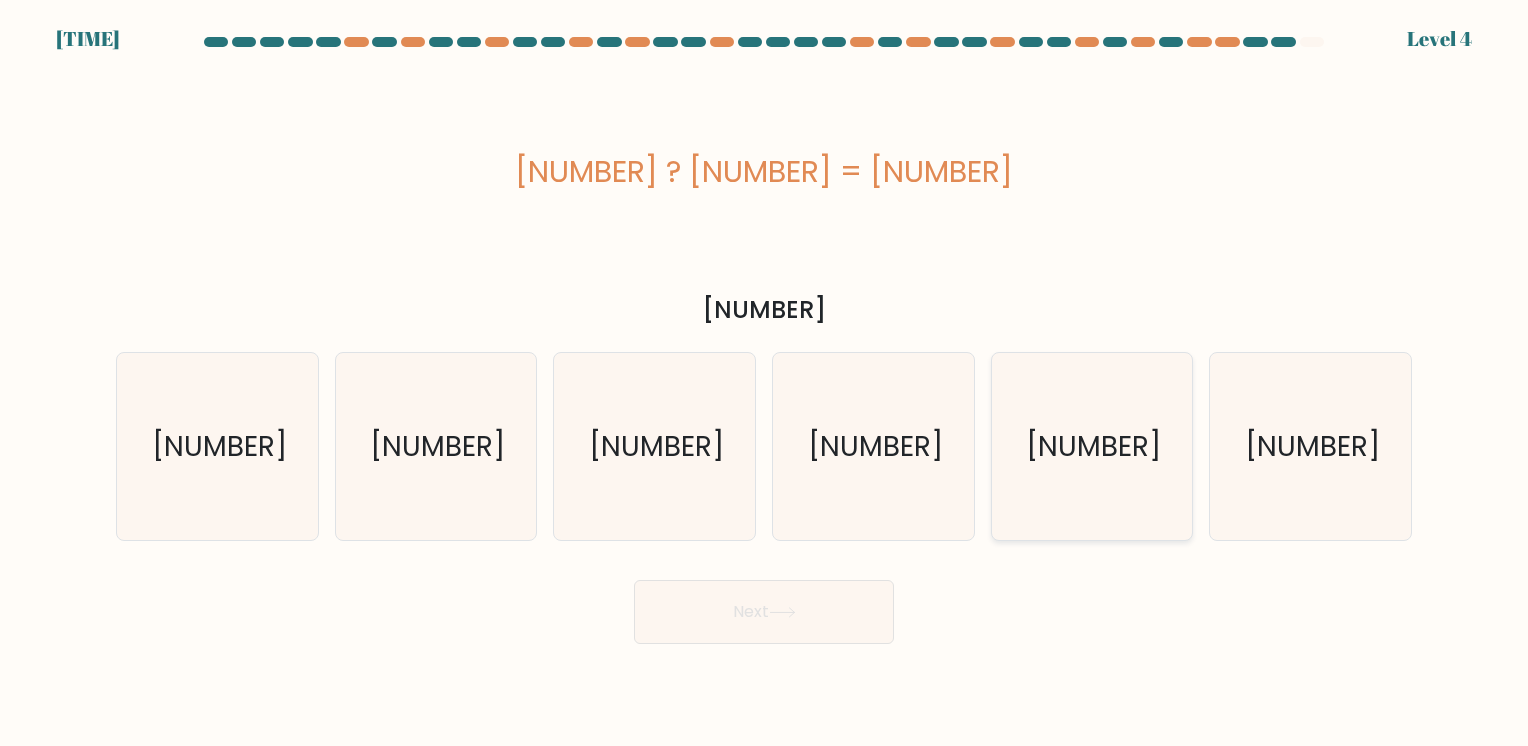 click on "43" at bounding box center (1091, 446) 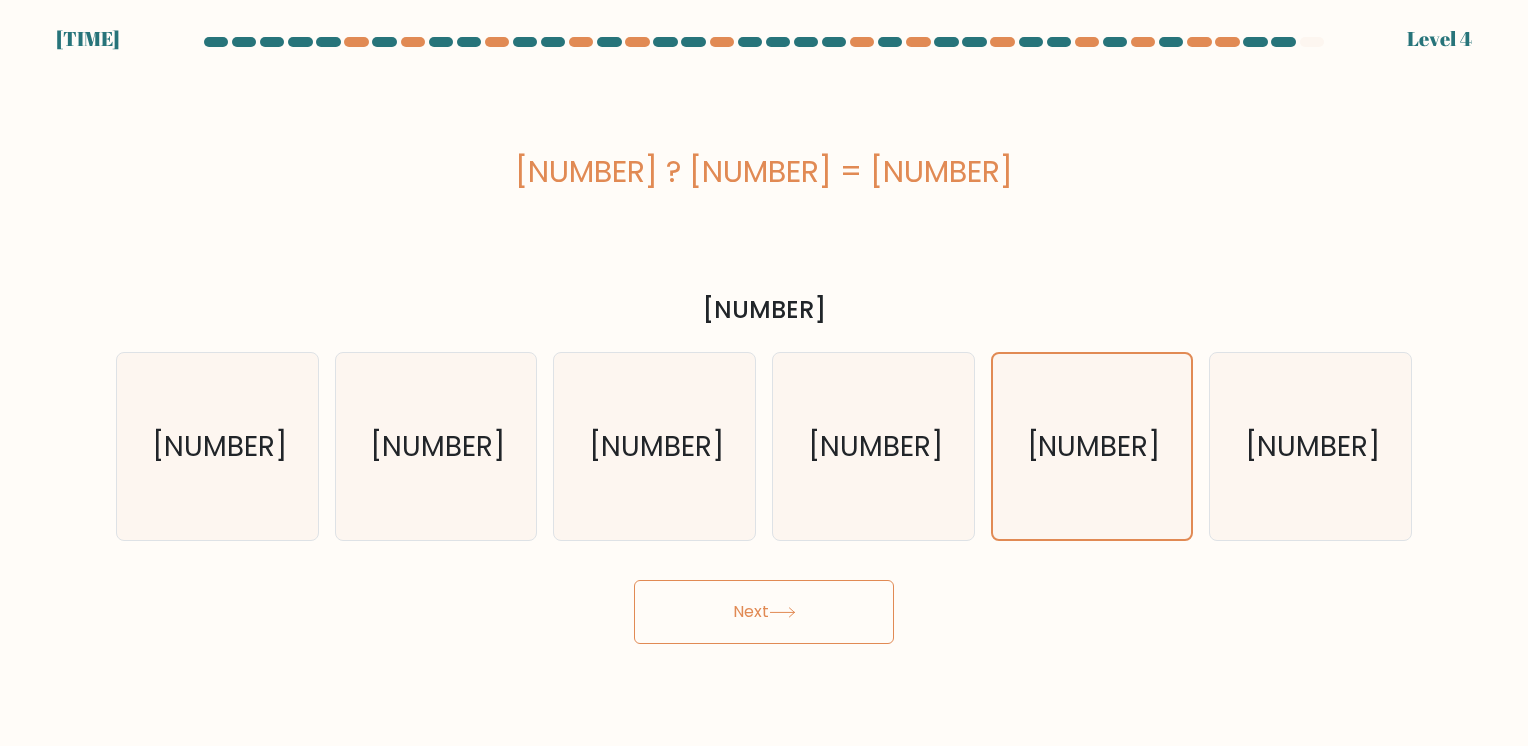 click on "Next" at bounding box center [764, 612] 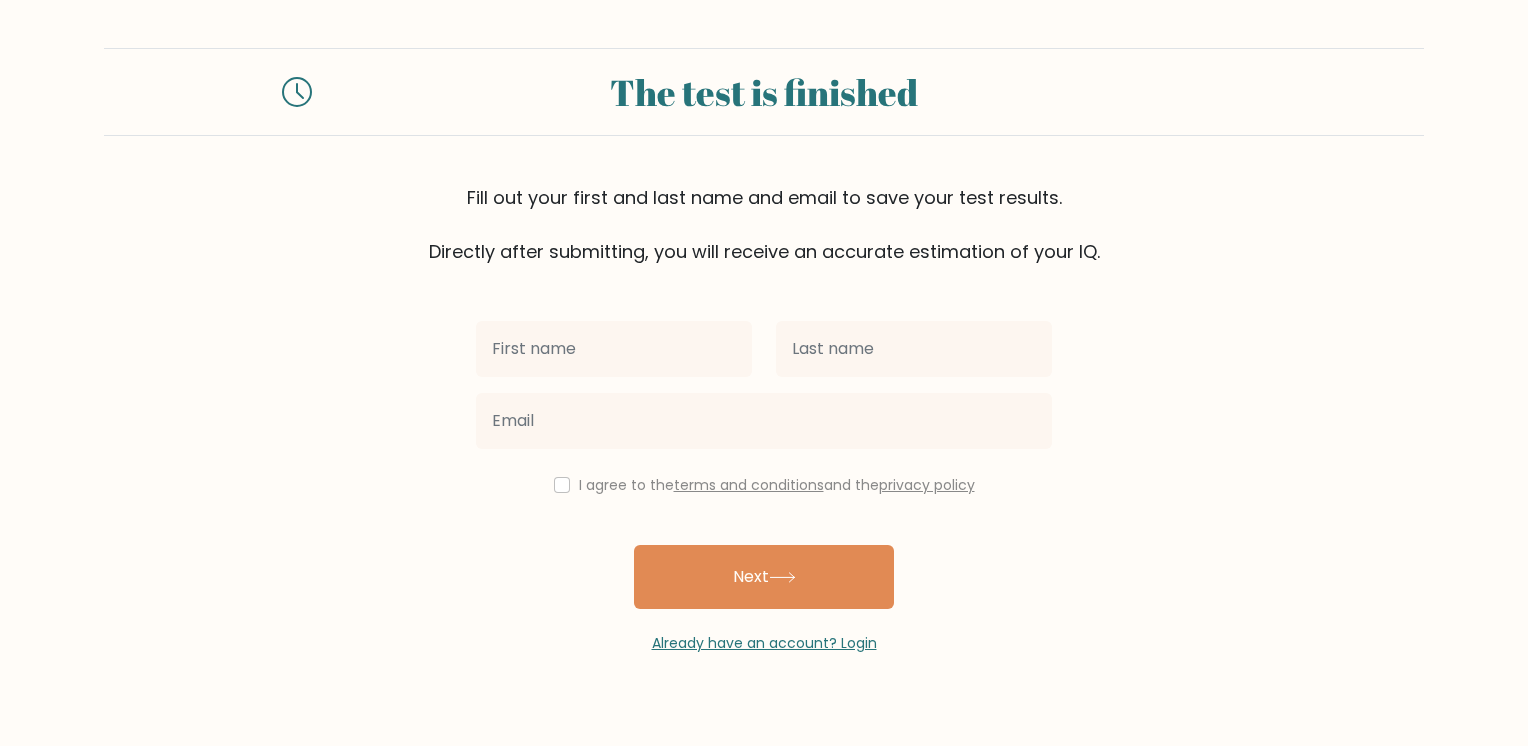 scroll, scrollTop: 0, scrollLeft: 0, axis: both 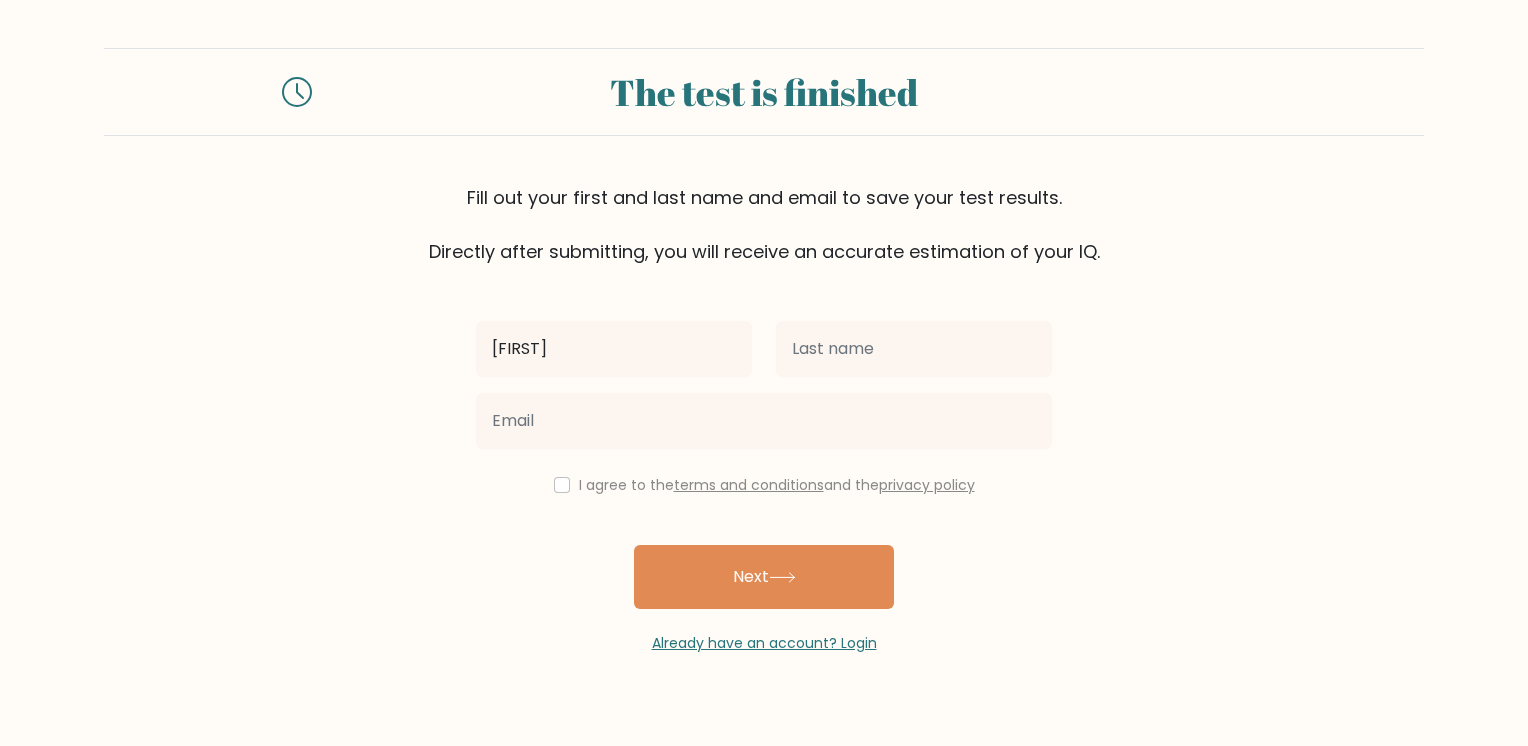 type on "[FIRST] [LAST]" 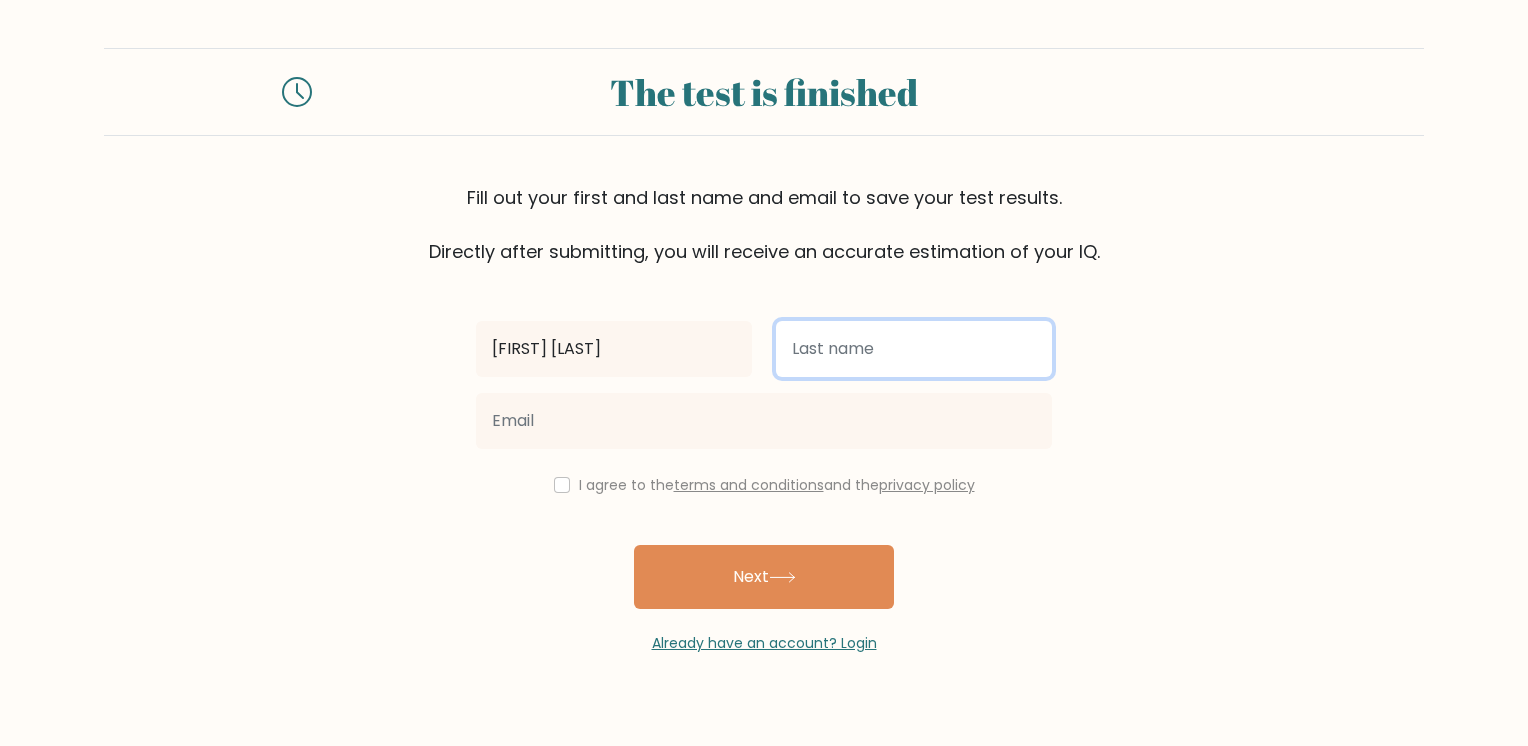 click at bounding box center (914, 349) 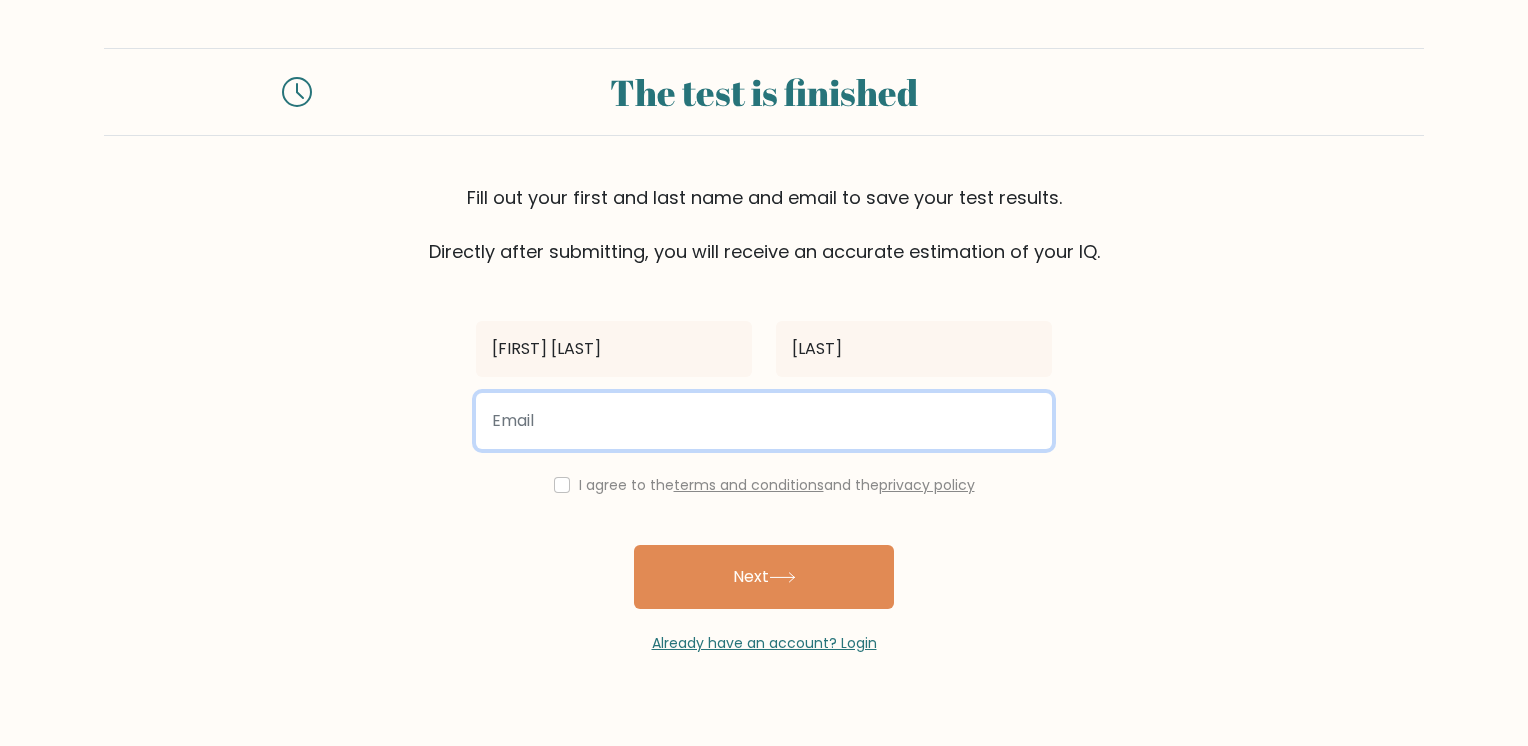 click at bounding box center (764, 421) 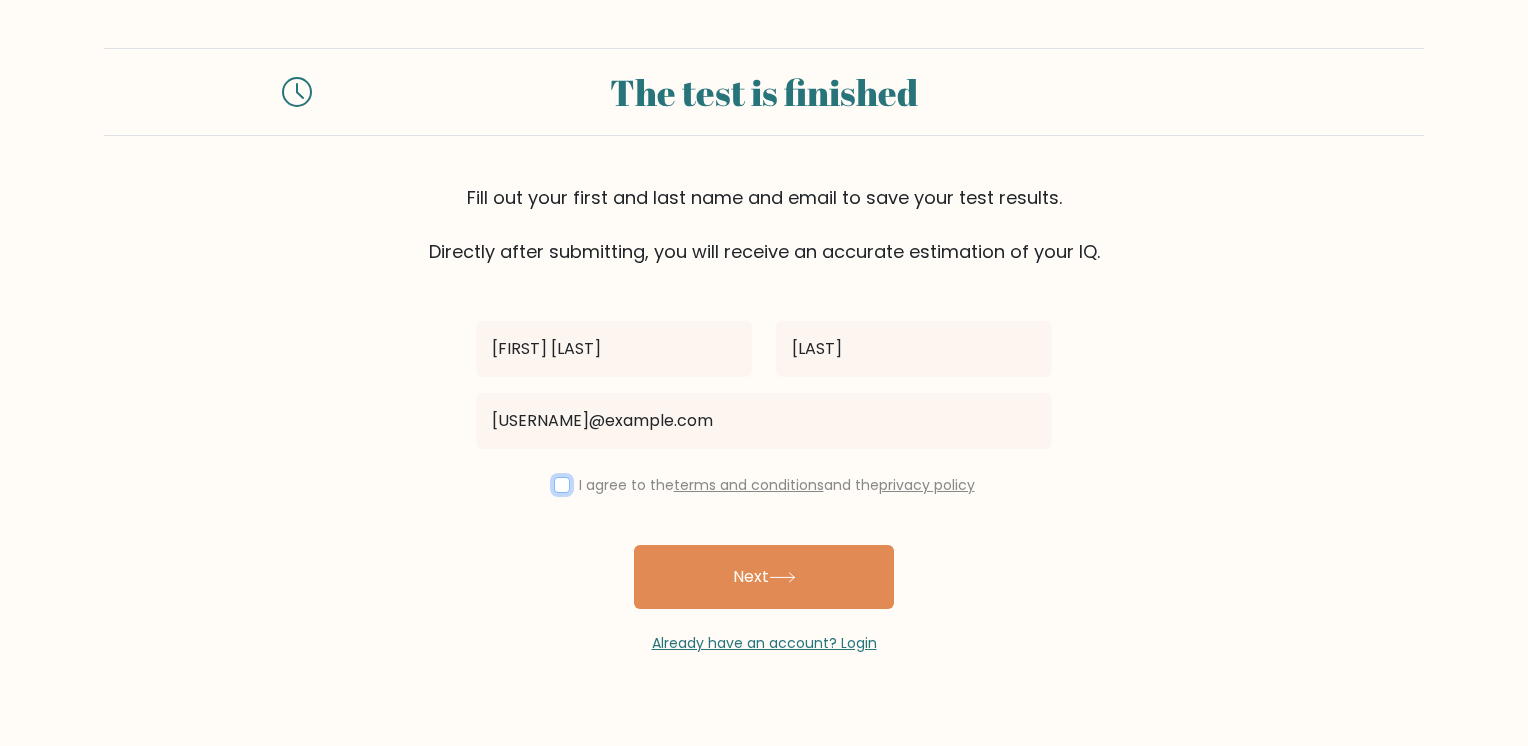 click at bounding box center [562, 485] 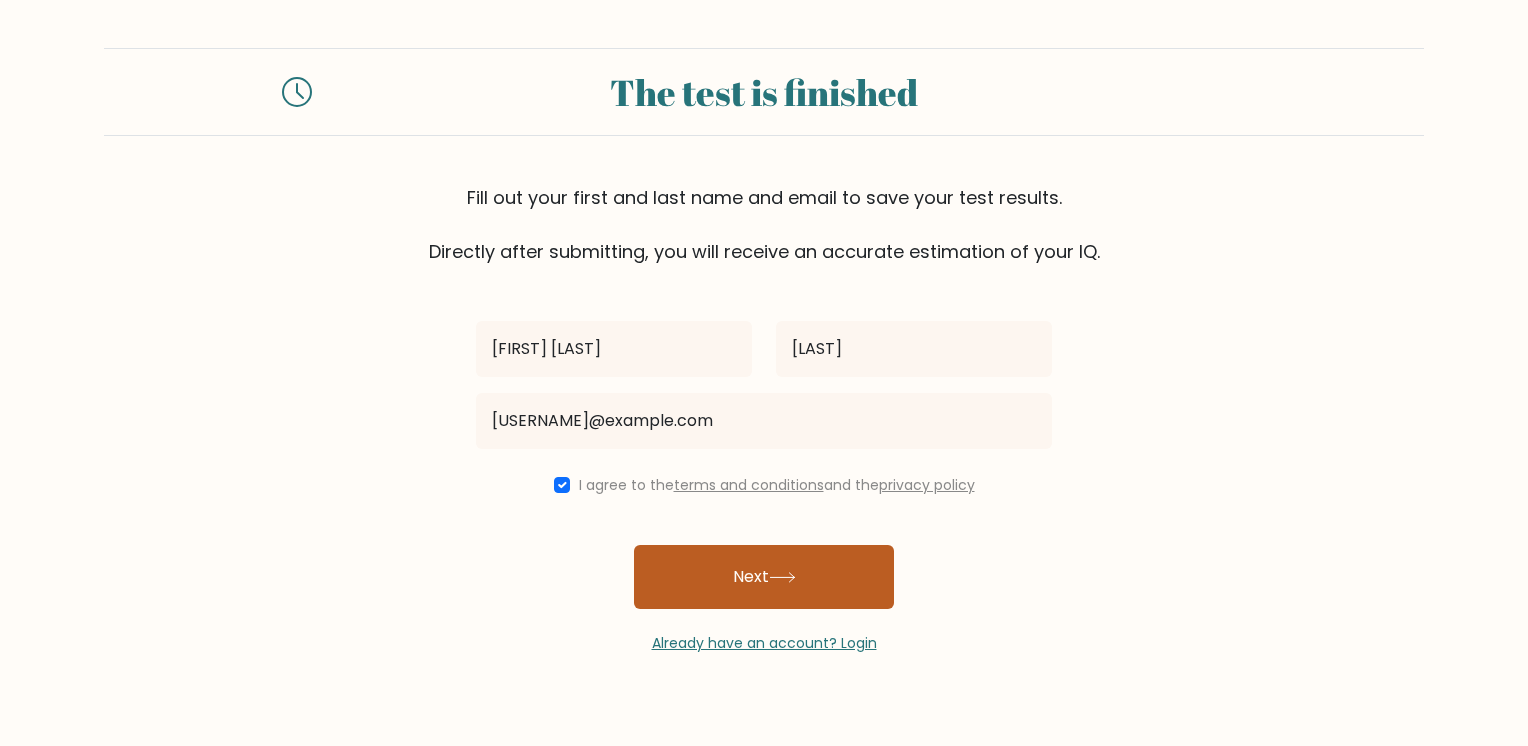 click on "Next" at bounding box center [764, 577] 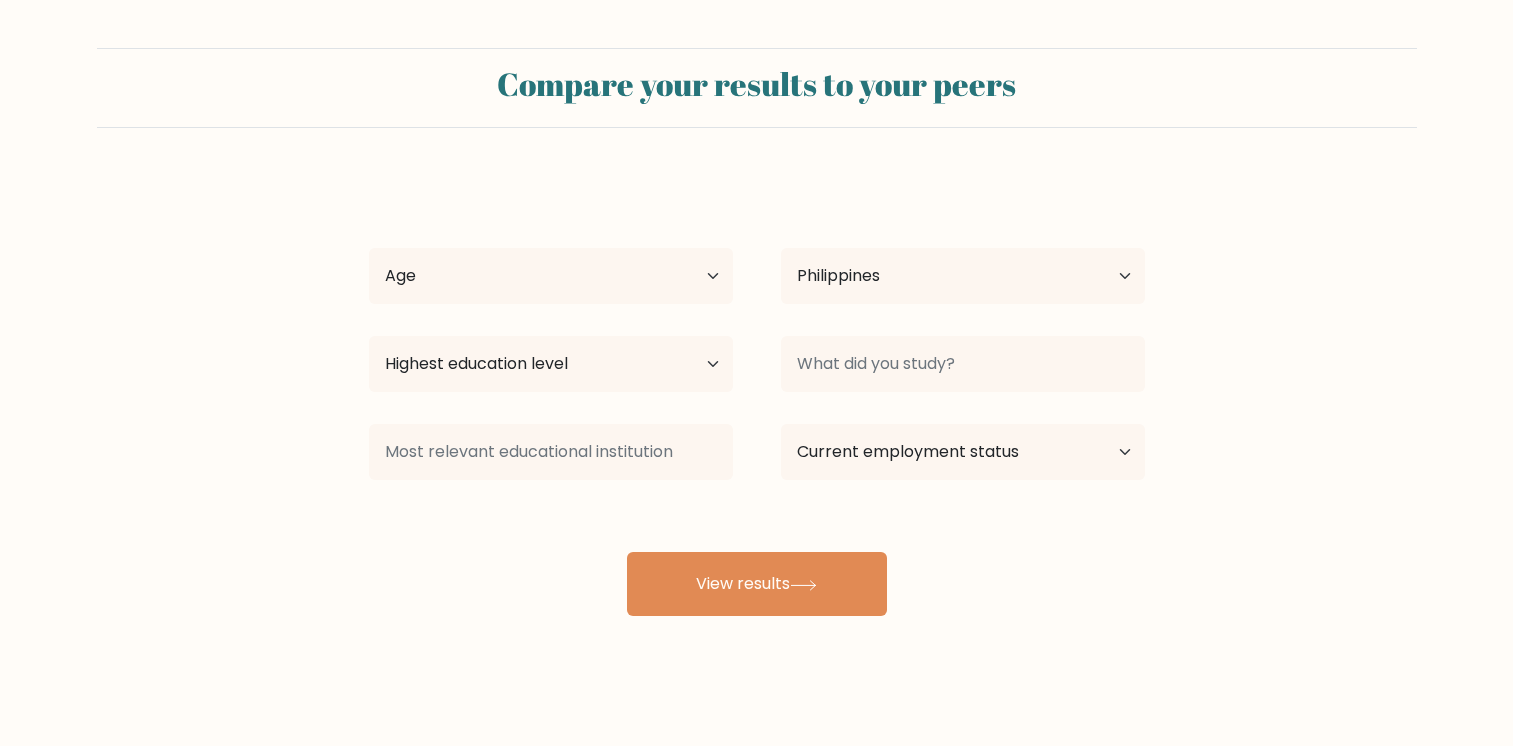scroll, scrollTop: 0, scrollLeft: 0, axis: both 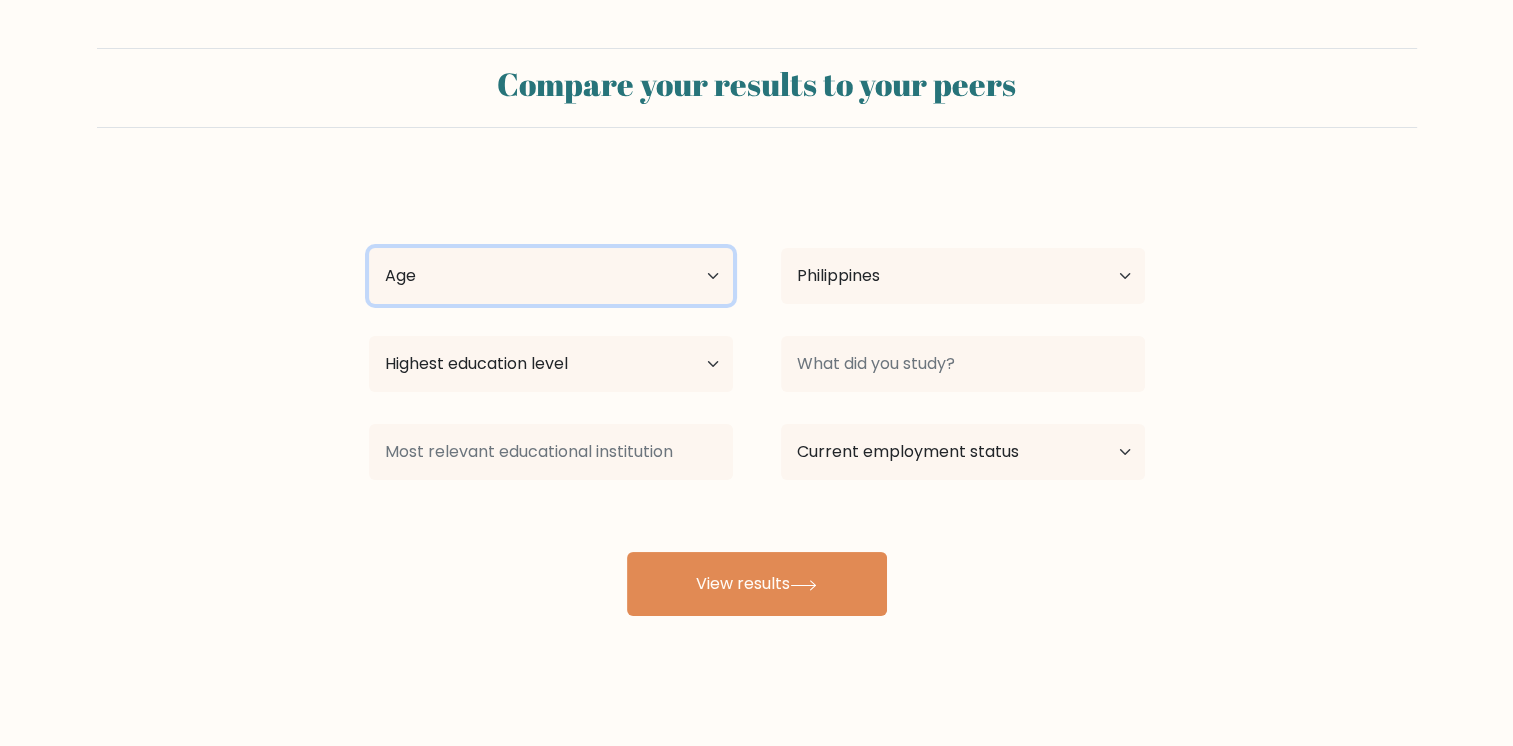 click on "Age
Under [AGE] years old
[AGE]-[AGE] years old
[AGE]-[AGE] years old
[AGE]-[AGE] years old
[AGE]-[AGE] years old
[AGE] years old and above" at bounding box center (551, 276) 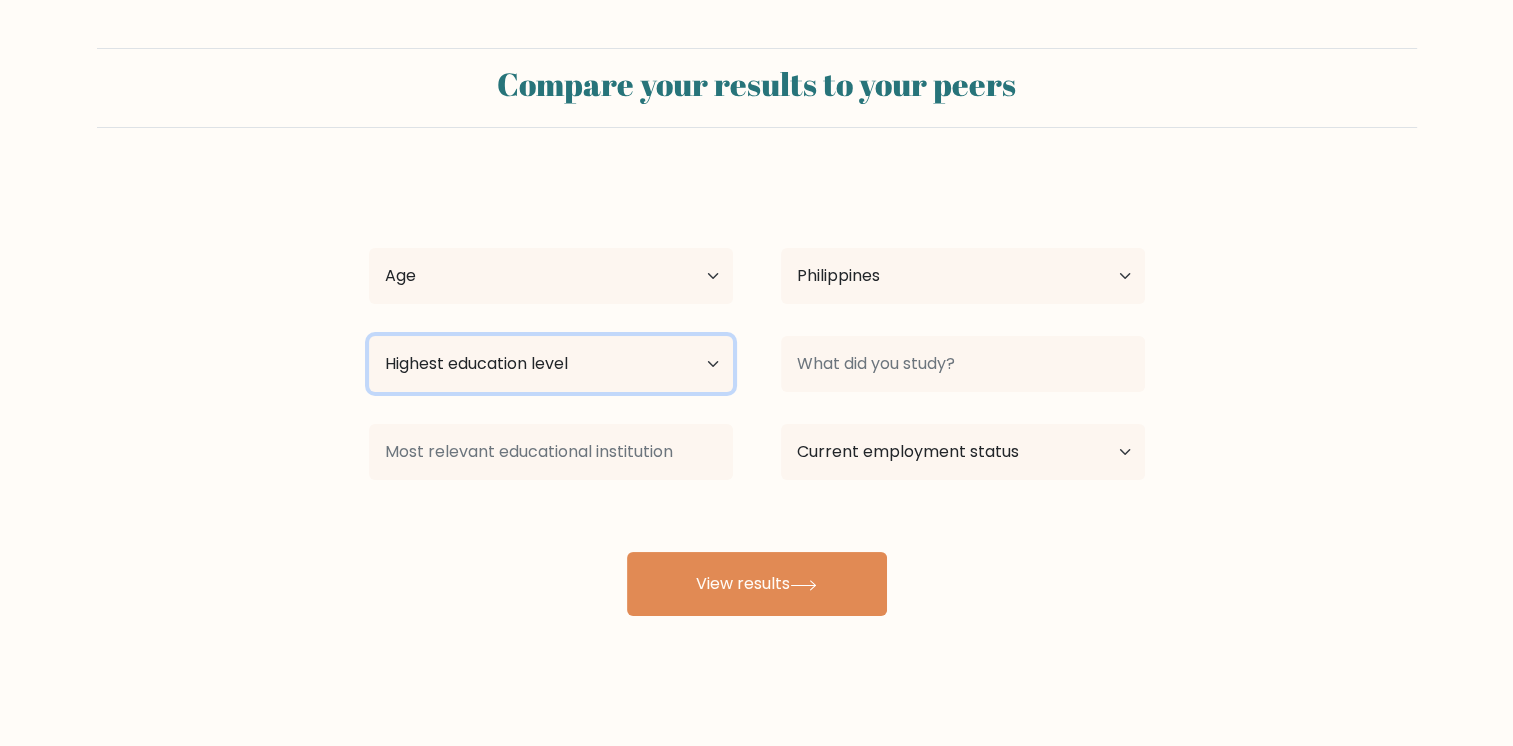 click on "Highest education level
No schooling
Primary
Lower Secondary
Upper Secondary
Occupation Specific
Bachelor's degree
Master's degree
Doctoral degree" at bounding box center [551, 364] 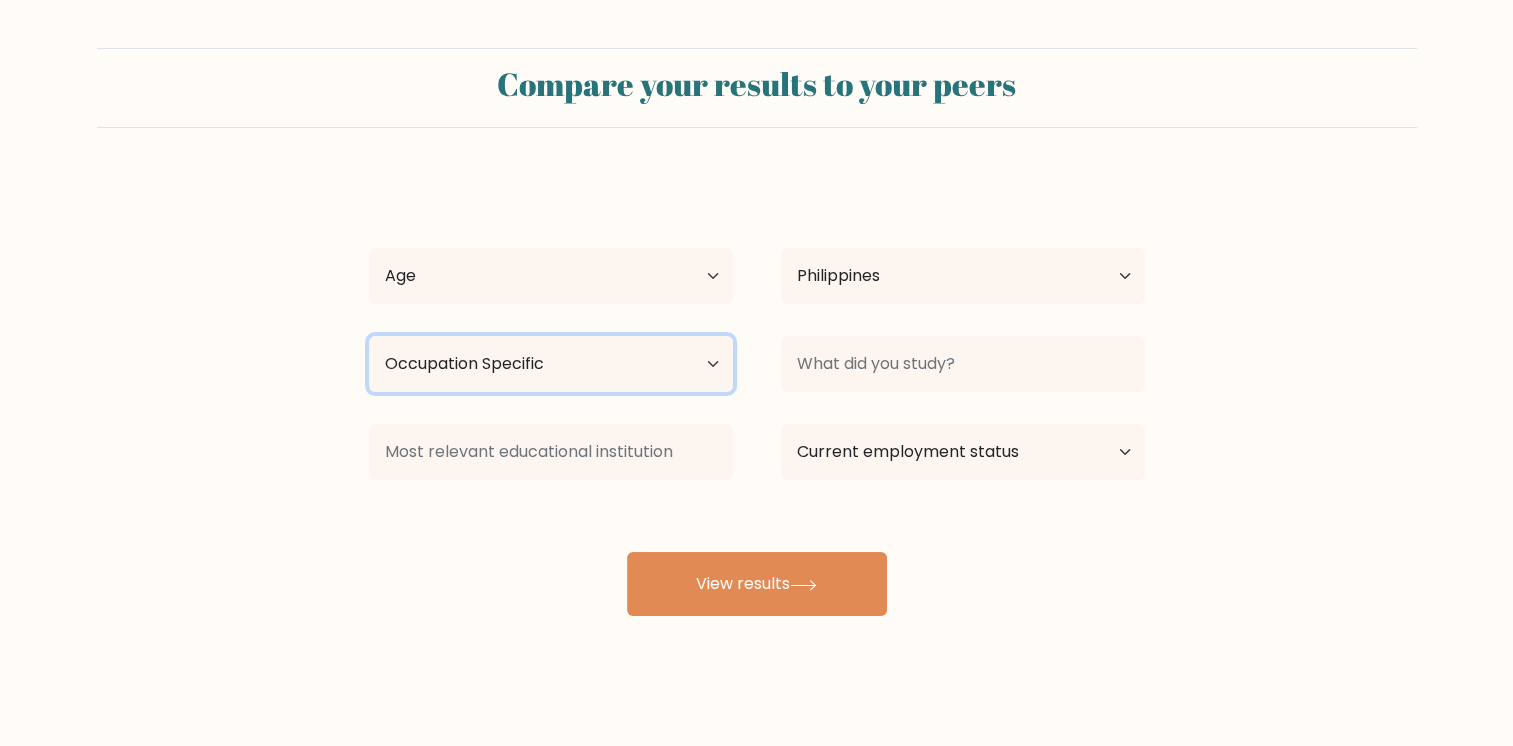 click on "Highest education level
No schooling
Primary
Lower Secondary
Upper Secondary
Occupation Specific
Bachelor's degree
Master's degree
Doctoral degree" at bounding box center [551, 364] 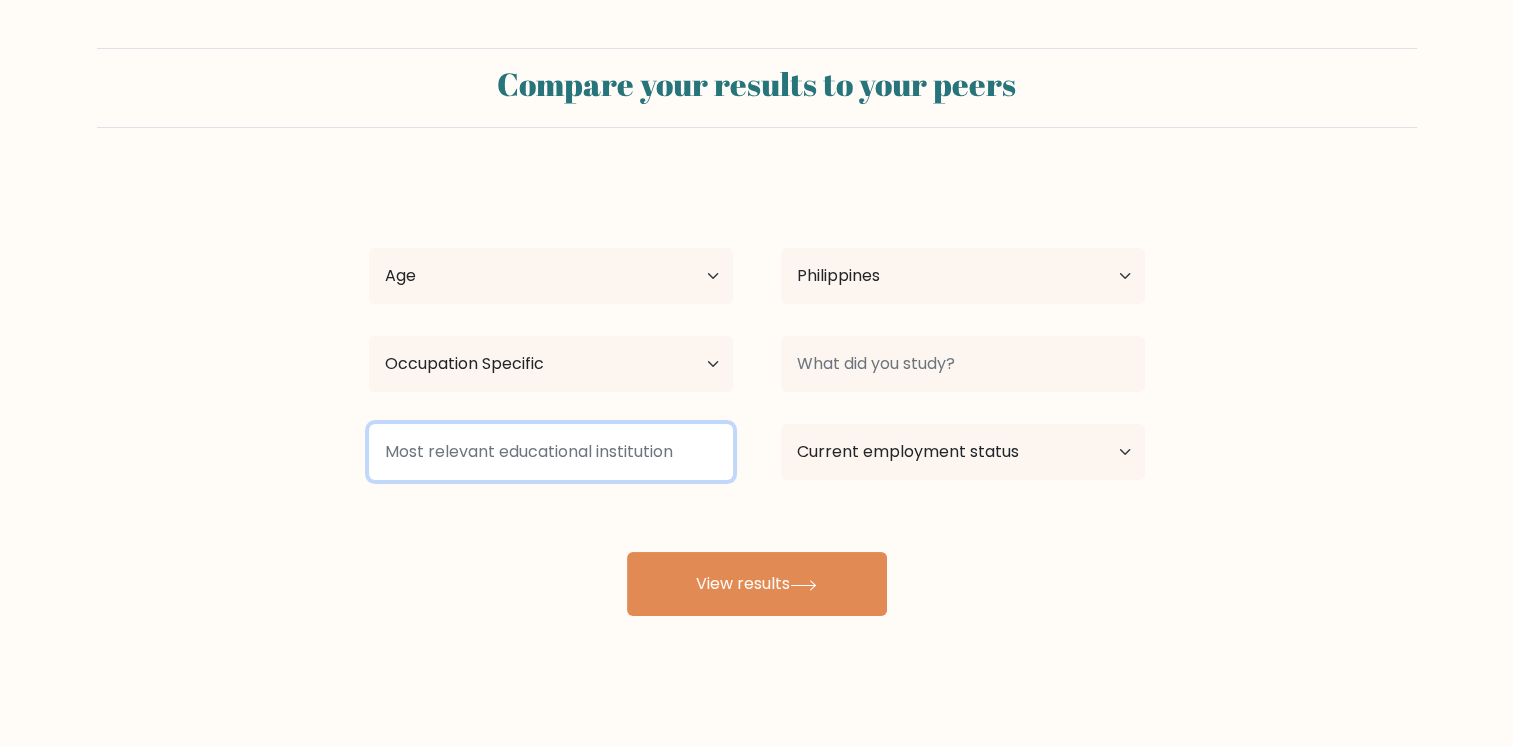 click at bounding box center (551, 452) 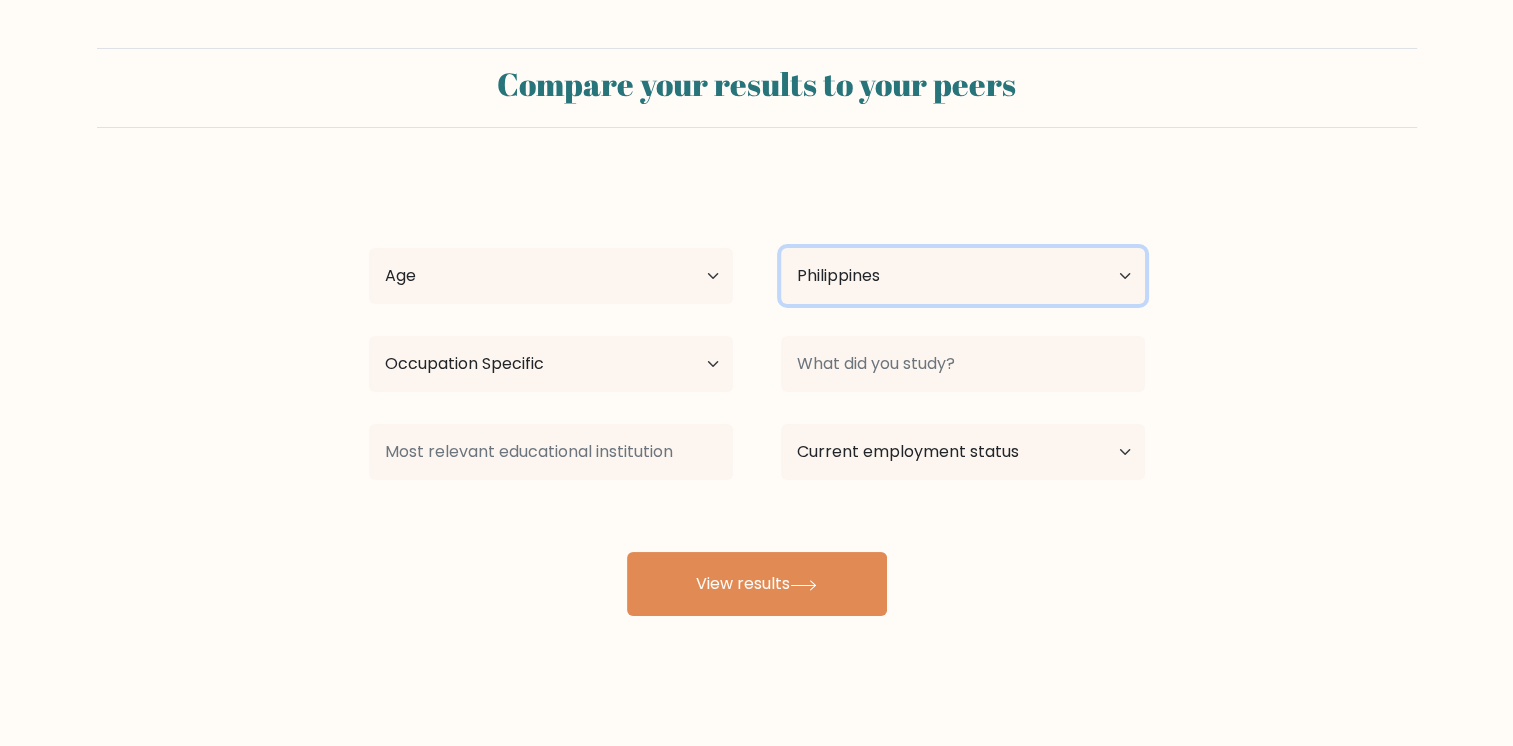 click on "Country
Afghanistan
Albania
Algeria
American Samoa
Andorra
Angola
Anguilla
Antarctica
Antigua and Barbuda
Argentina
Armenia
Aruba
Australia
Austria
Azerbaijan
Bahamas
Bahrain
Bangladesh
Barbados
Belarus
Belgium
Belize
Benin
Bermuda
Bhutan
Bolivia
Bonaire, Sint Eustatius and Saba
Bosnia and Herzegovina
Botswana
Bouvet Island
Brazil
British Indian Ocean Territory
Brunei
Bulgaria
Burkina Faso
Burundi
Cabo Verde
Cambodia
Cameroon
Canada
Cayman Islands
Central African Republic
Chad
Chile
China
Christmas Island
Cocos (Keeling) Islands
Colombia
Comoros
Congo
Congo (the Democratic Republic of the)
Cook Islands
Costa Rica
Côte d'Ivoire
Croatia
Cuba" at bounding box center [963, 276] 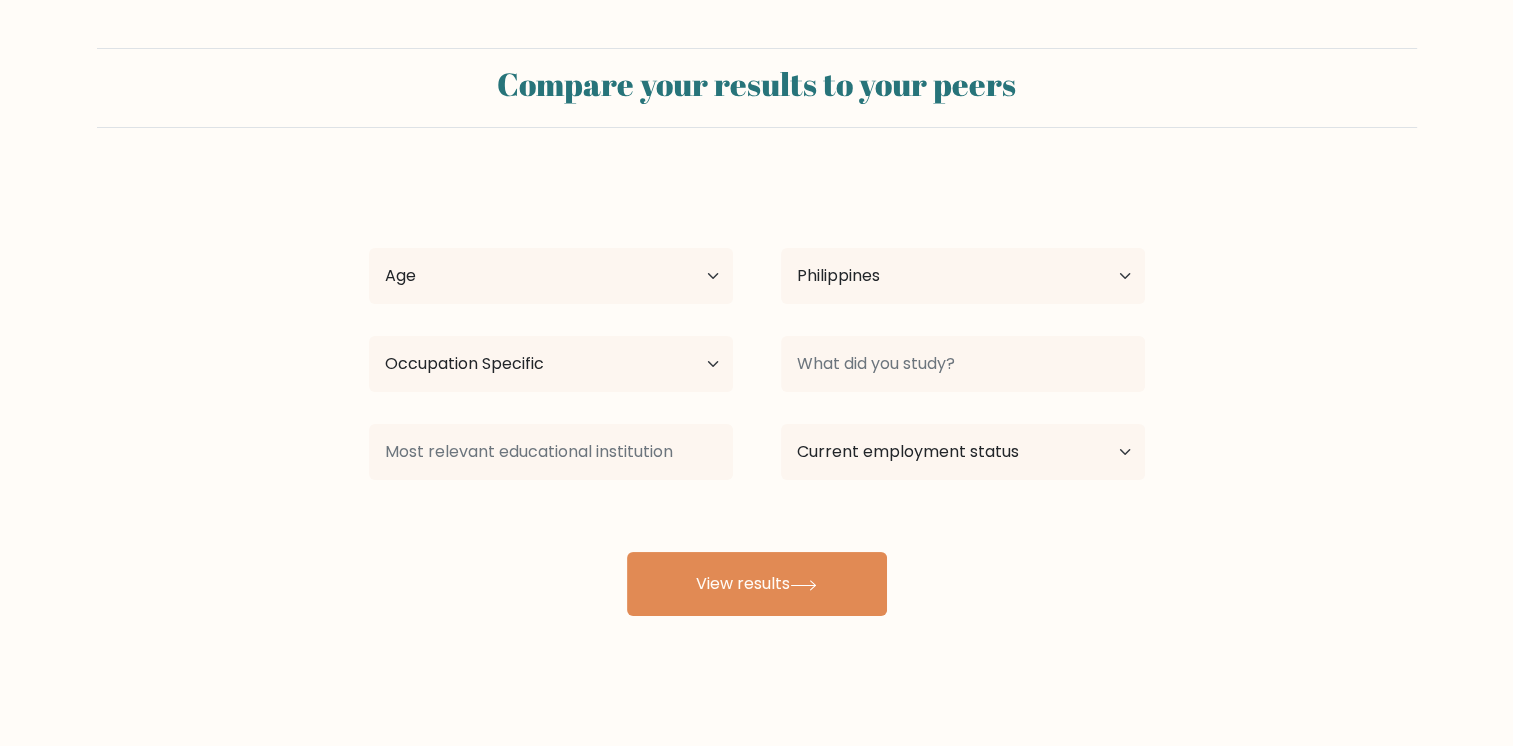click on "Compare your results to your peers
Allan Jay
Torreno
Age
Under 18 years old
18-24 years old
25-34 years old
35-44 years old
45-54 years old
55-64 years old
65 years old and above
Country
Afghanistan
Albania
Algeria
American Samoa
Andorra
Angola
Anguilla
Antarctica
Antigua and Barbuda
Argentina
Armenia
Aruba
Australia" at bounding box center (756, 332) 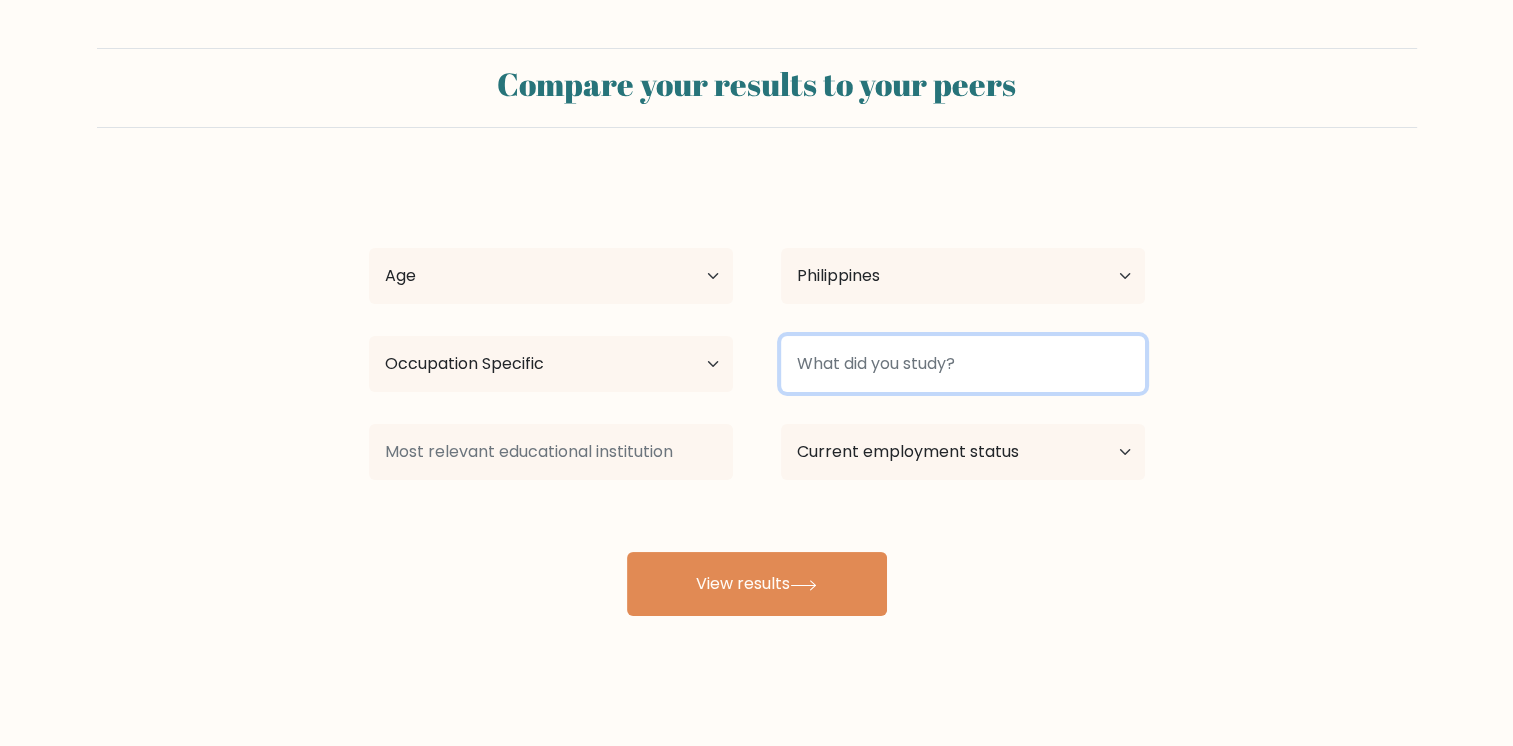 click at bounding box center [963, 364] 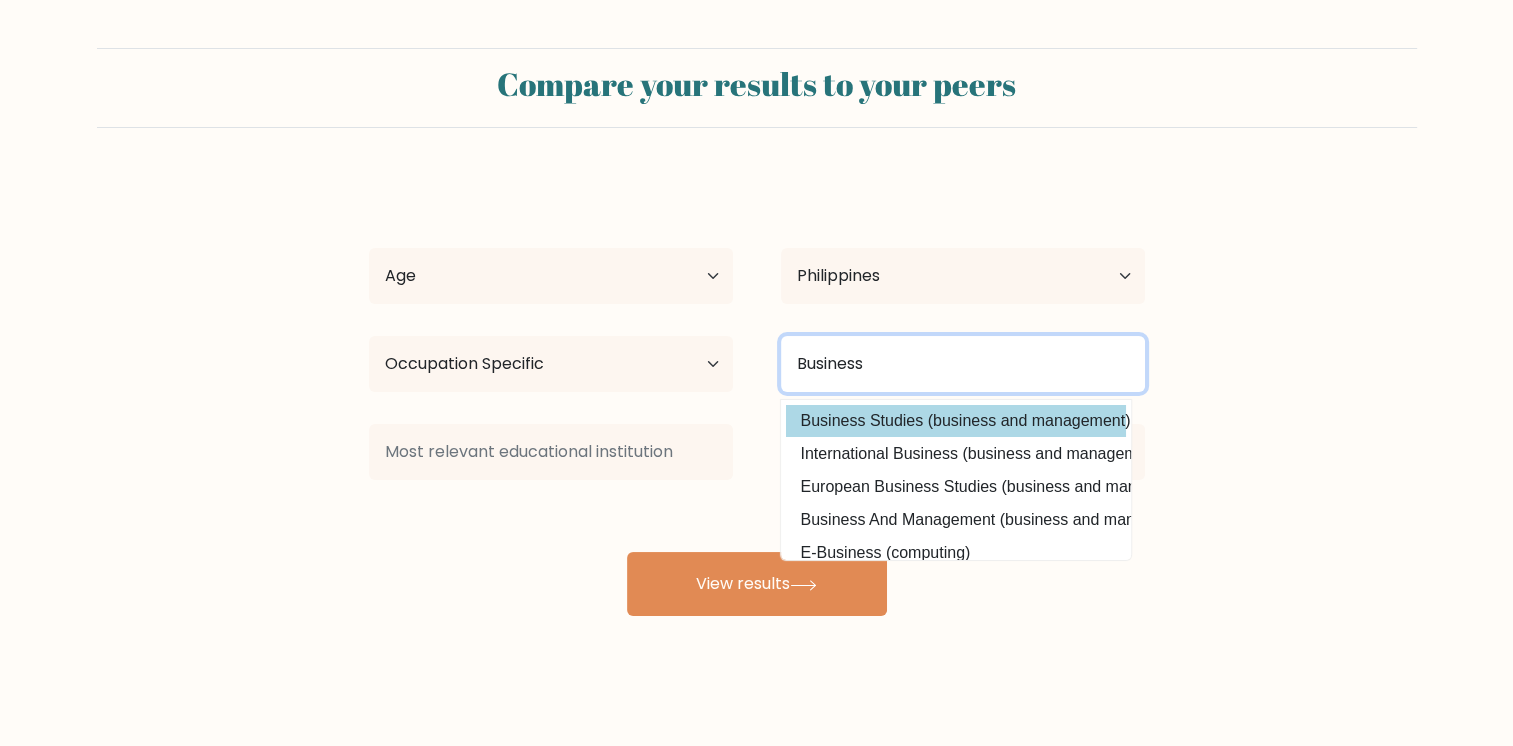 type on "Business" 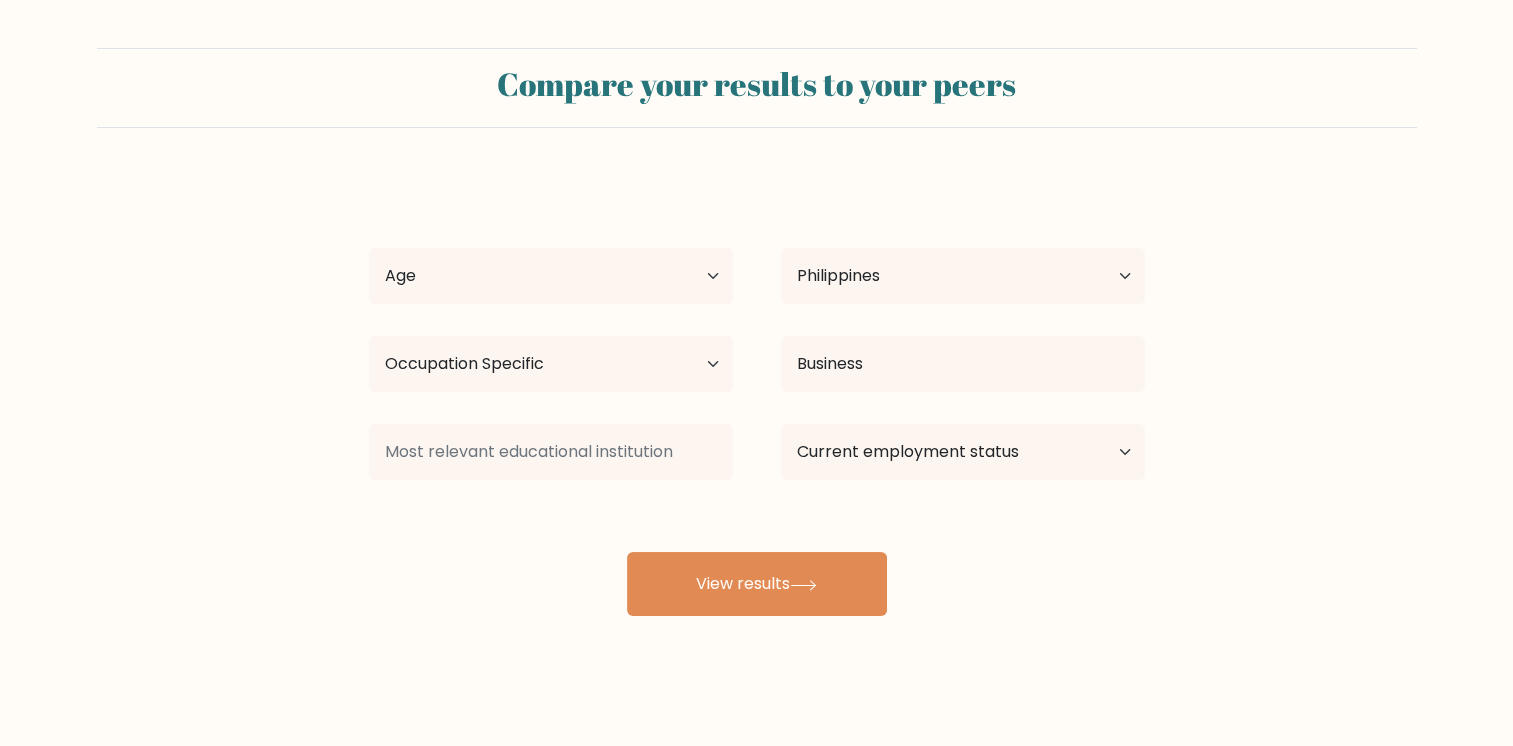 click on "Allan Jay
Torreno
Age
Under 18 years old
18-24 years old
25-34 years old
35-44 years old
45-54 years old
55-64 years old
65 years old and above
Country
Afghanistan
Albania
Algeria
American Samoa
Andorra
Angola
Anguilla
Antarctica
Antigua and Barbuda
Argentina
Armenia
Aruba
Australia
Austria
Azerbaijan
Bahamas
Bahrain
Bangladesh
Barbados
Belarus
Belgium
Belize
Benin
Bermuda
Bhutan
Bolivia
Bonaire, Sint Eustatius and Saba
Bosnia and Herzegovina
Botswana
Bouvet Island
Brazil
Brunei" at bounding box center [757, 396] 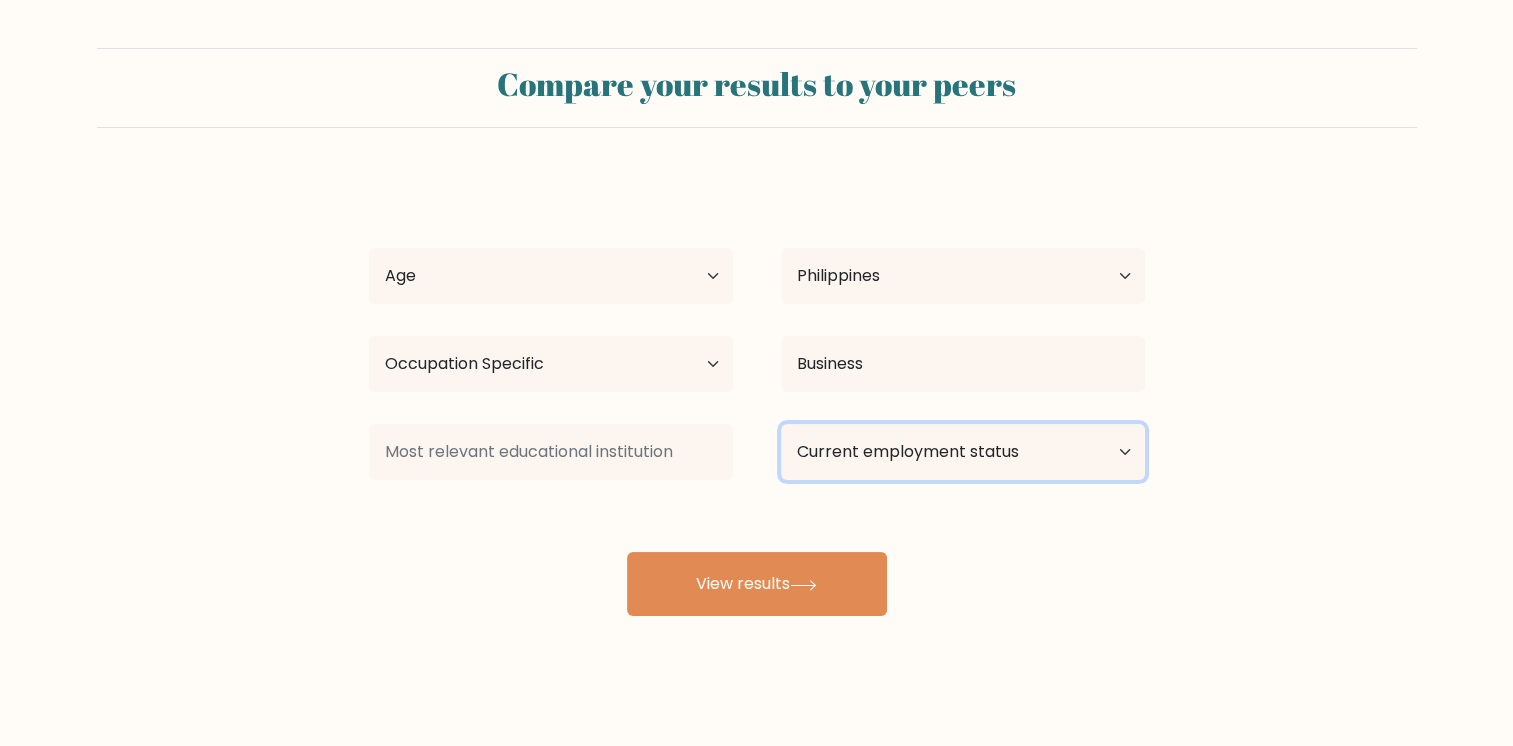click on "Current employment status
Employed
Student
Retired
Other / prefer not to answer" at bounding box center (963, 452) 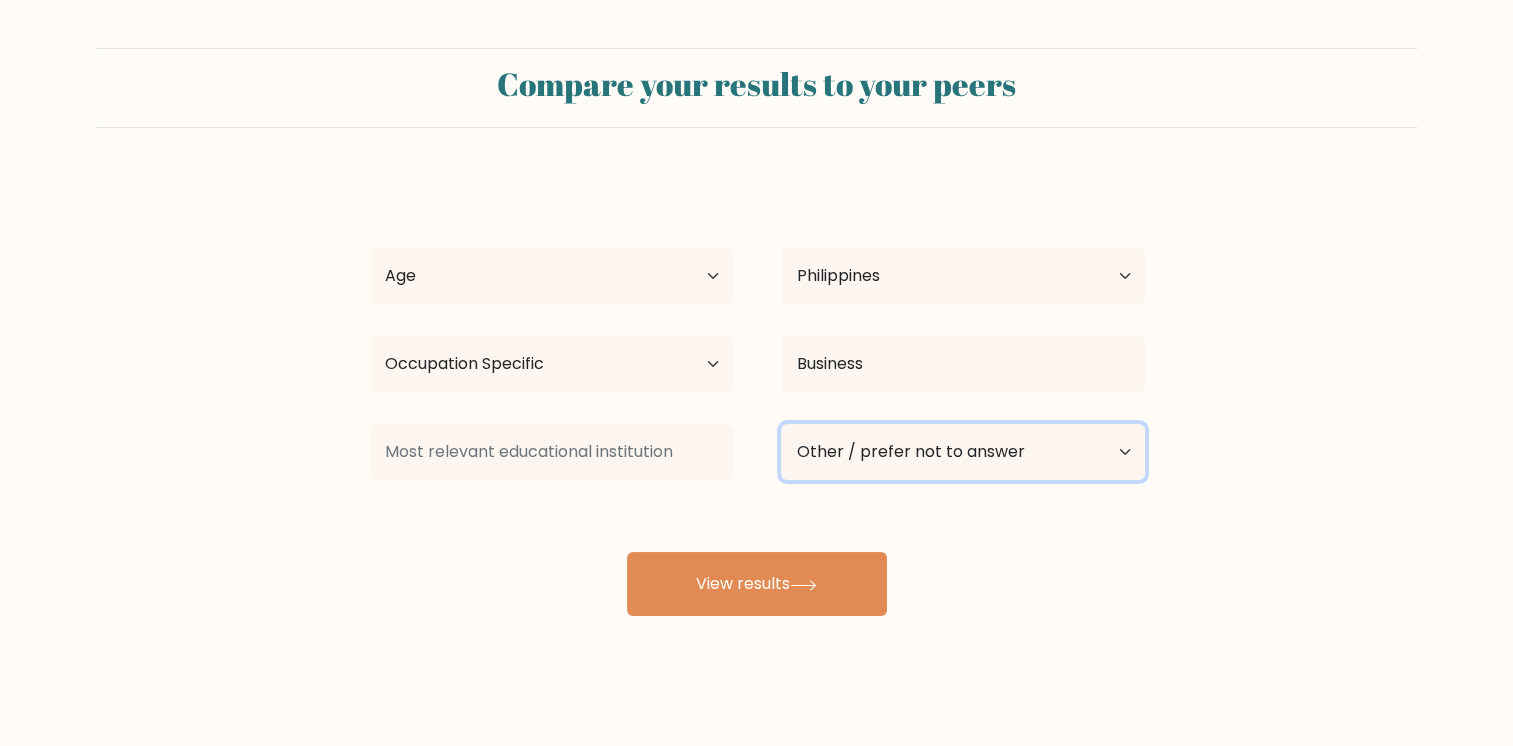 click on "Current employment status
Employed
Student
Retired
Other / prefer not to answer" at bounding box center [963, 452] 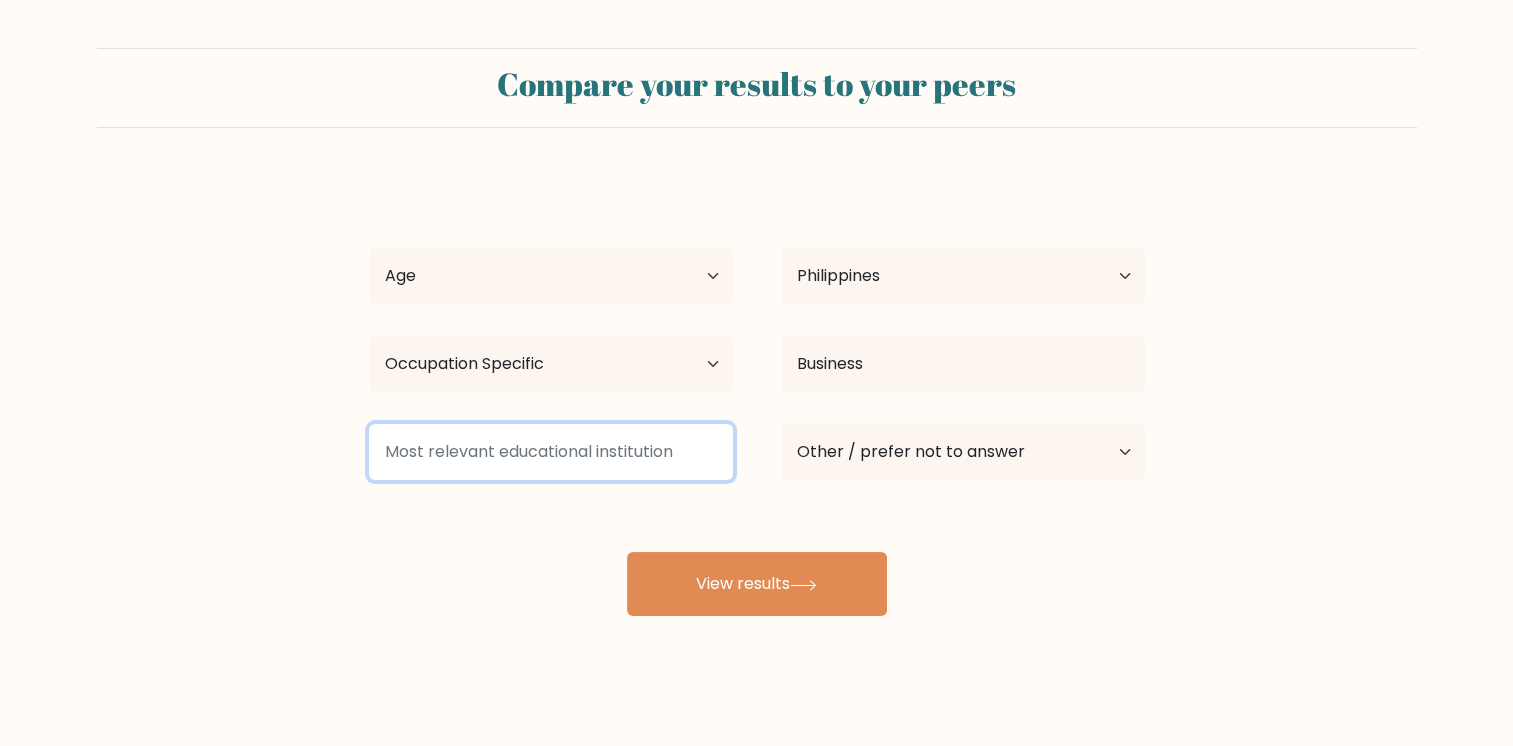 click at bounding box center [551, 452] 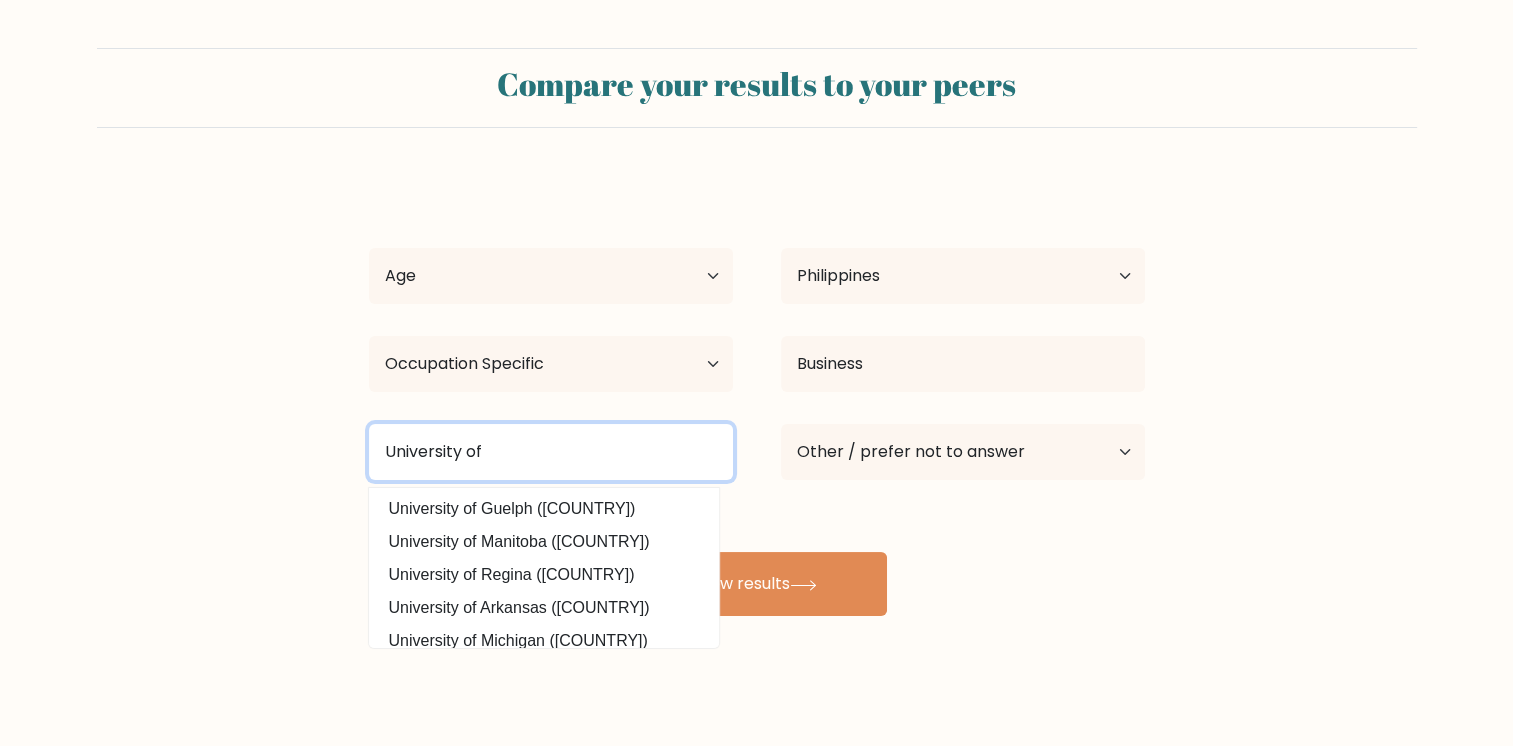 type on "University of" 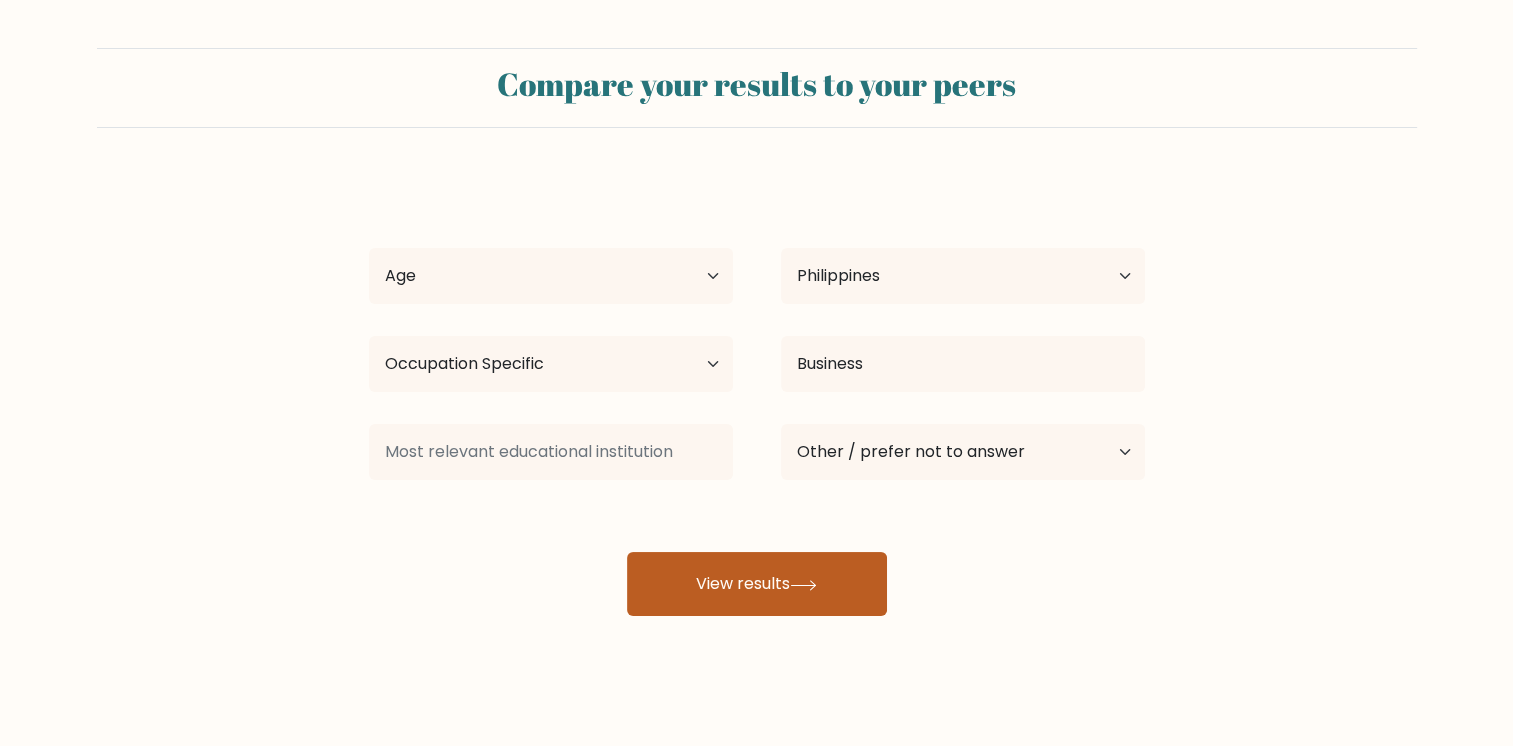 click on "View results" at bounding box center [757, 584] 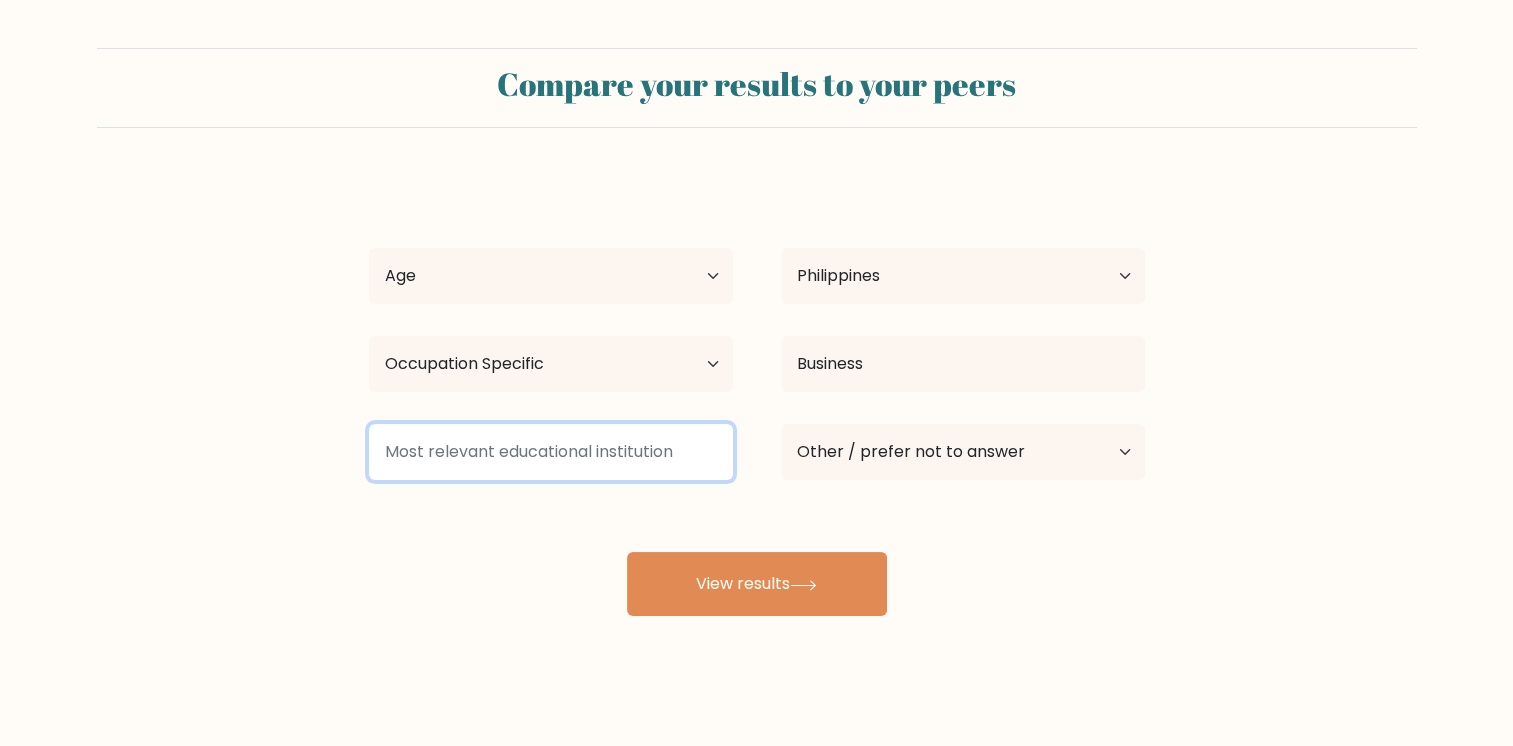 click at bounding box center [551, 452] 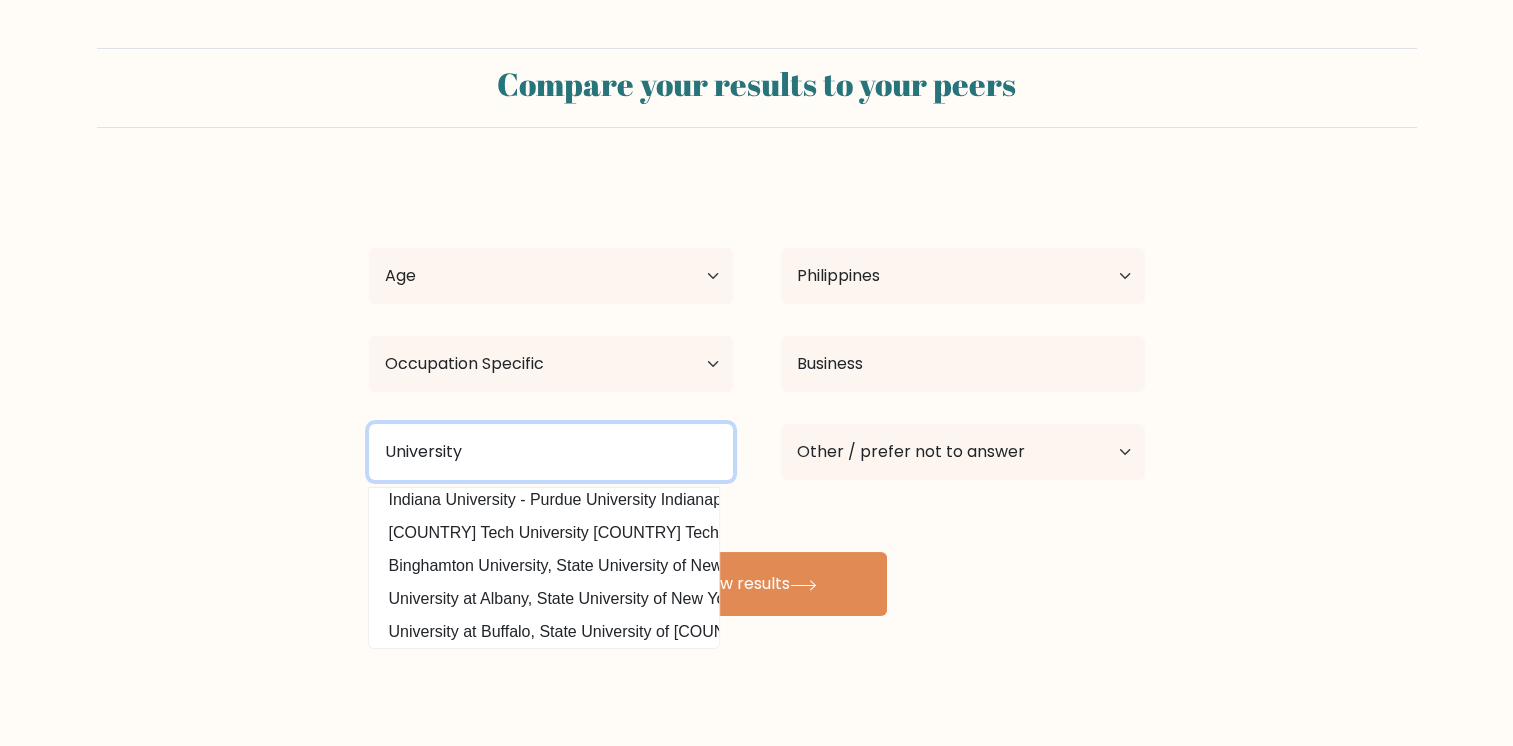 scroll, scrollTop: 0, scrollLeft: 0, axis: both 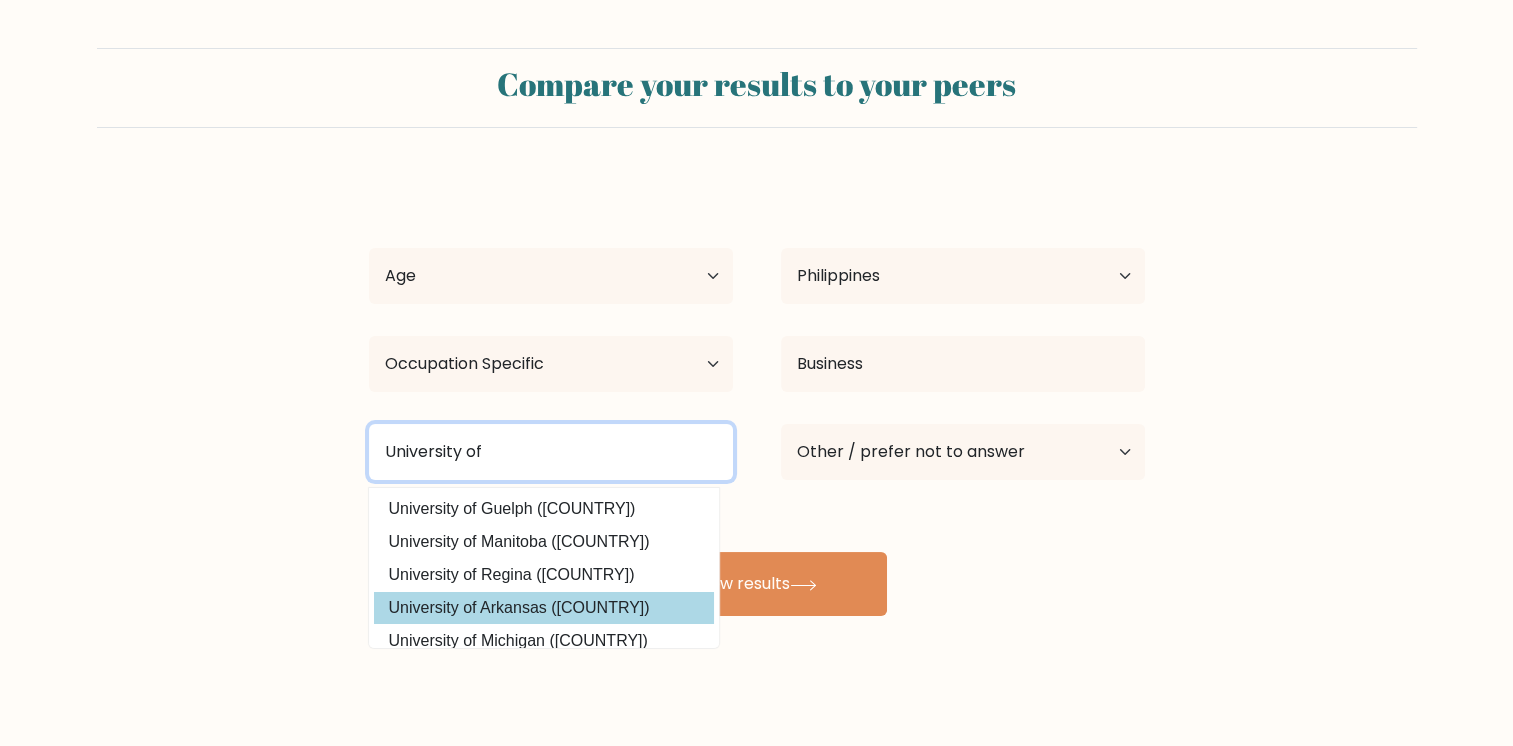 type on "University of" 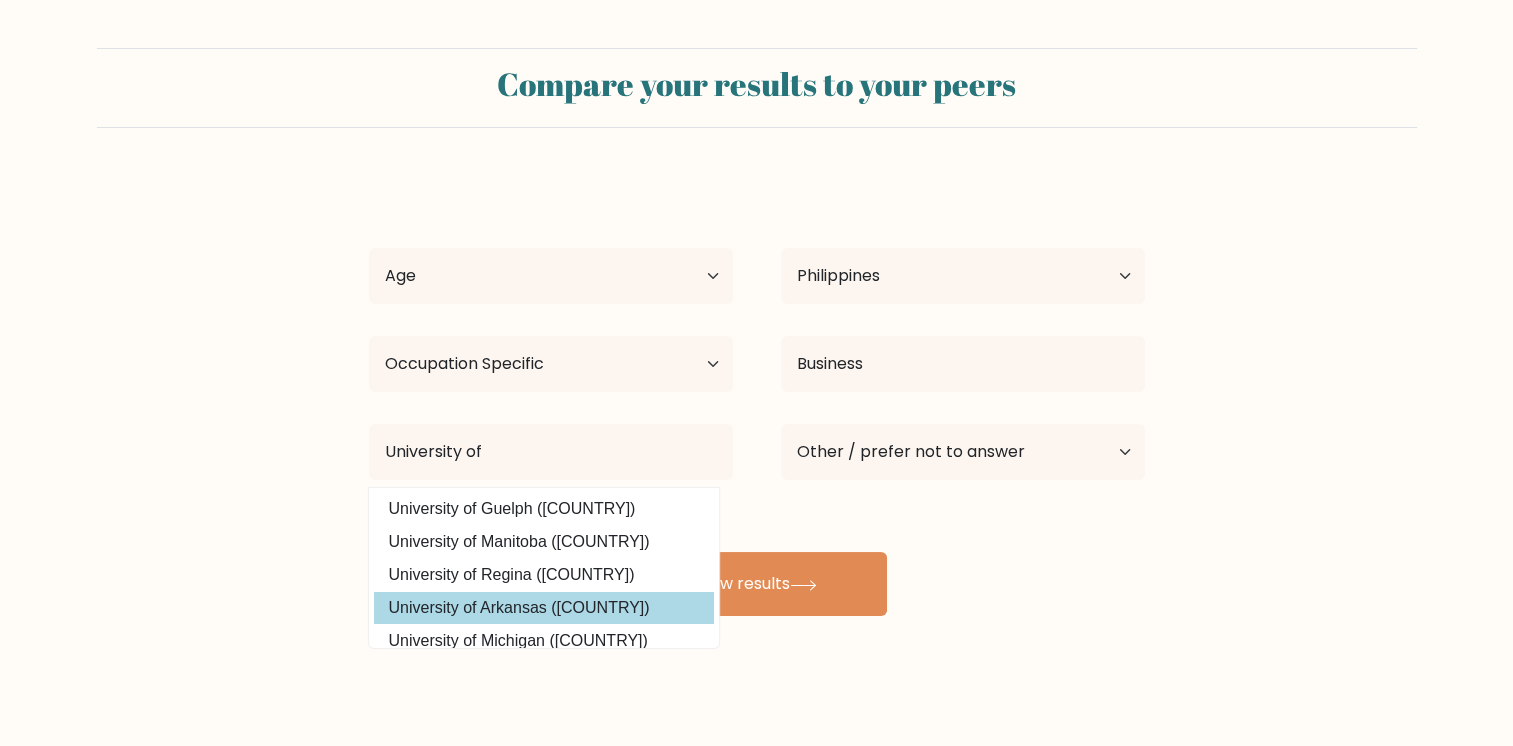 click on "Allan Jay
Torreno
Age
Under 18 years old
18-24 years old
25-34 years old
35-44 years old
45-54 years old
55-64 years old
65 years old and above
Country
Afghanistan
Albania
Algeria
American Samoa
Andorra
Angola
Anguilla
Antarctica
Antigua and Barbuda
Argentina
Armenia
Aruba
Australia
Austria
Azerbaijan
Bahamas
Bahrain
Bangladesh
Barbados
Belarus
Belgium
Belize
Benin
Bermuda
Bhutan
Bolivia
Bonaire, Sint Eustatius and Saba
Bosnia and Herzegovina
Botswana
Bouvet Island
Brazil
Brunei" at bounding box center (757, 396) 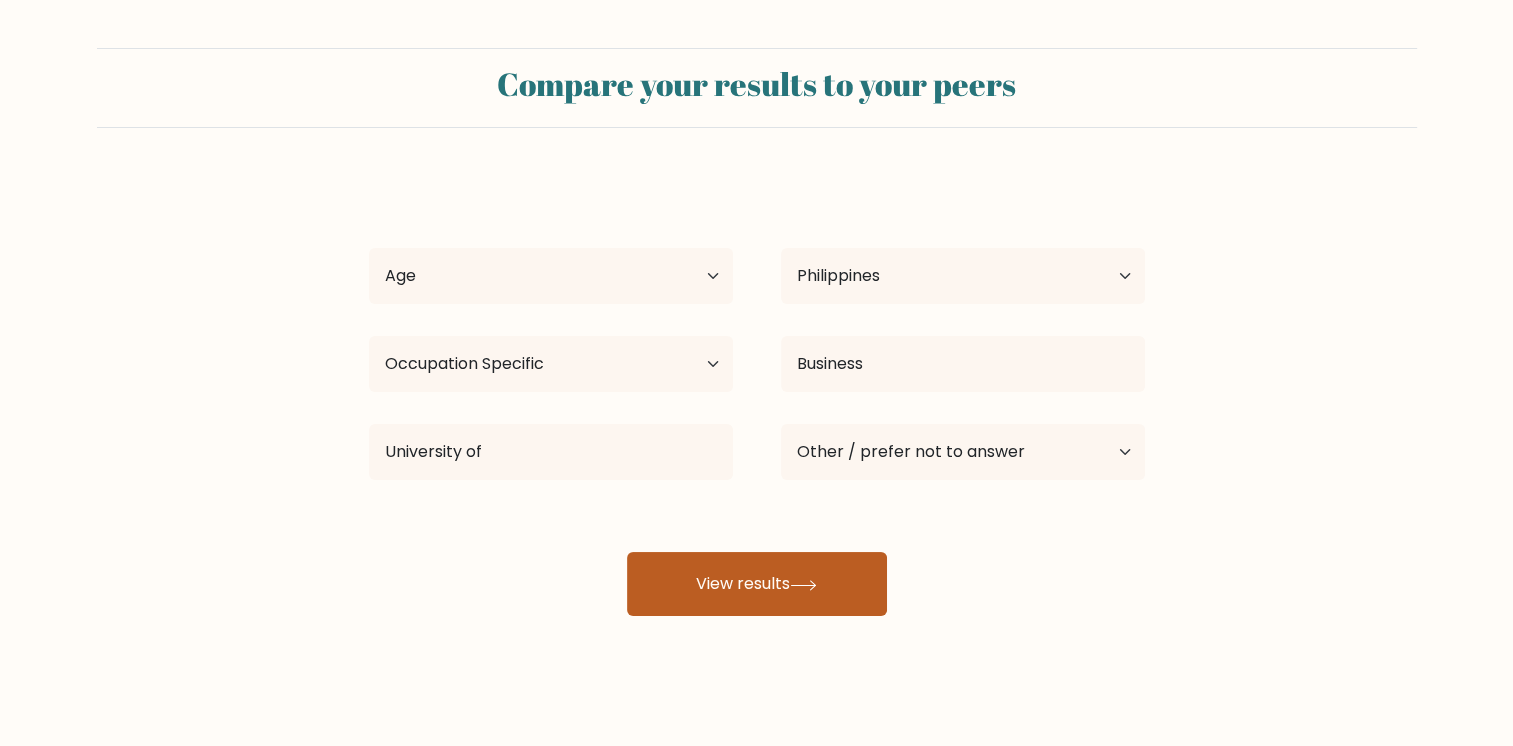 click on "View results" at bounding box center [757, 584] 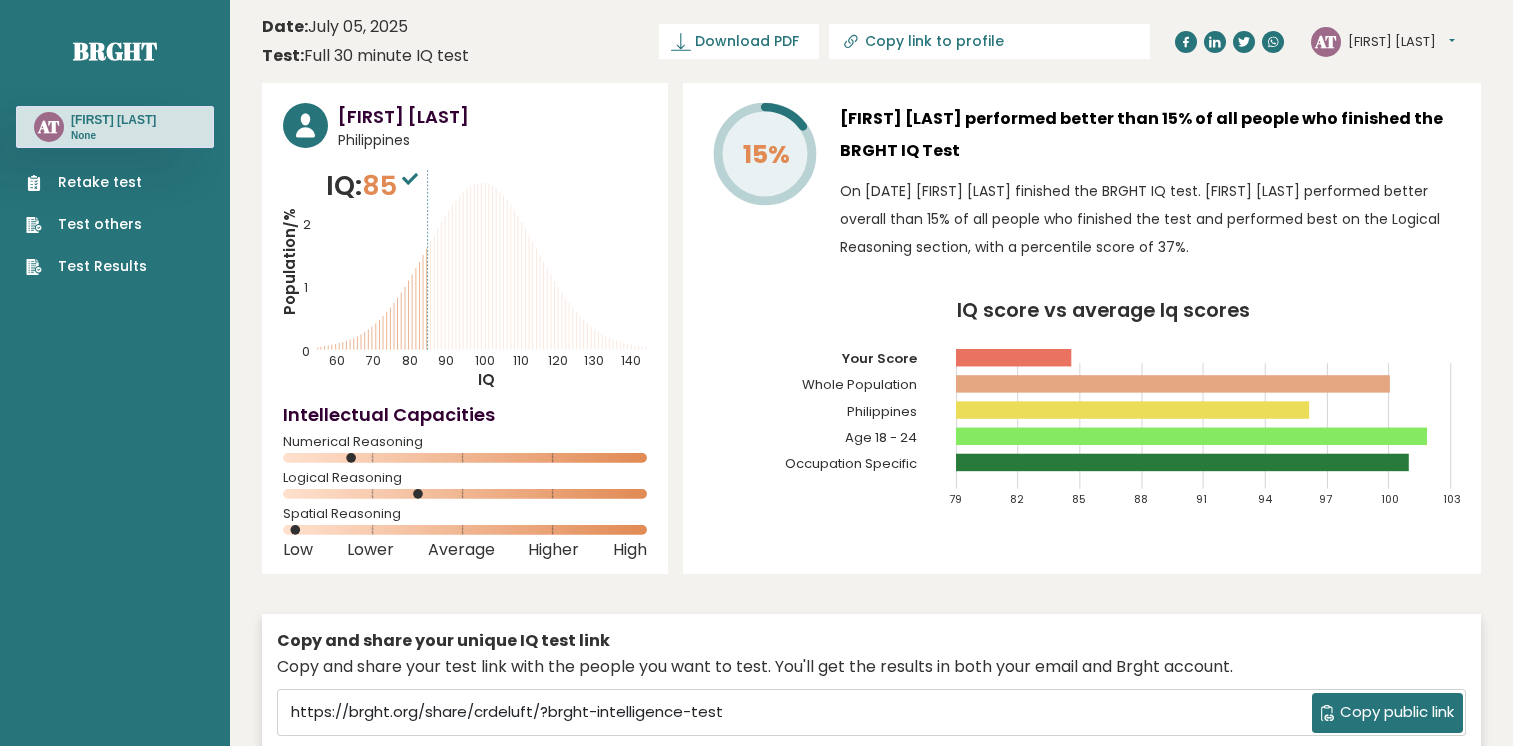 scroll, scrollTop: 0, scrollLeft: 0, axis: both 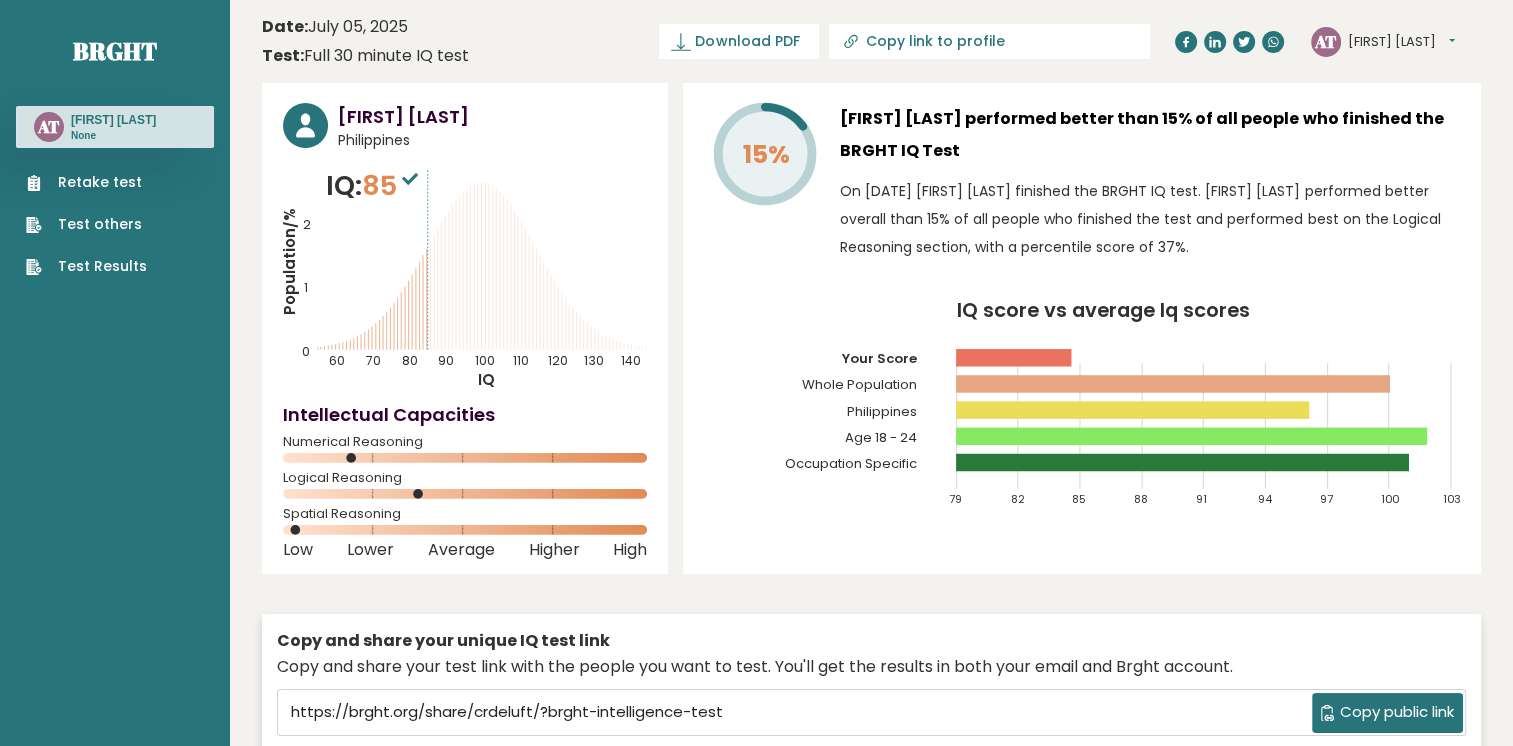 click on "Date:  [DATE]
Test:   Full 30 minute IQ test
Download PDF
Downloading...
Downloading
✓ Your PDF is downloaded...
Copy link to profile
AT
[FIRST]
Dashboard
Profile
Settings
Logout" at bounding box center (871, 41) 